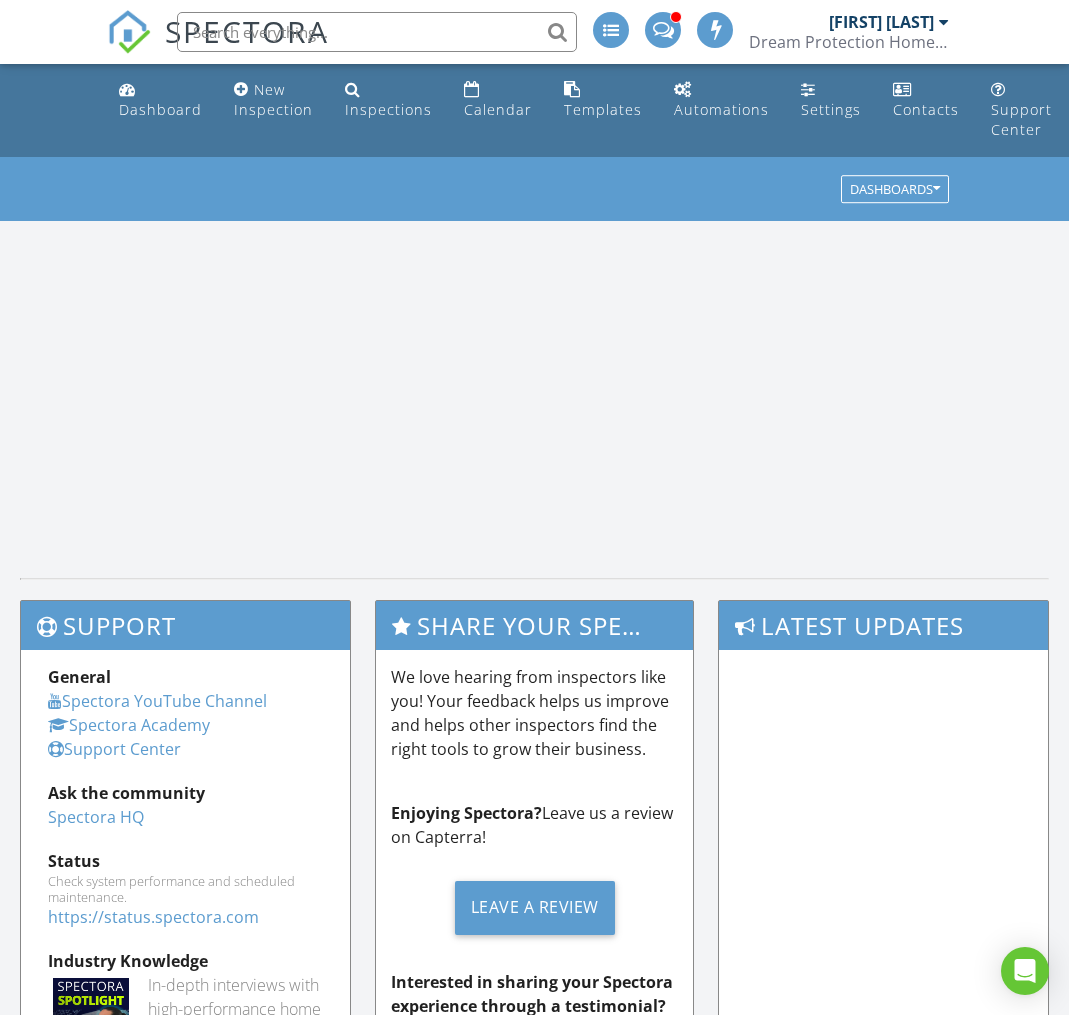 scroll, scrollTop: 0, scrollLeft: 0, axis: both 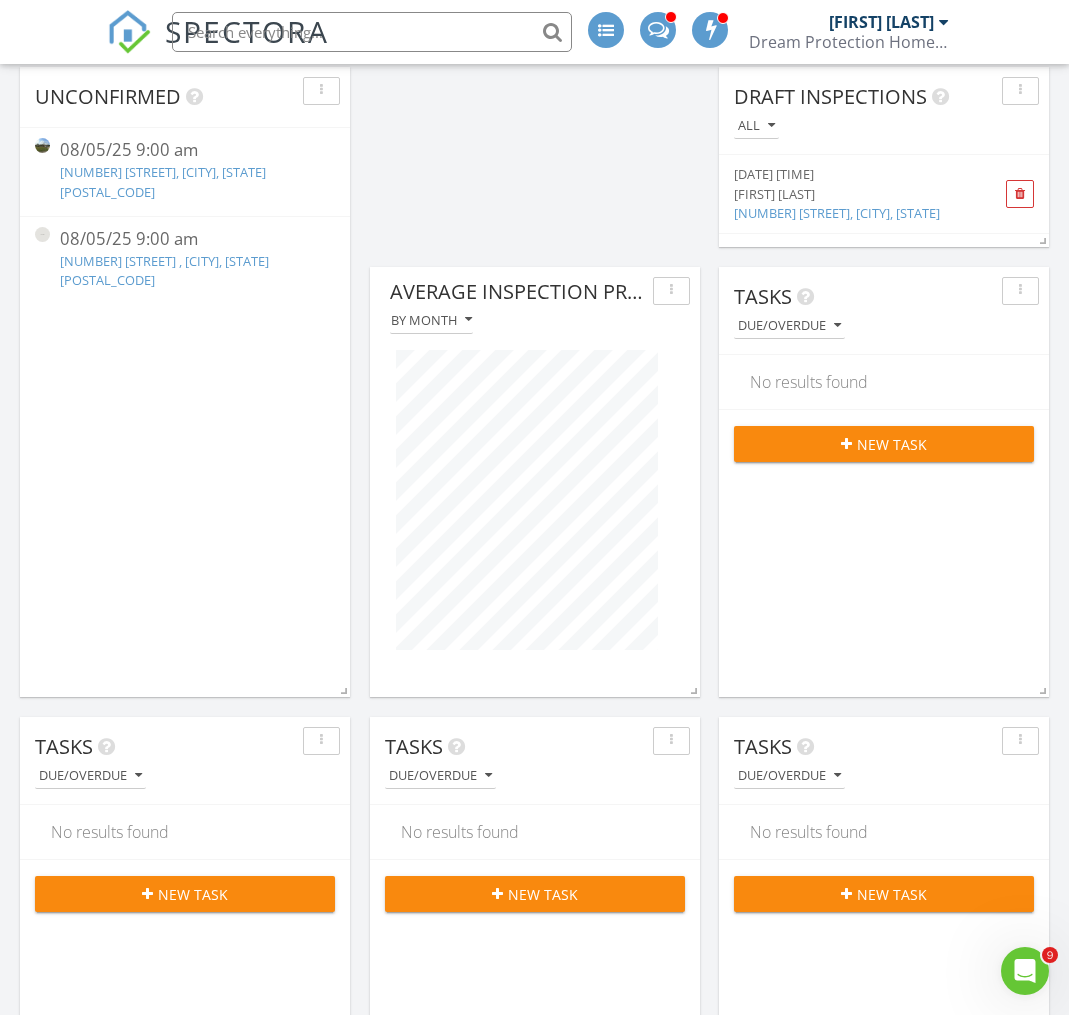 click at bounding box center [671, 291] 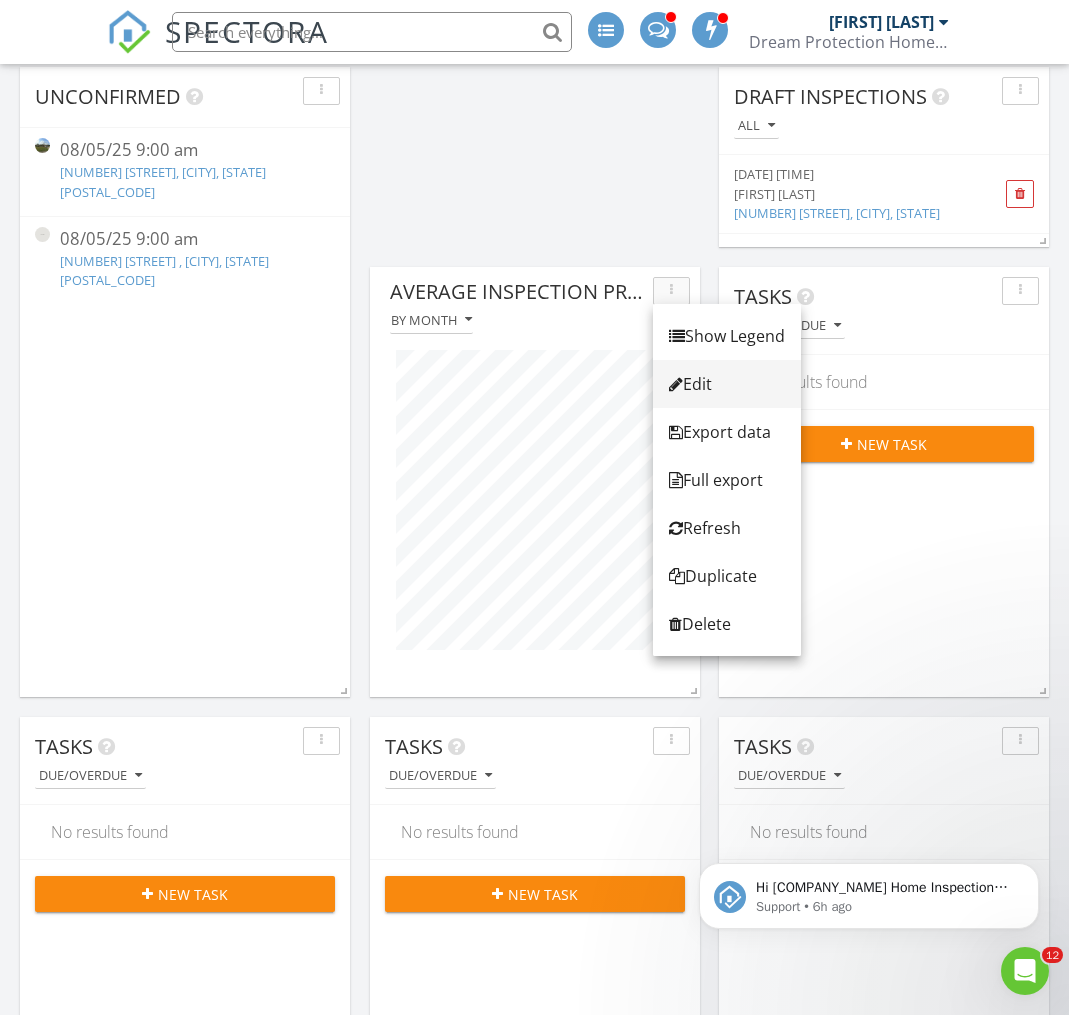 scroll, scrollTop: 0, scrollLeft: 0, axis: both 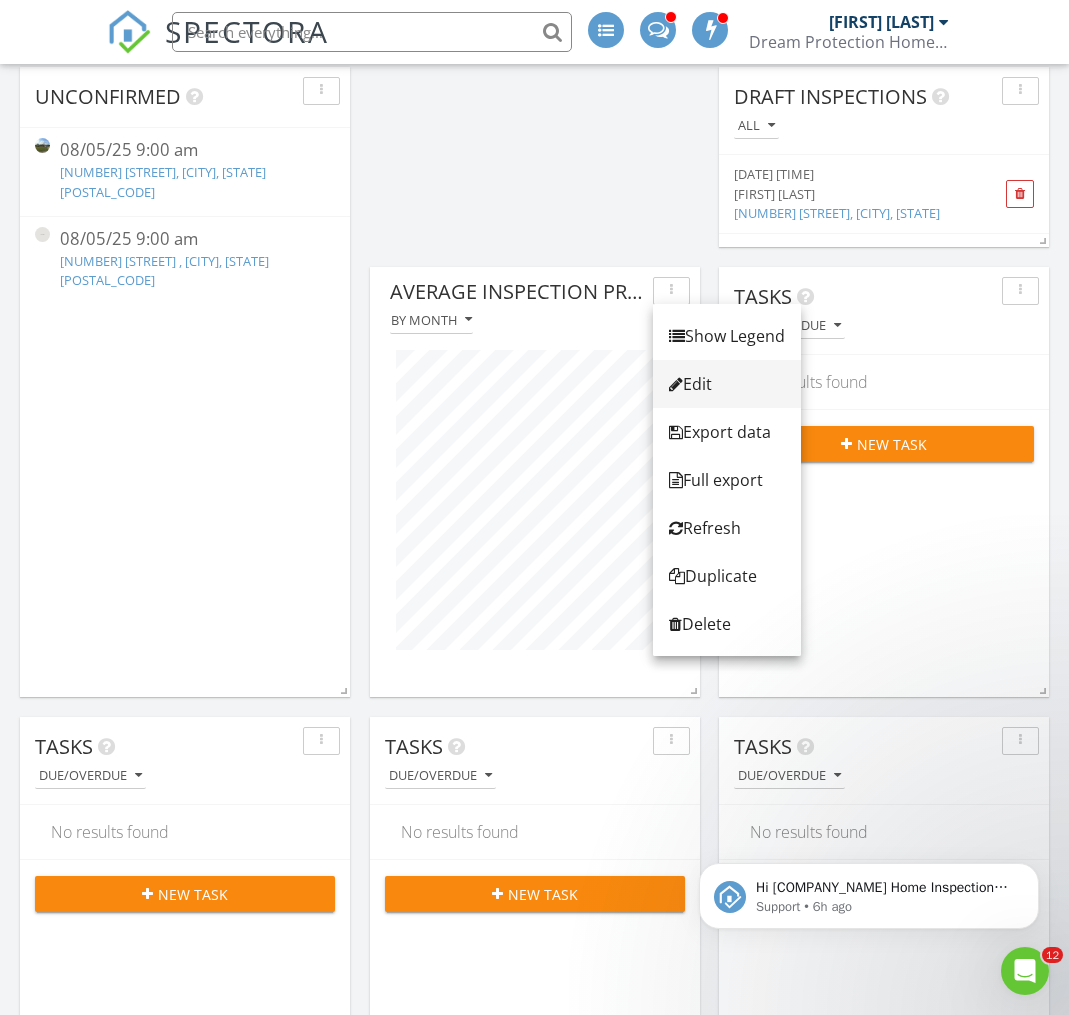 click on "Edit" at bounding box center [727, 384] 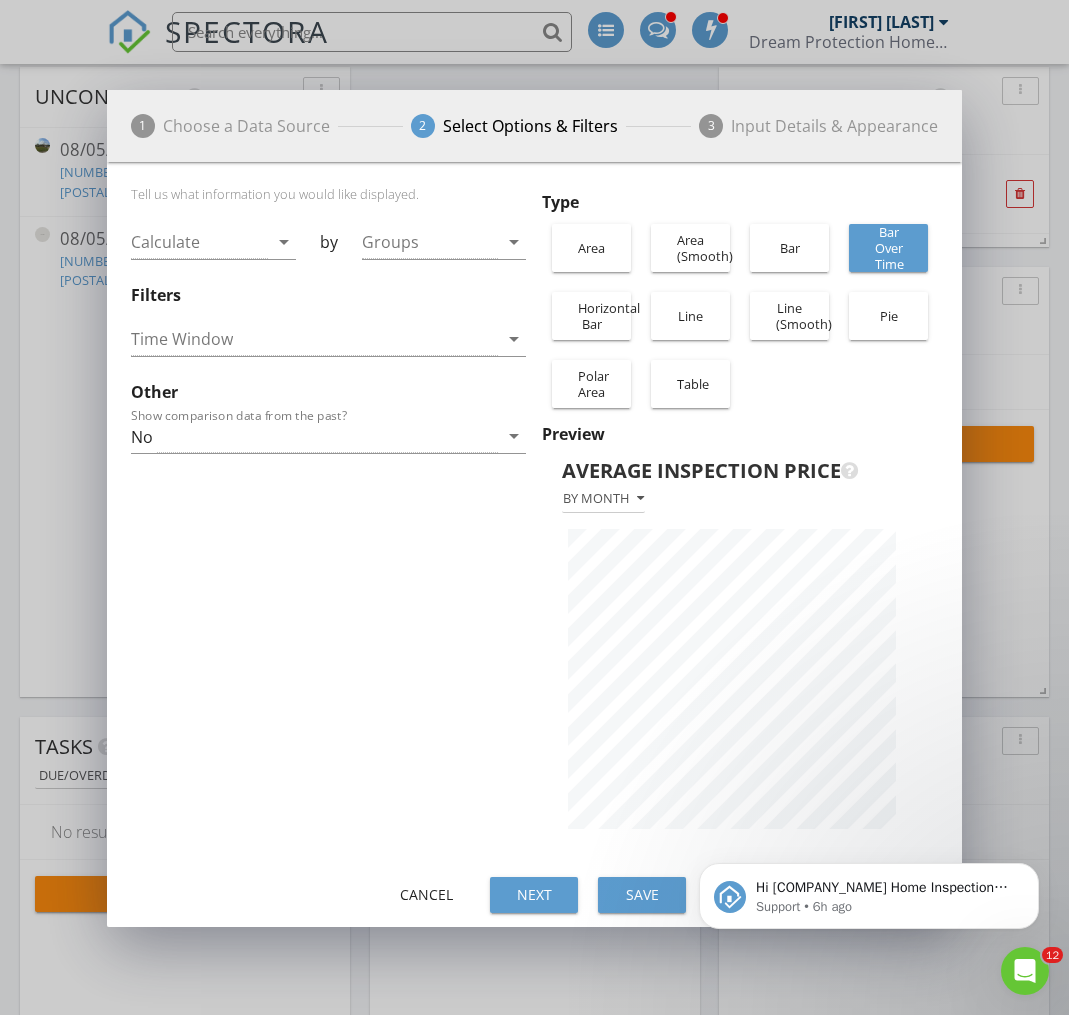scroll, scrollTop: 999293, scrollLeft: 999145, axis: both 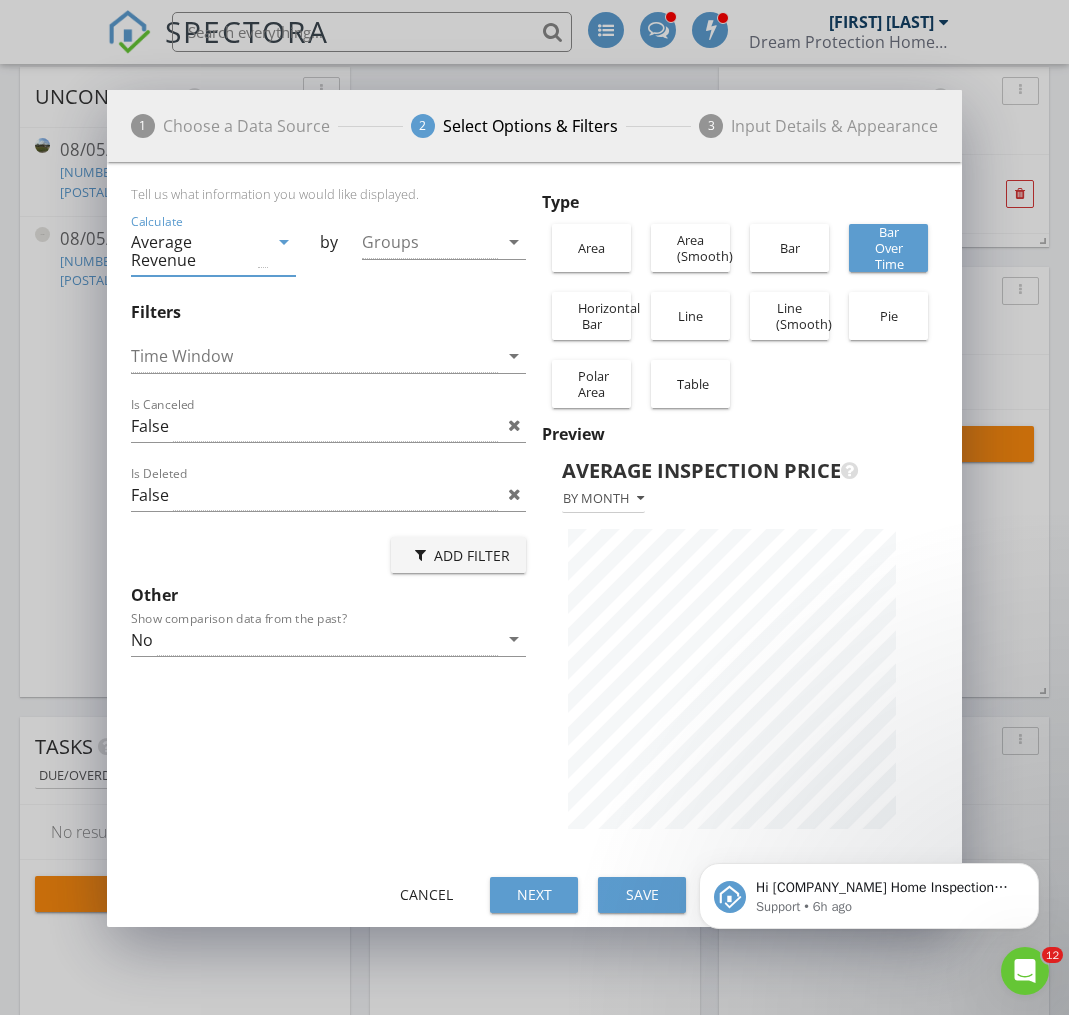 click on "arrow_drop_down" at bounding box center (284, 242) 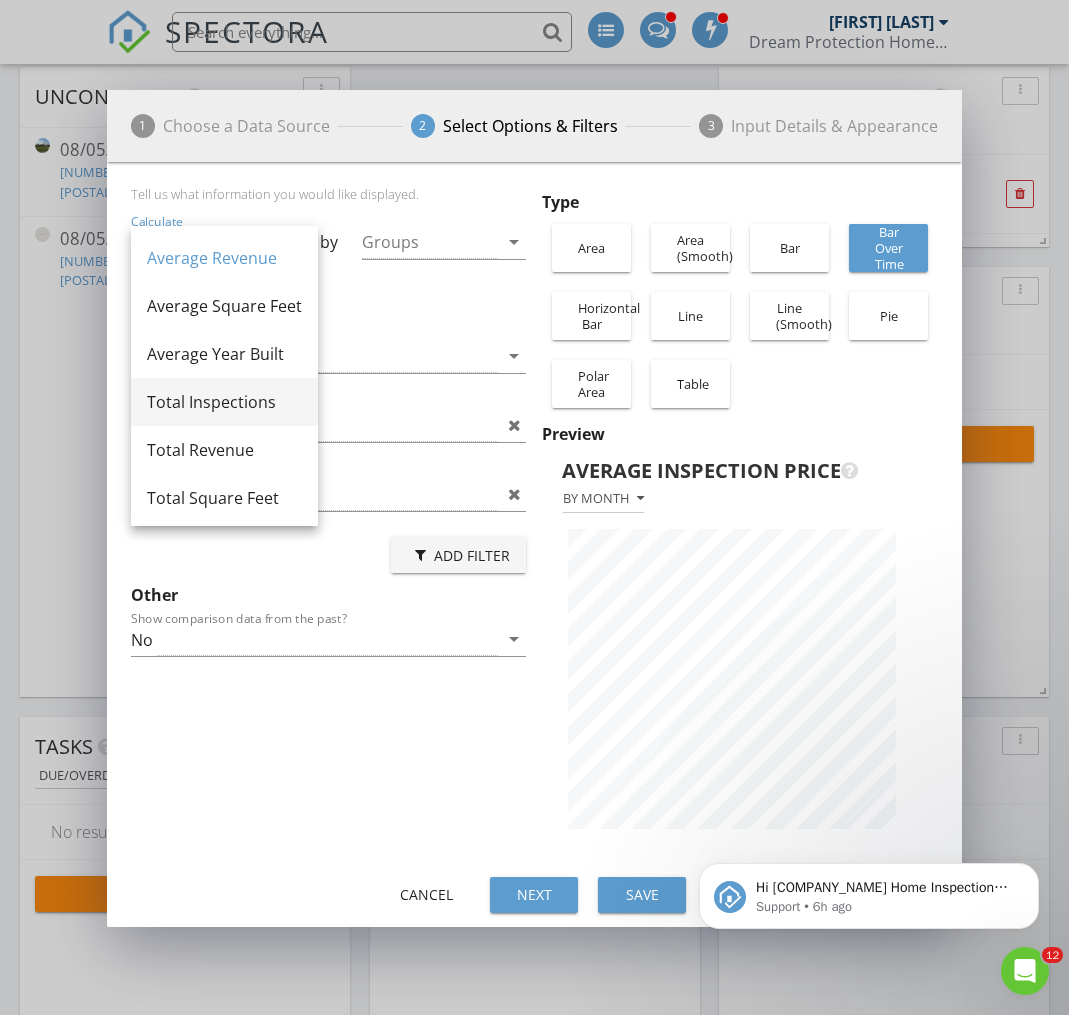 click on "Total Inspections" at bounding box center (224, 402) 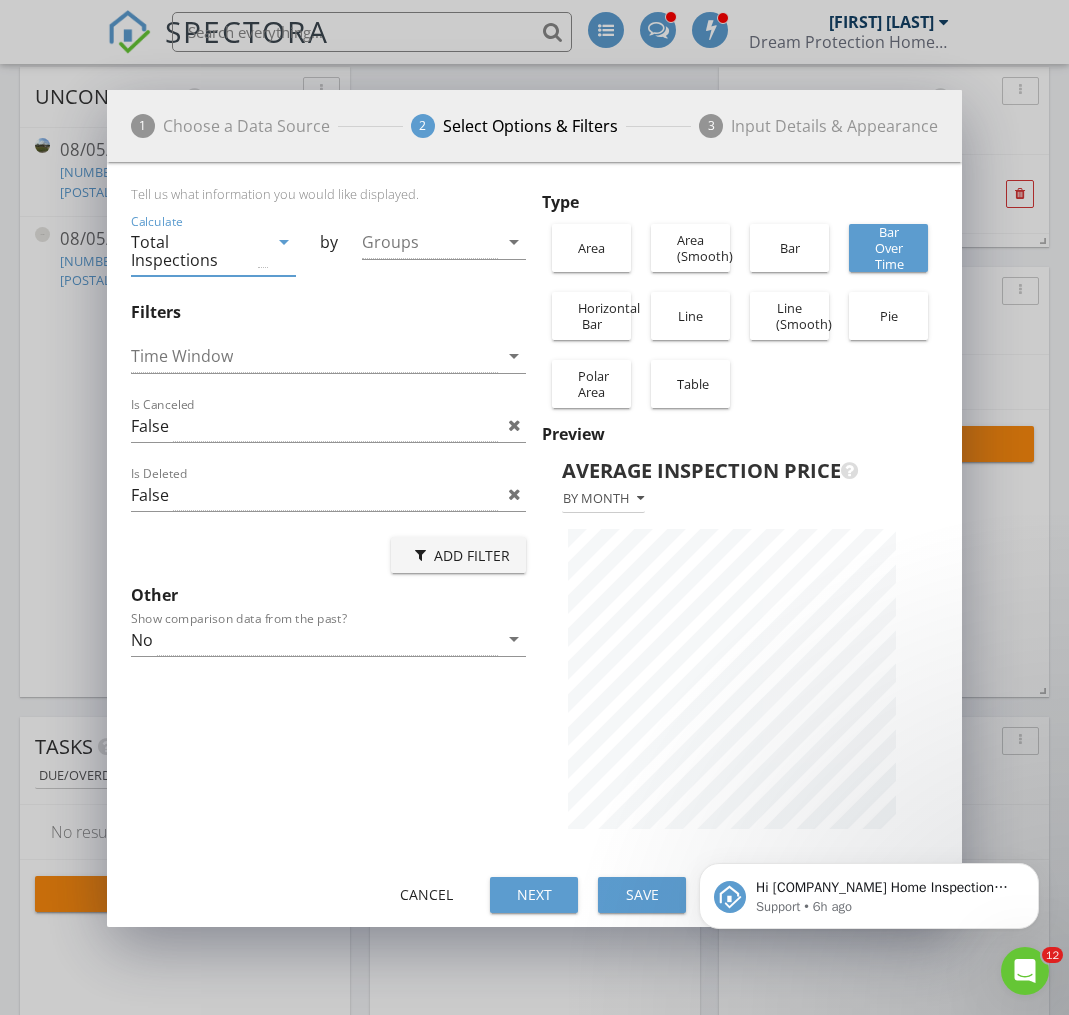 scroll, scrollTop: 999293, scrollLeft: 999145, axis: both 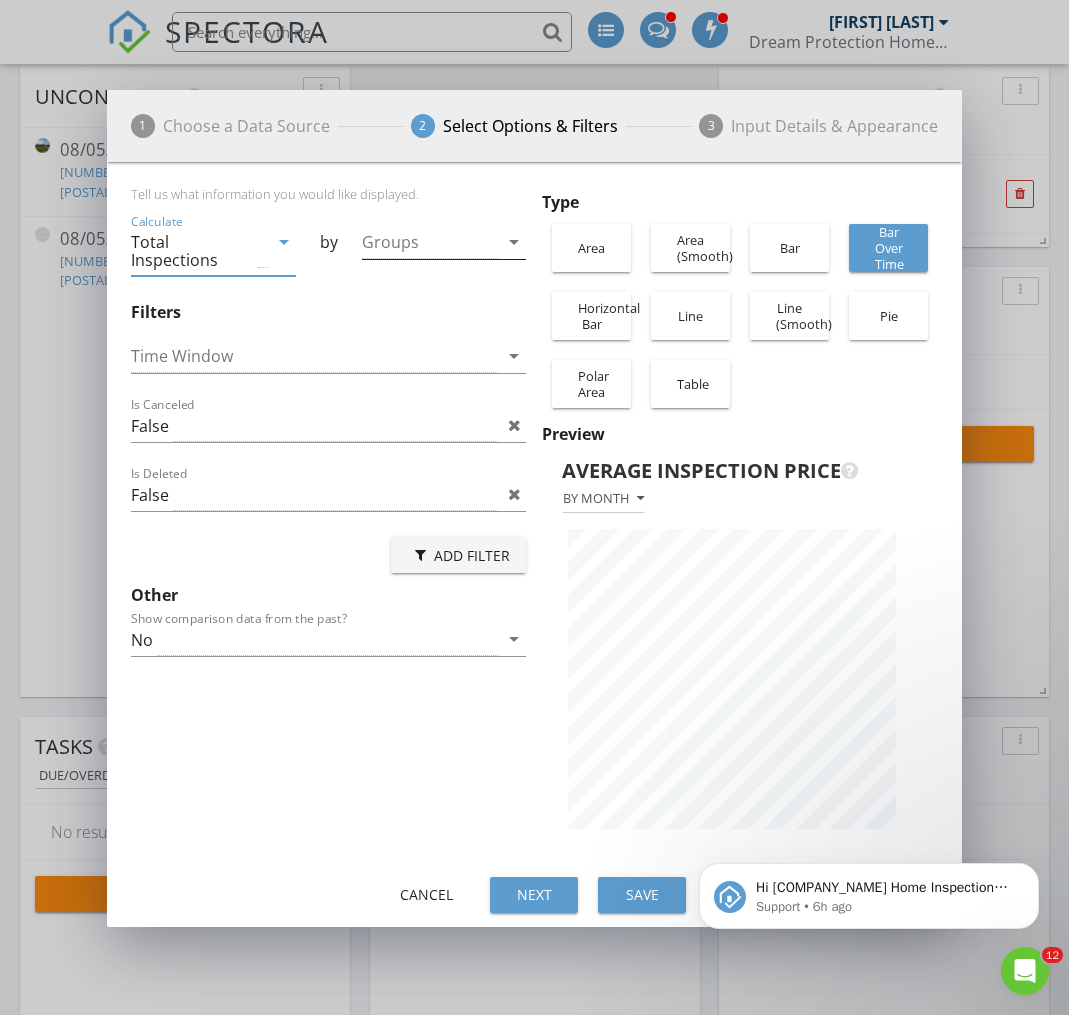 click on "arrow_drop_down" at bounding box center [514, 242] 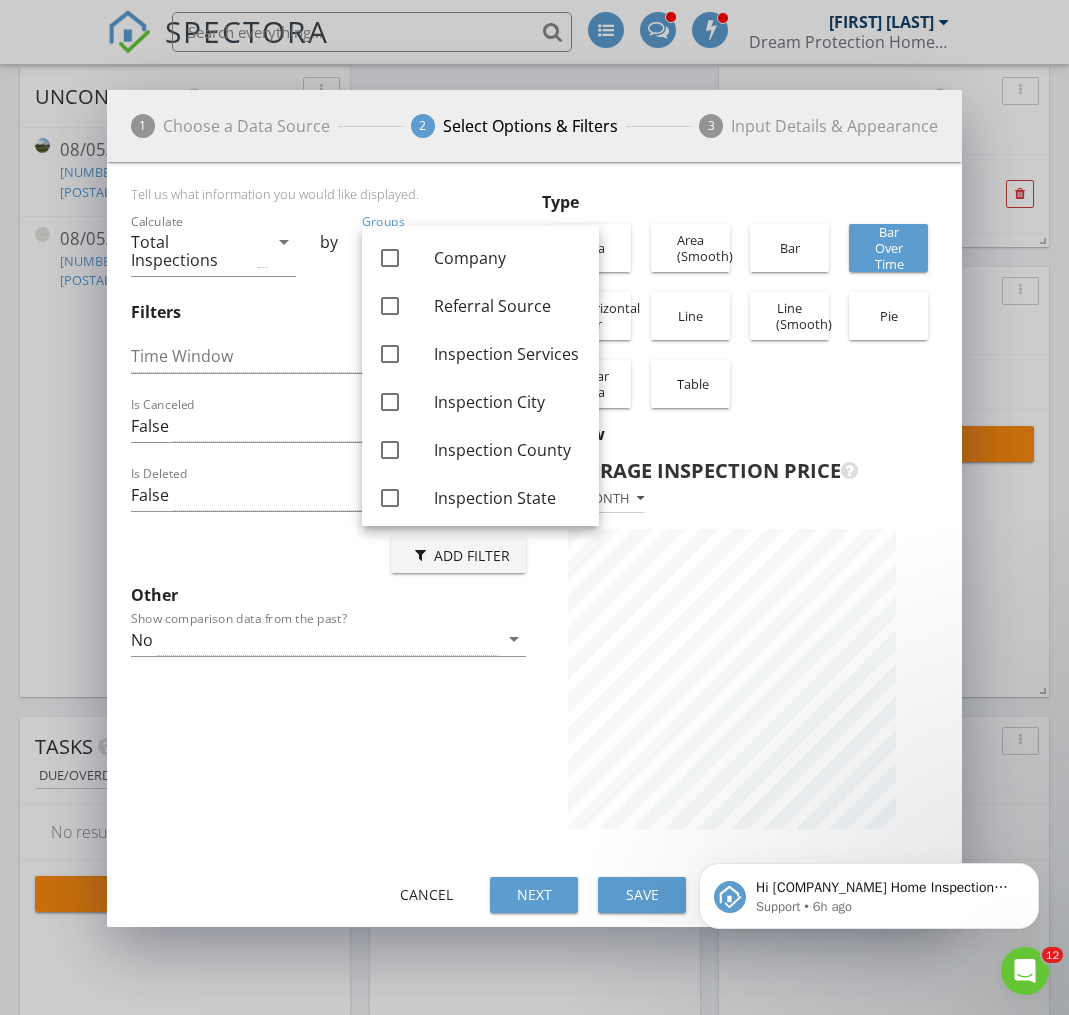 click on "Tell us what information you would like displayed." at bounding box center [329, 198] 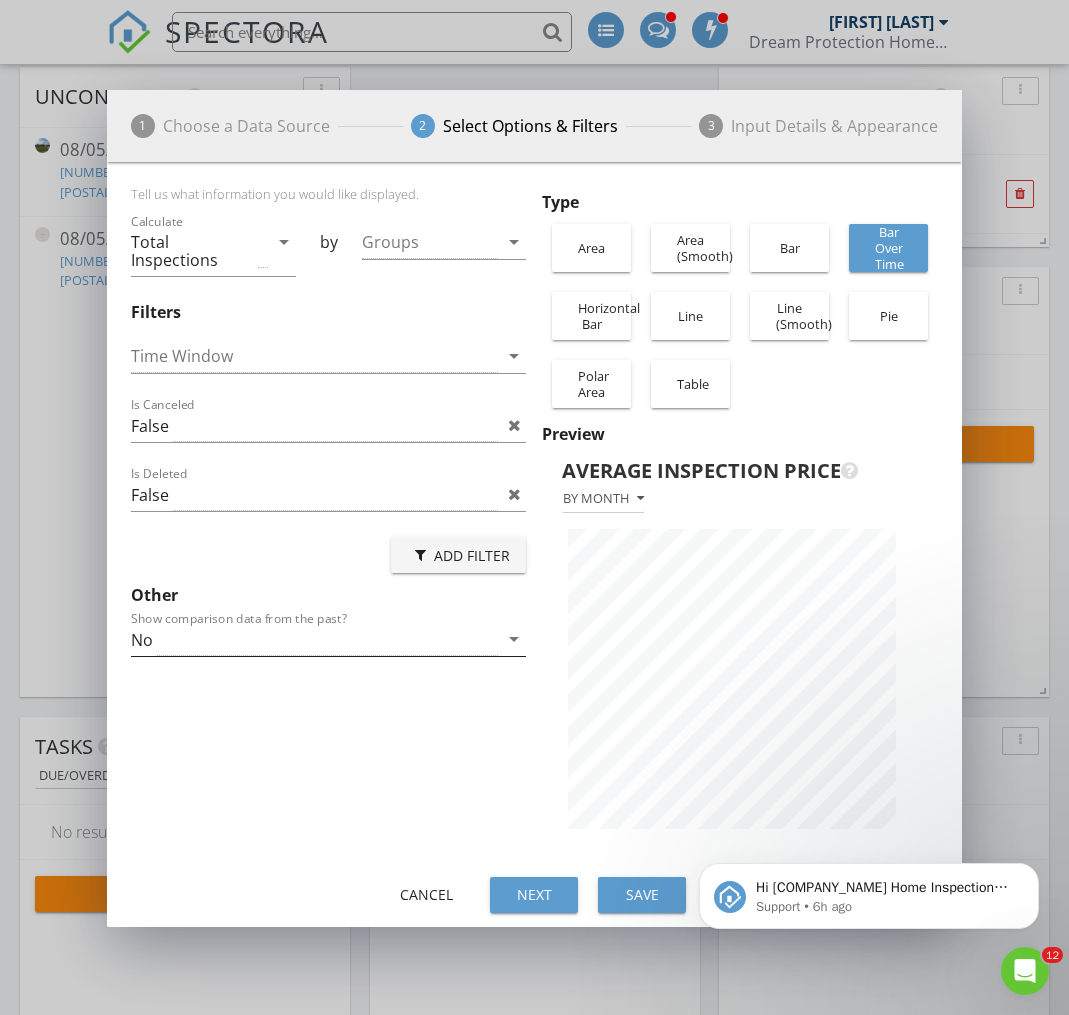 click on "arrow_drop_down" at bounding box center (514, 639) 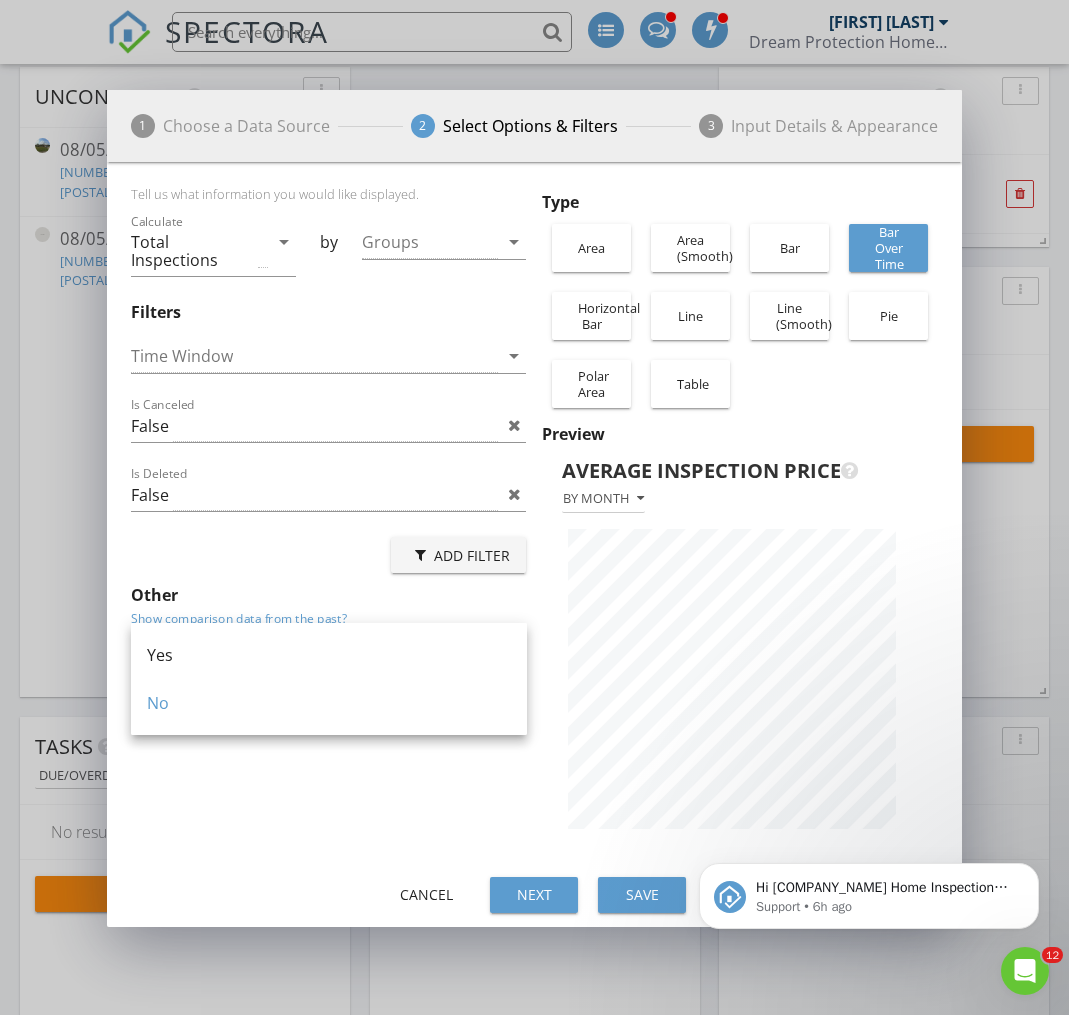 click on "Add Filter" at bounding box center [329, 555] 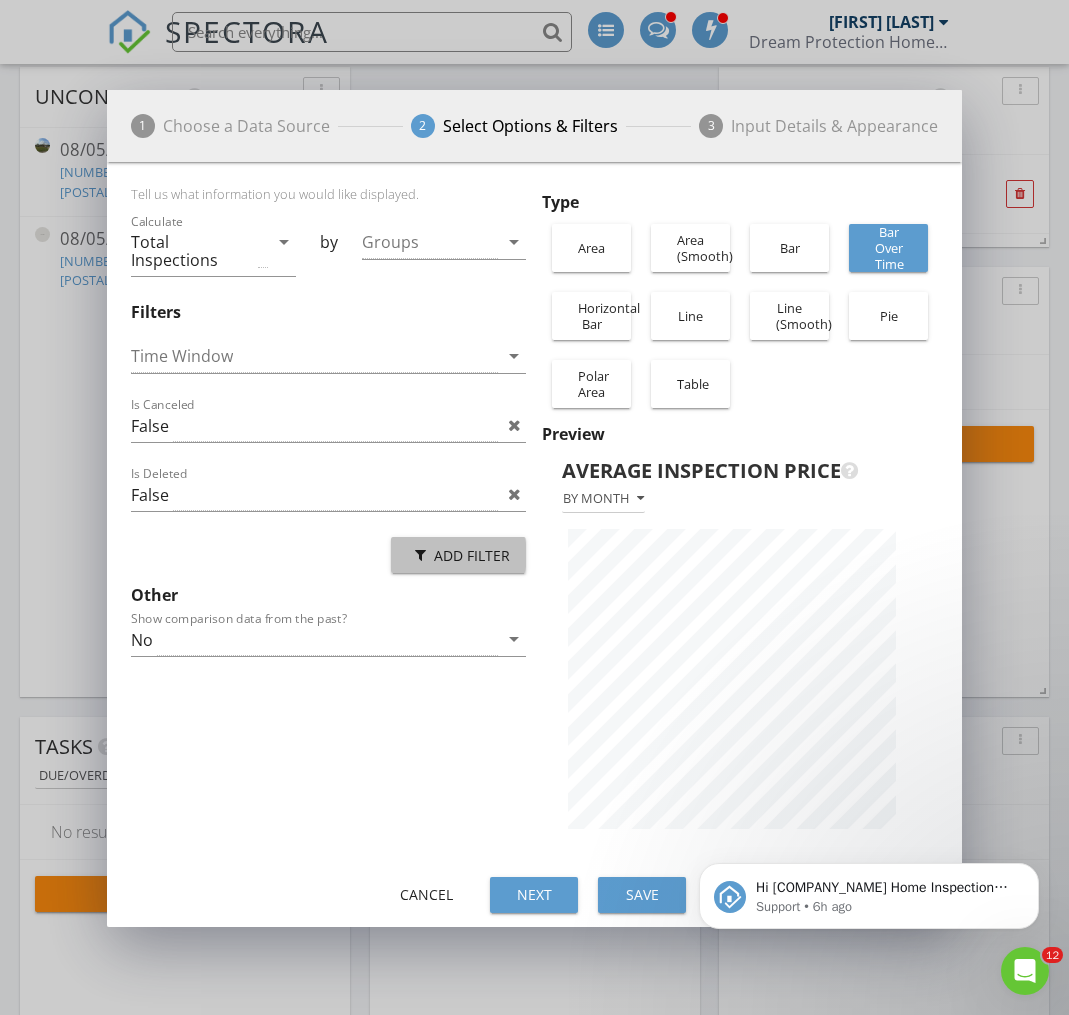 click on "Add Filter" at bounding box center [458, 555] 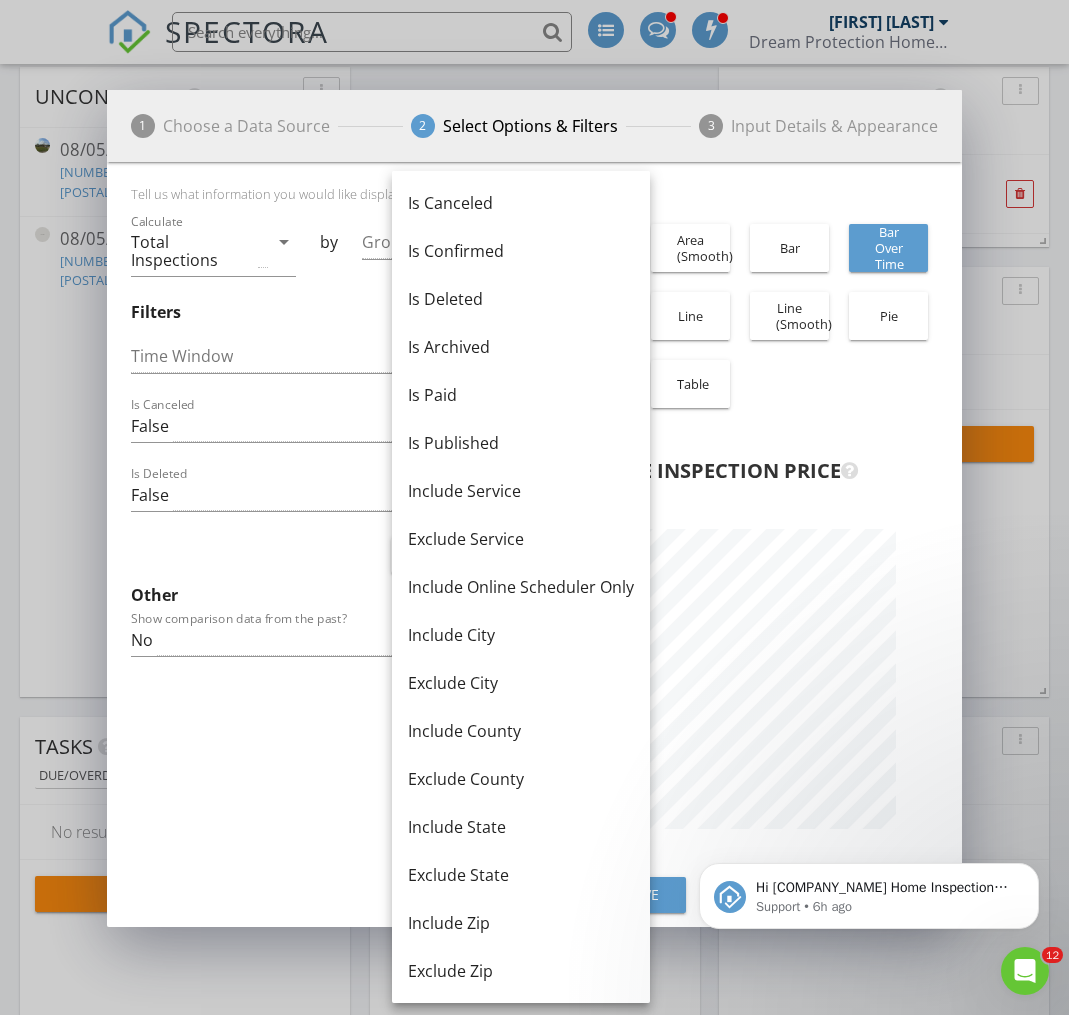 click at bounding box center [329, 670] 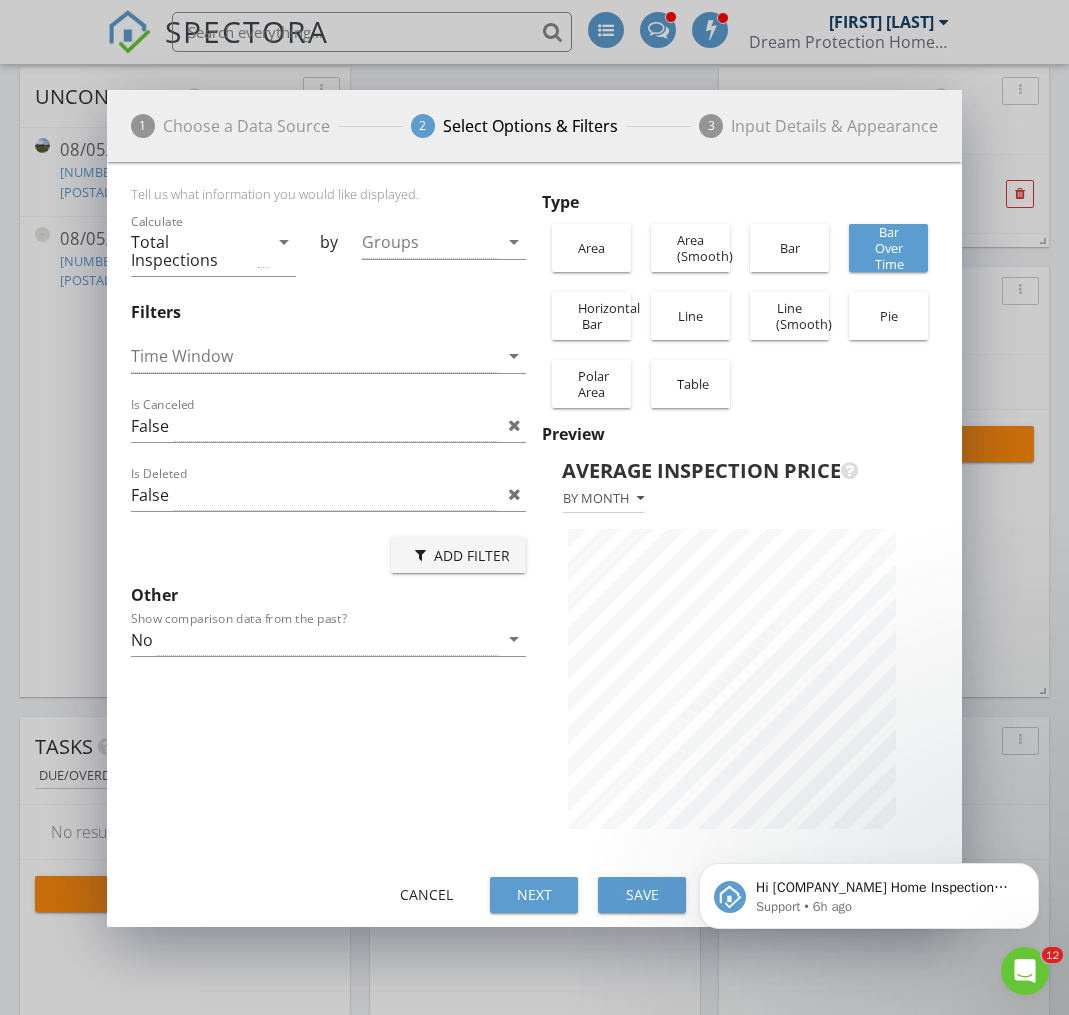 click on "Cancel" at bounding box center (426, 894) 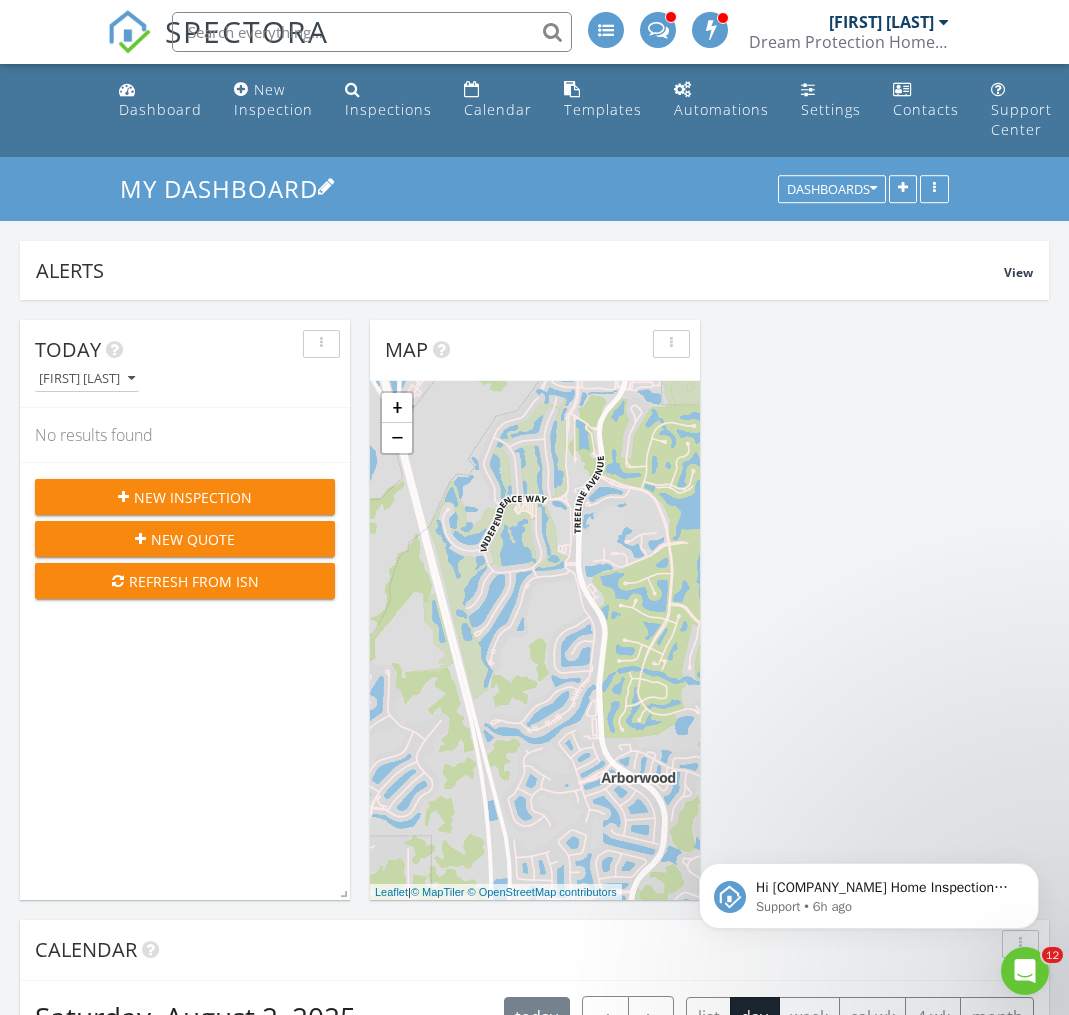 scroll, scrollTop: 0, scrollLeft: 0, axis: both 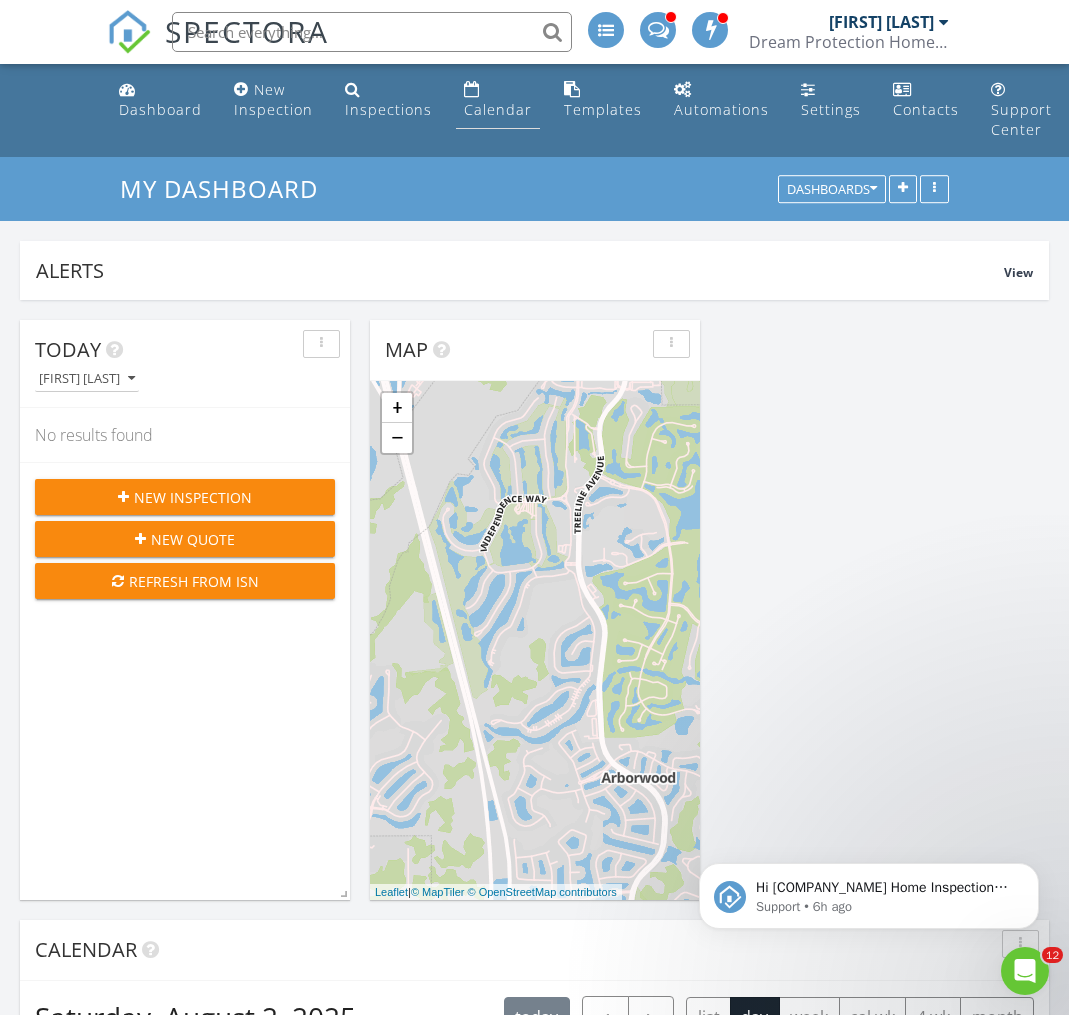 click on "Calendar" at bounding box center (498, 109) 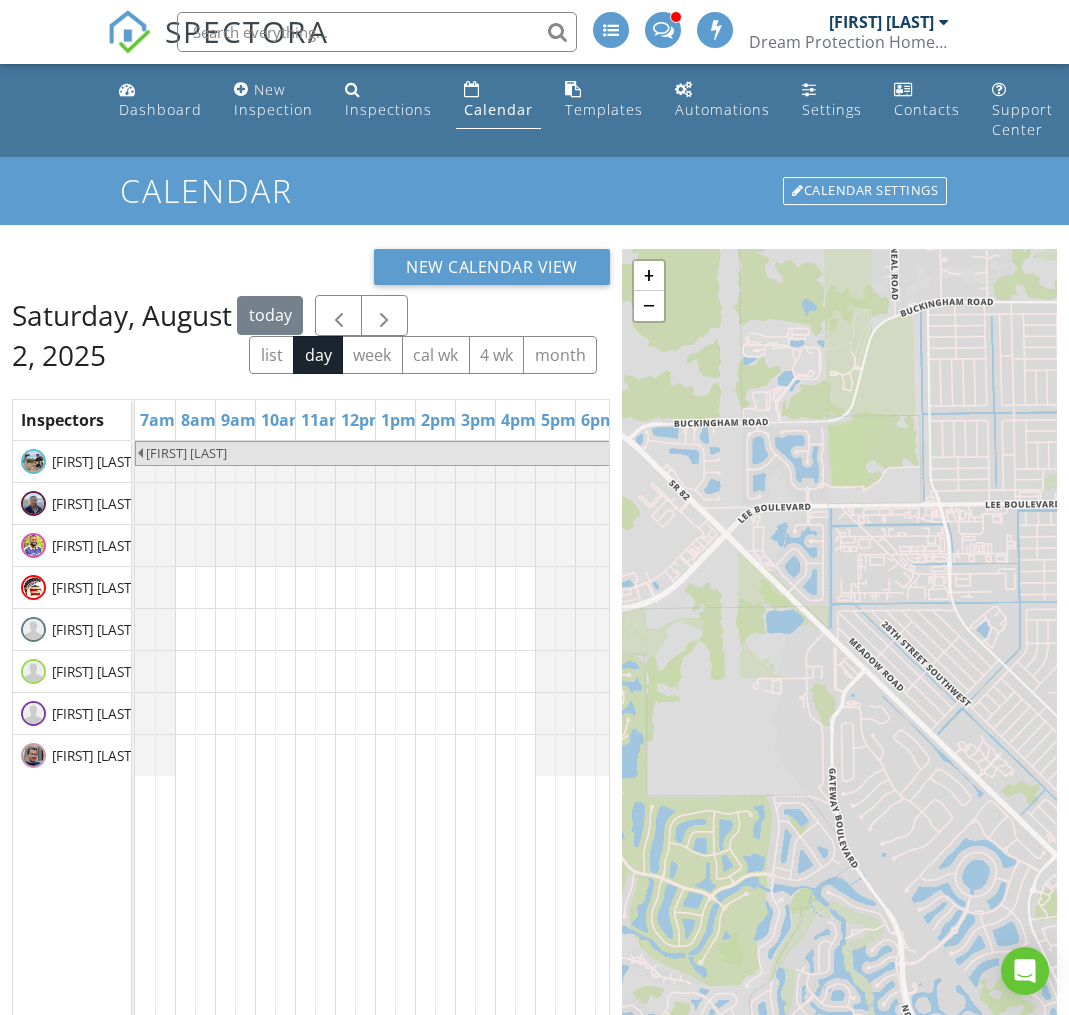 scroll, scrollTop: 0, scrollLeft: 0, axis: both 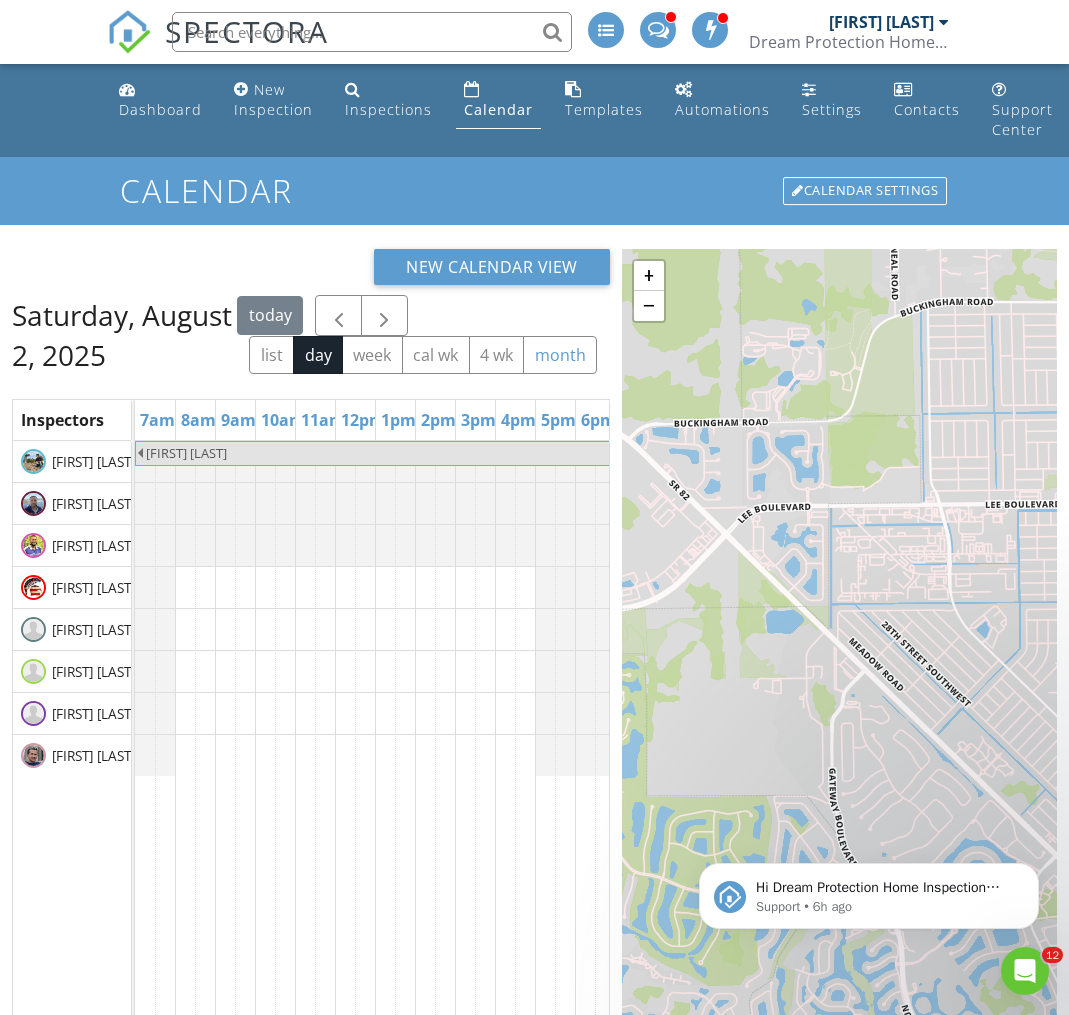 click on "month" at bounding box center (560, 355) 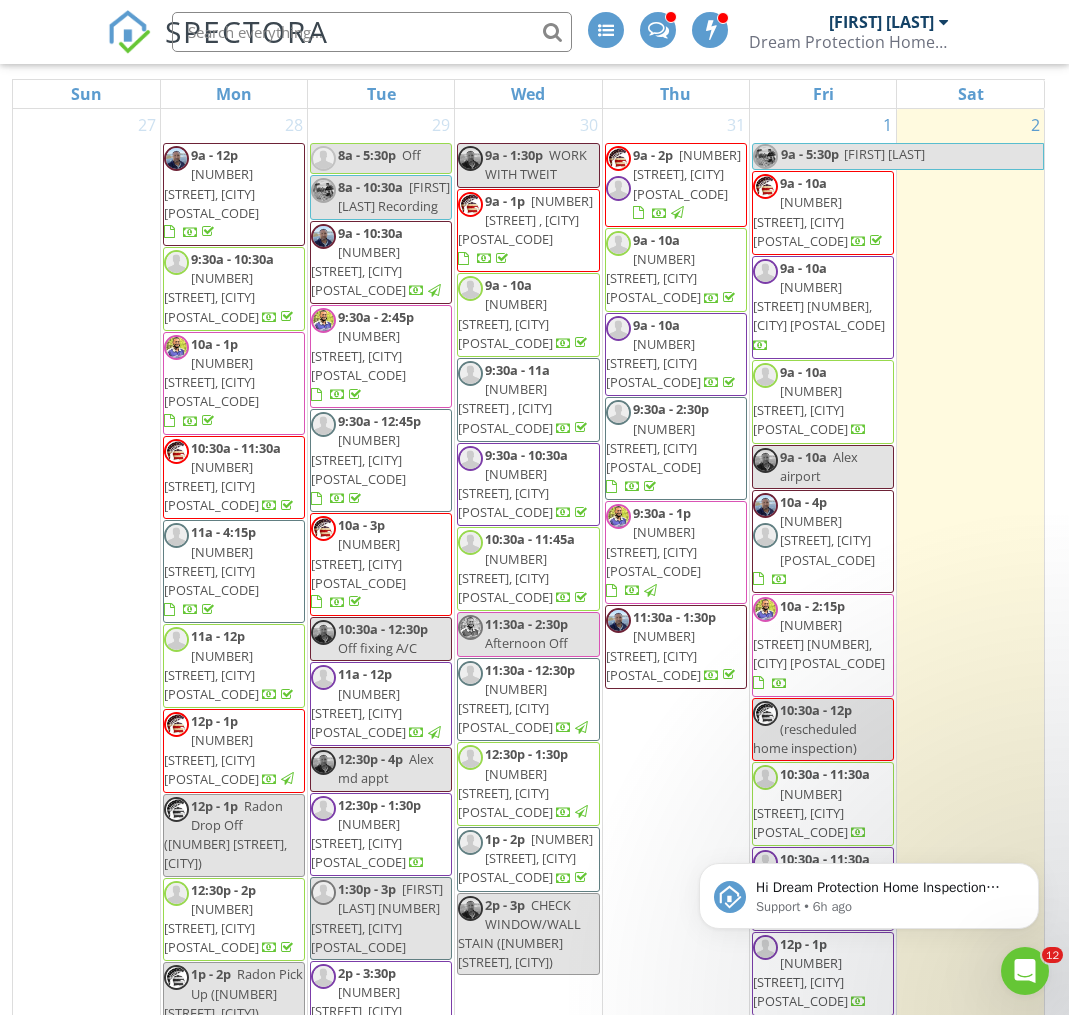 scroll, scrollTop: 283, scrollLeft: 0, axis: vertical 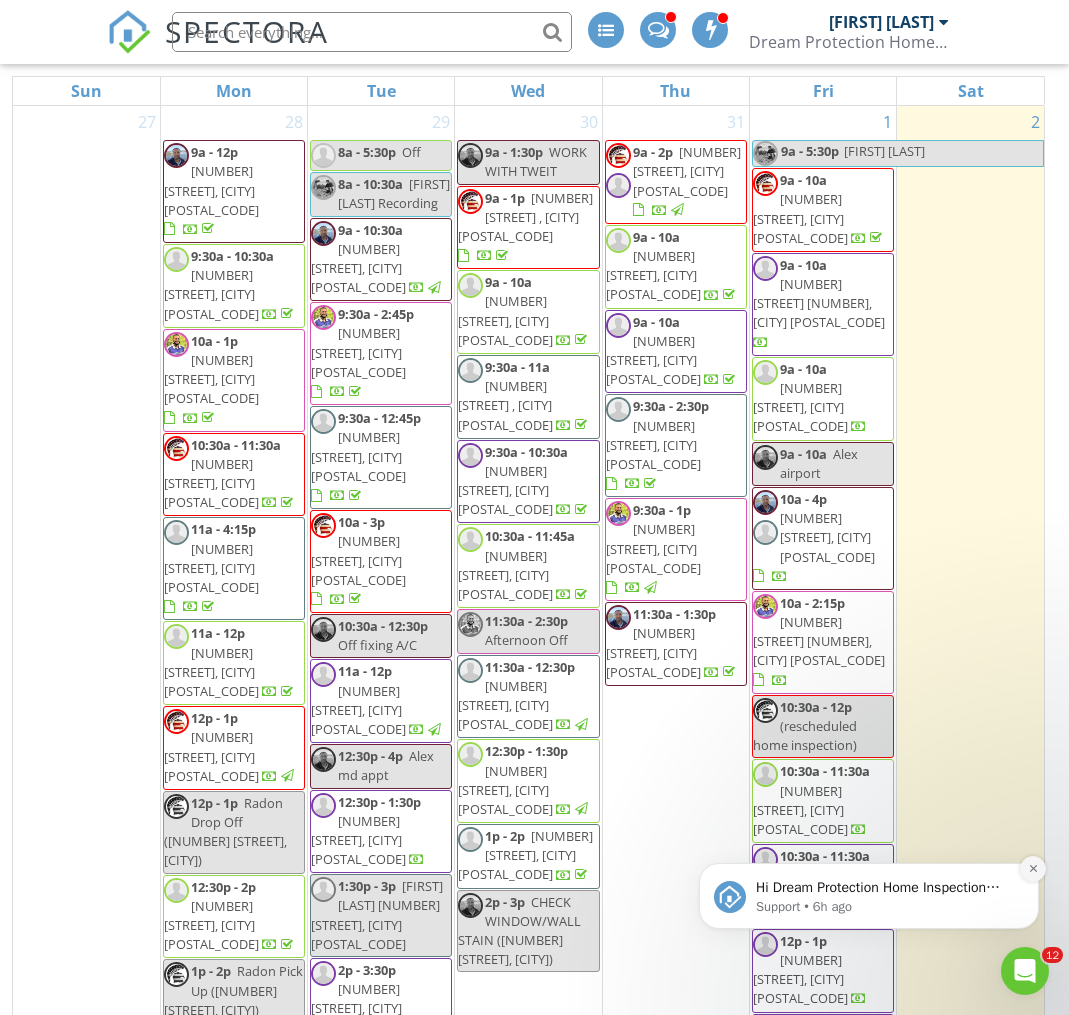 click 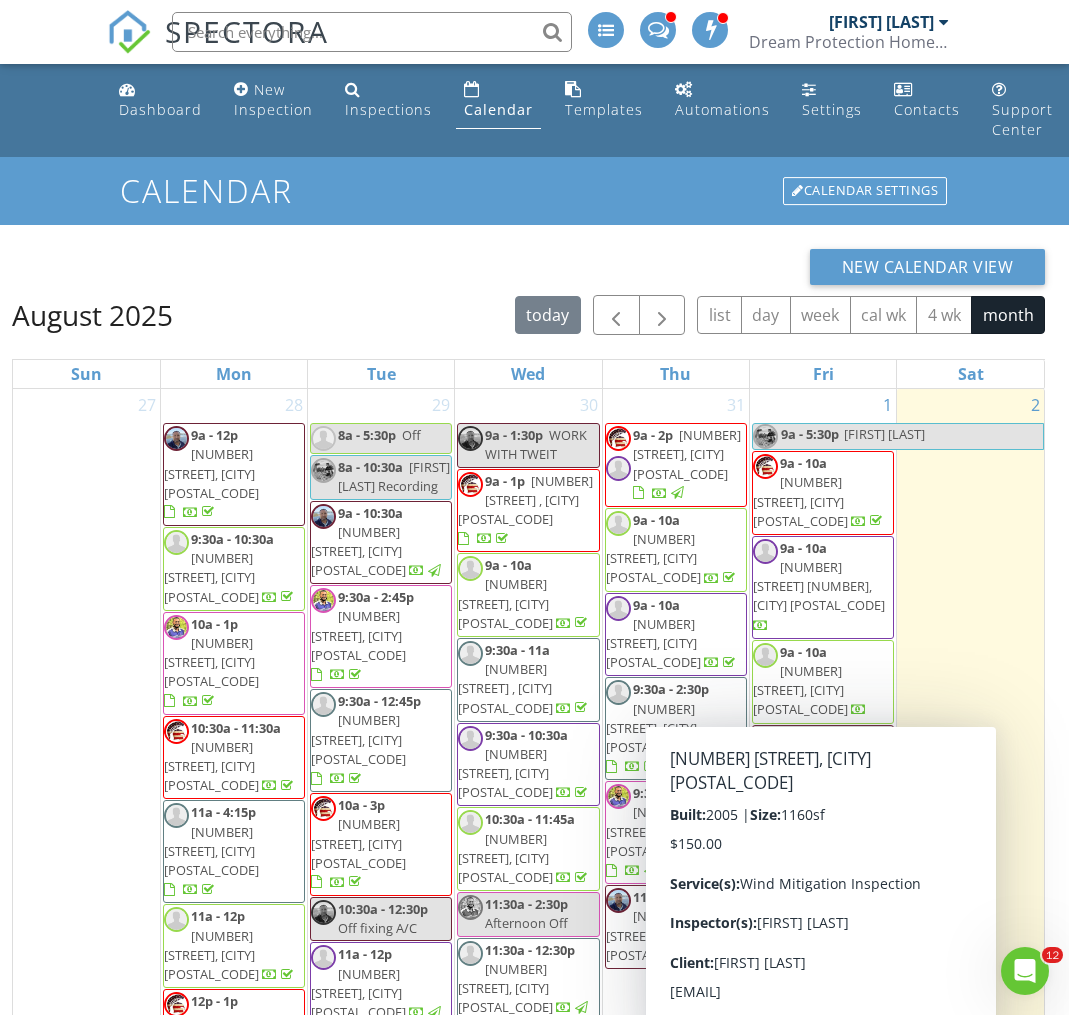 scroll, scrollTop: 0, scrollLeft: 0, axis: both 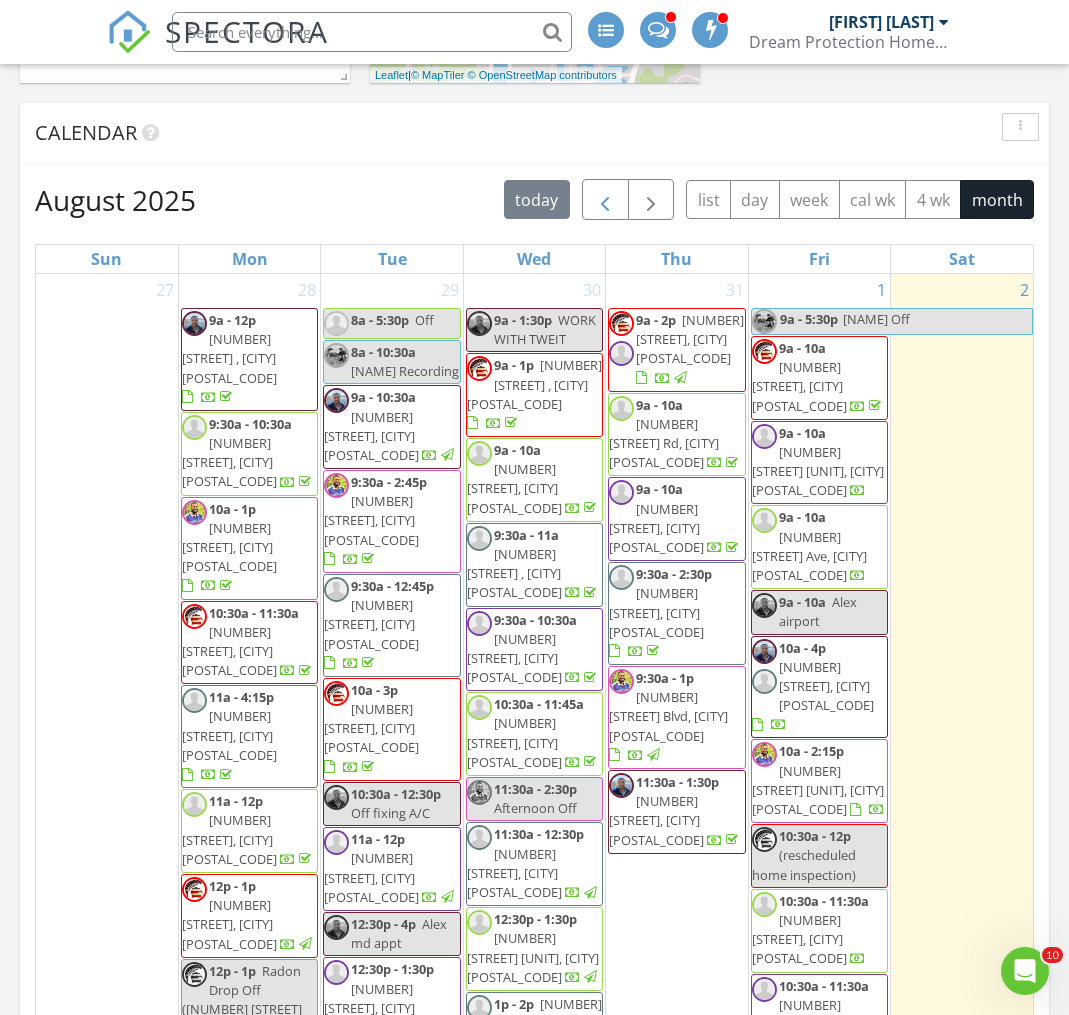 click at bounding box center (605, 201) 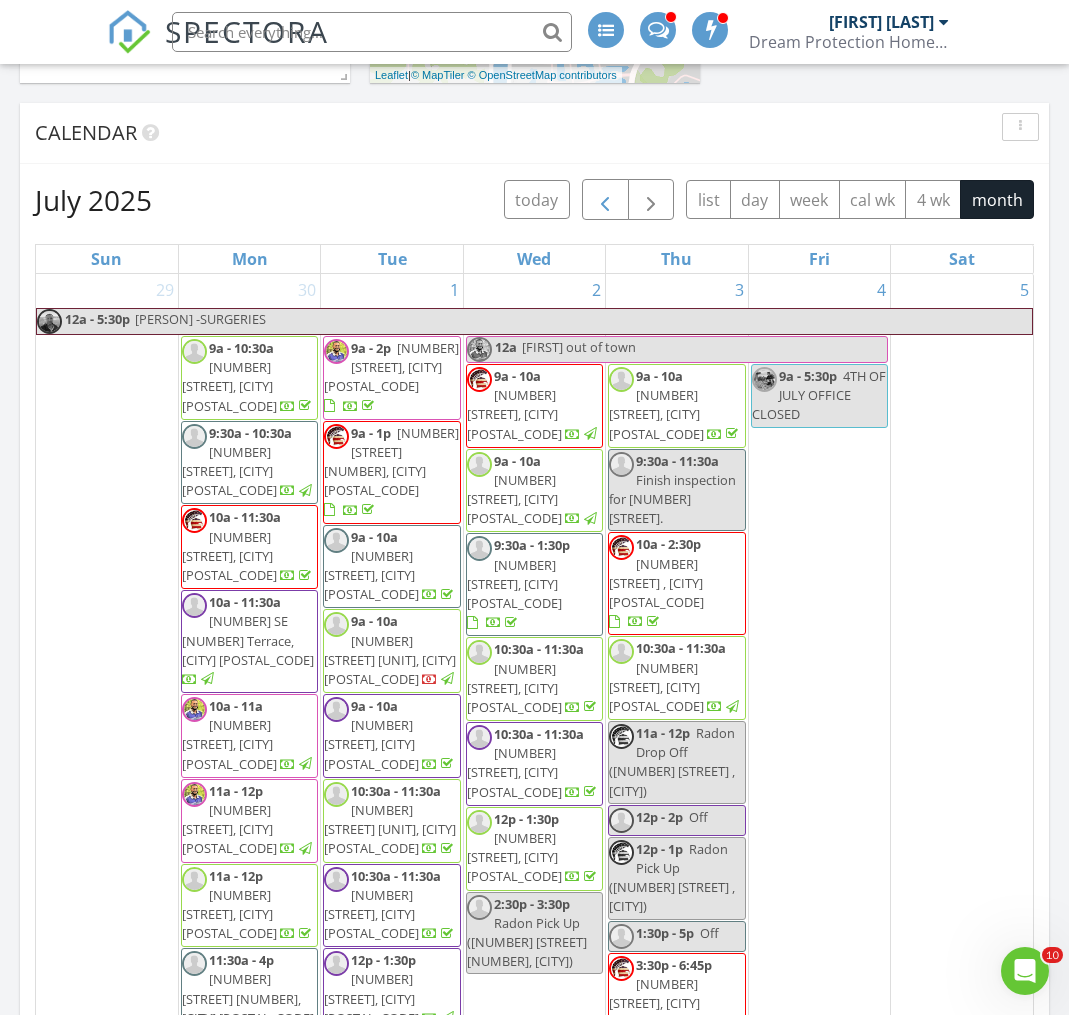 click at bounding box center (605, 201) 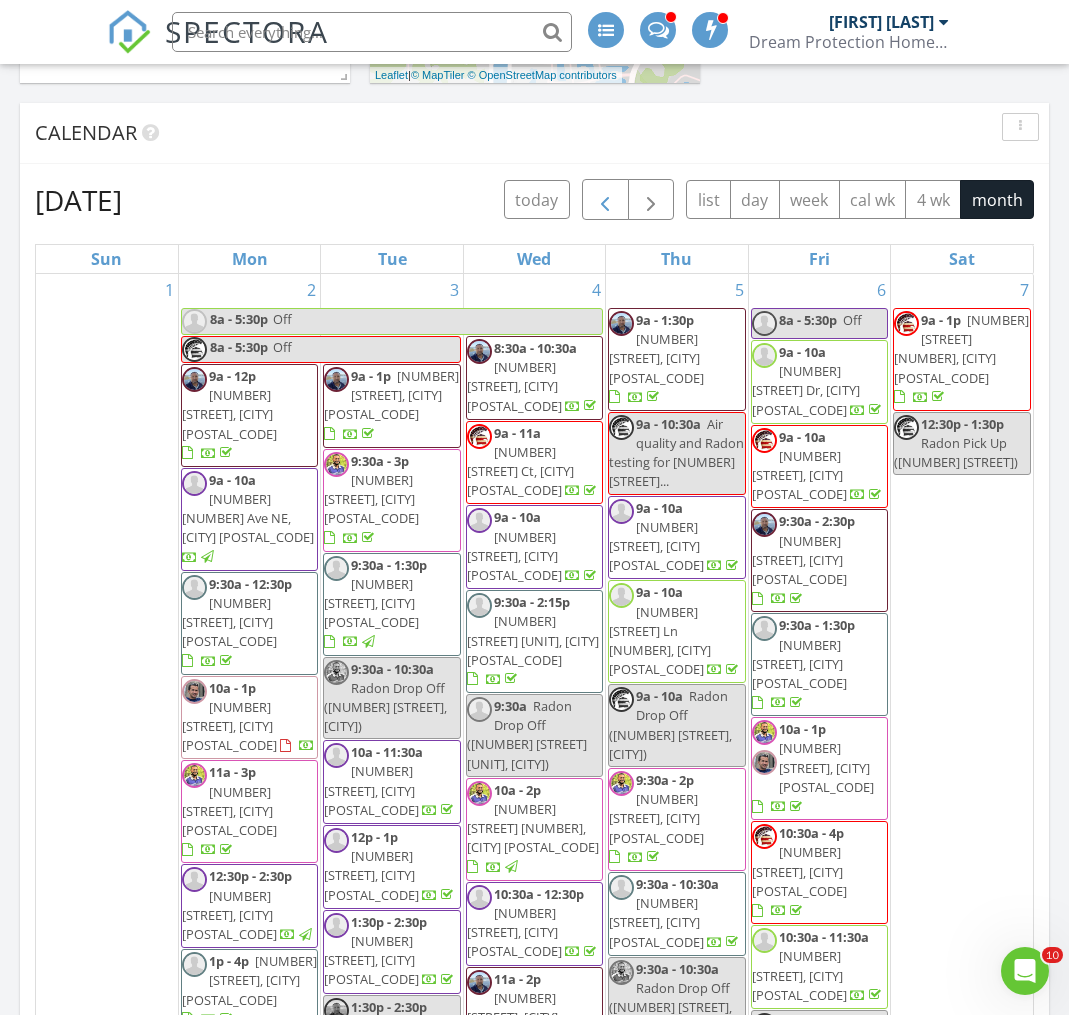 click at bounding box center [605, 201] 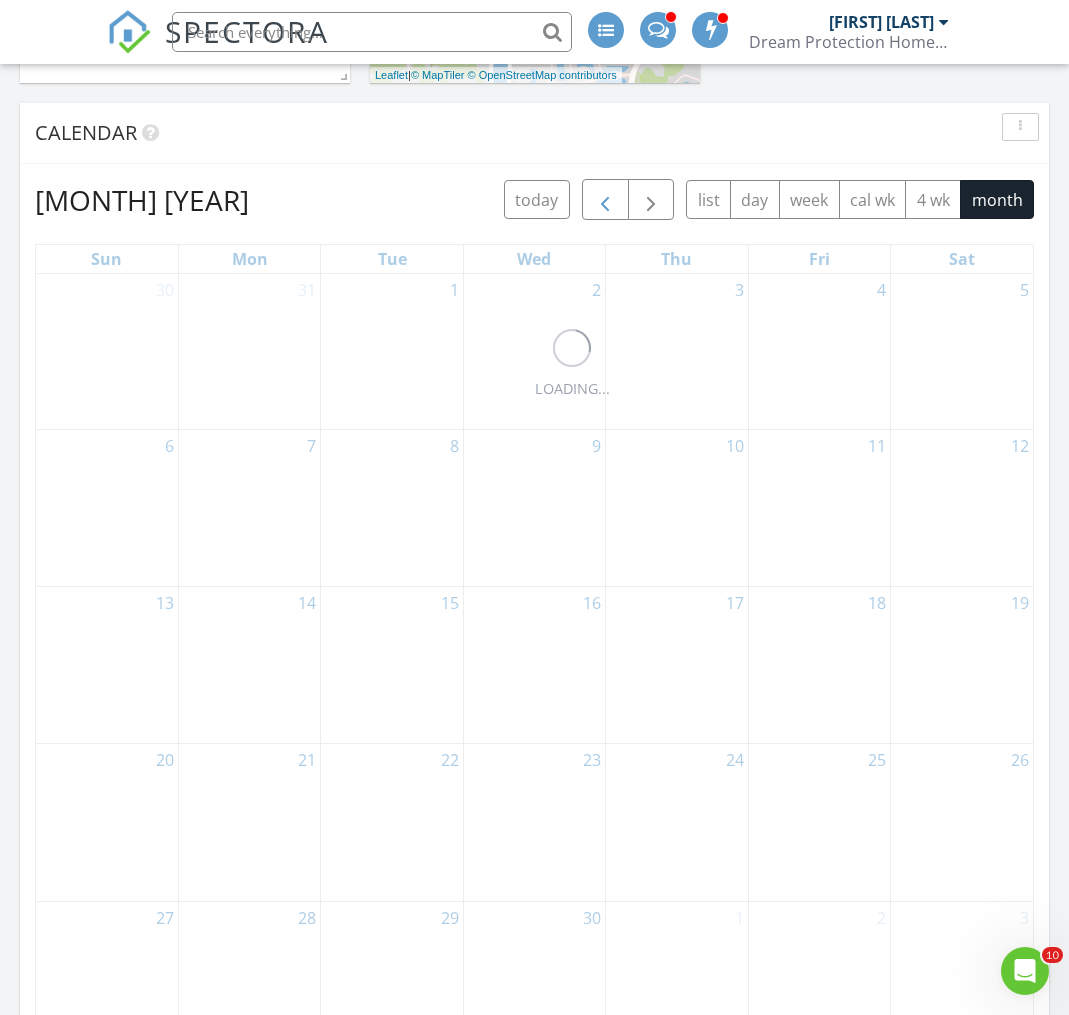 click at bounding box center (605, 201) 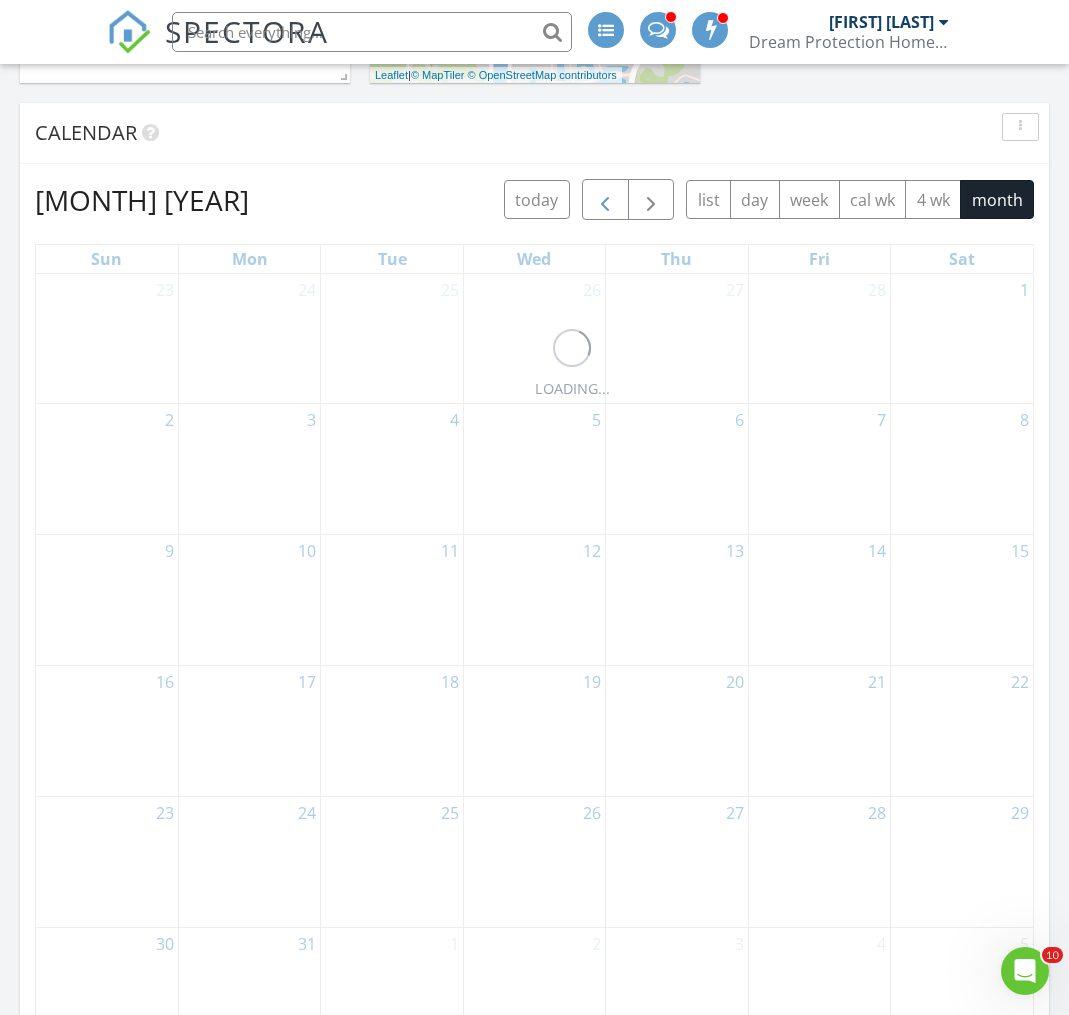 click at bounding box center [605, 201] 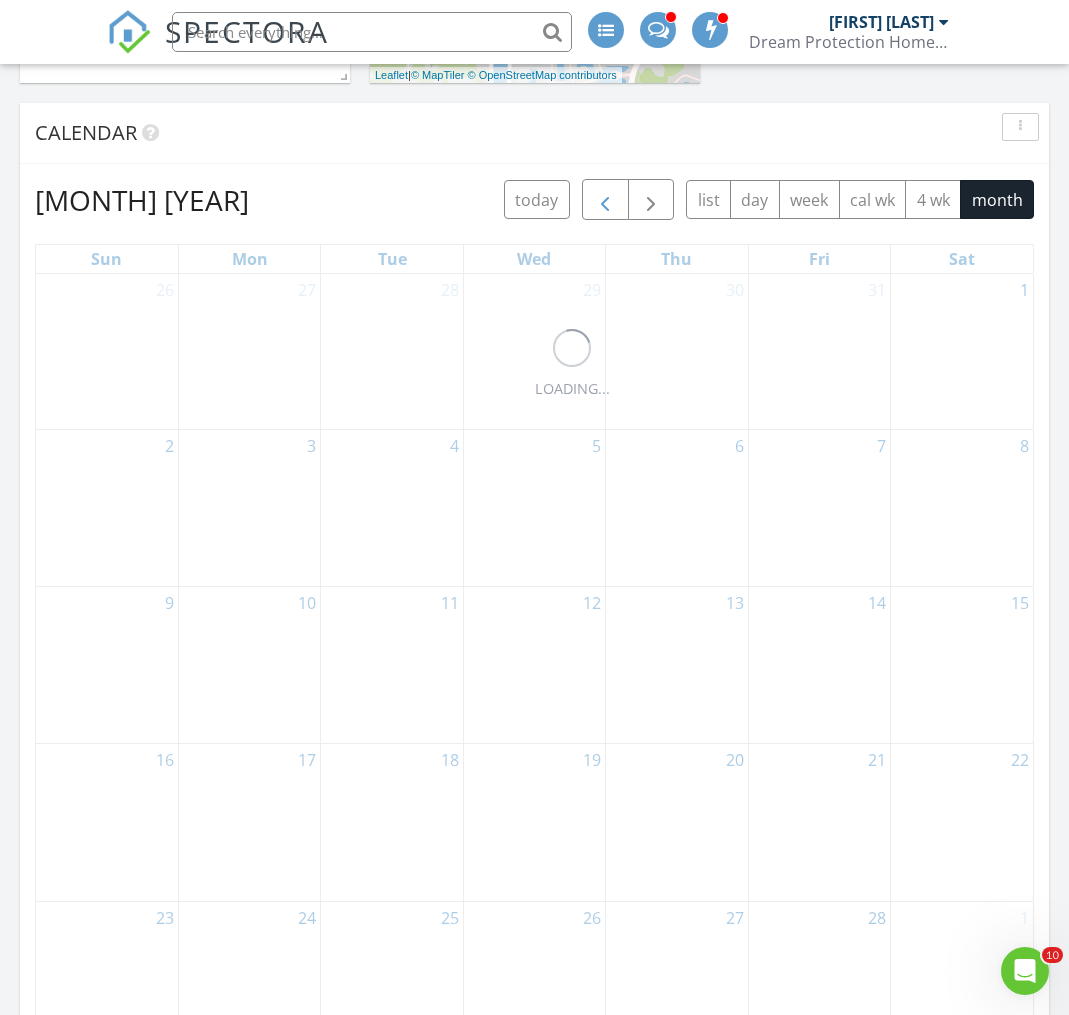 click at bounding box center [605, 201] 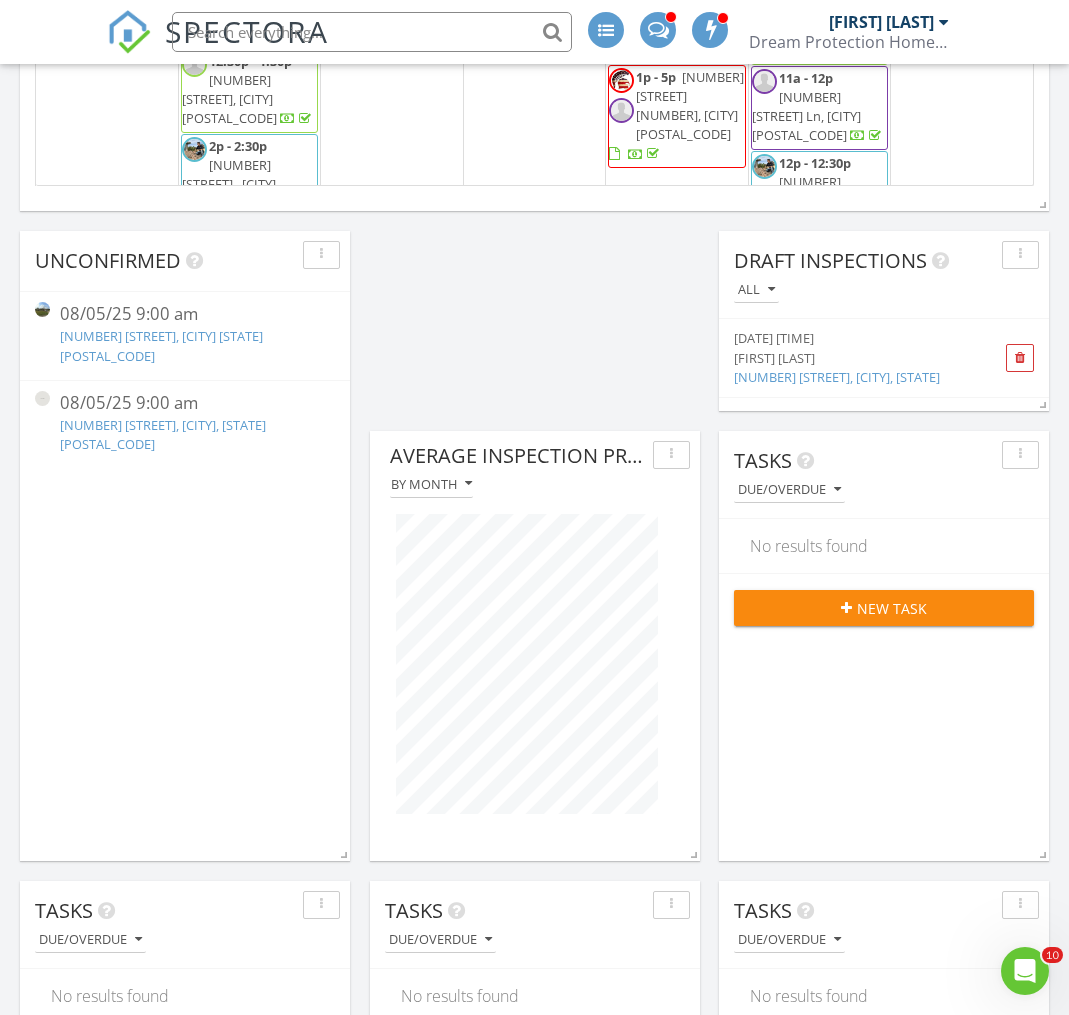 scroll, scrollTop: 1691, scrollLeft: 0, axis: vertical 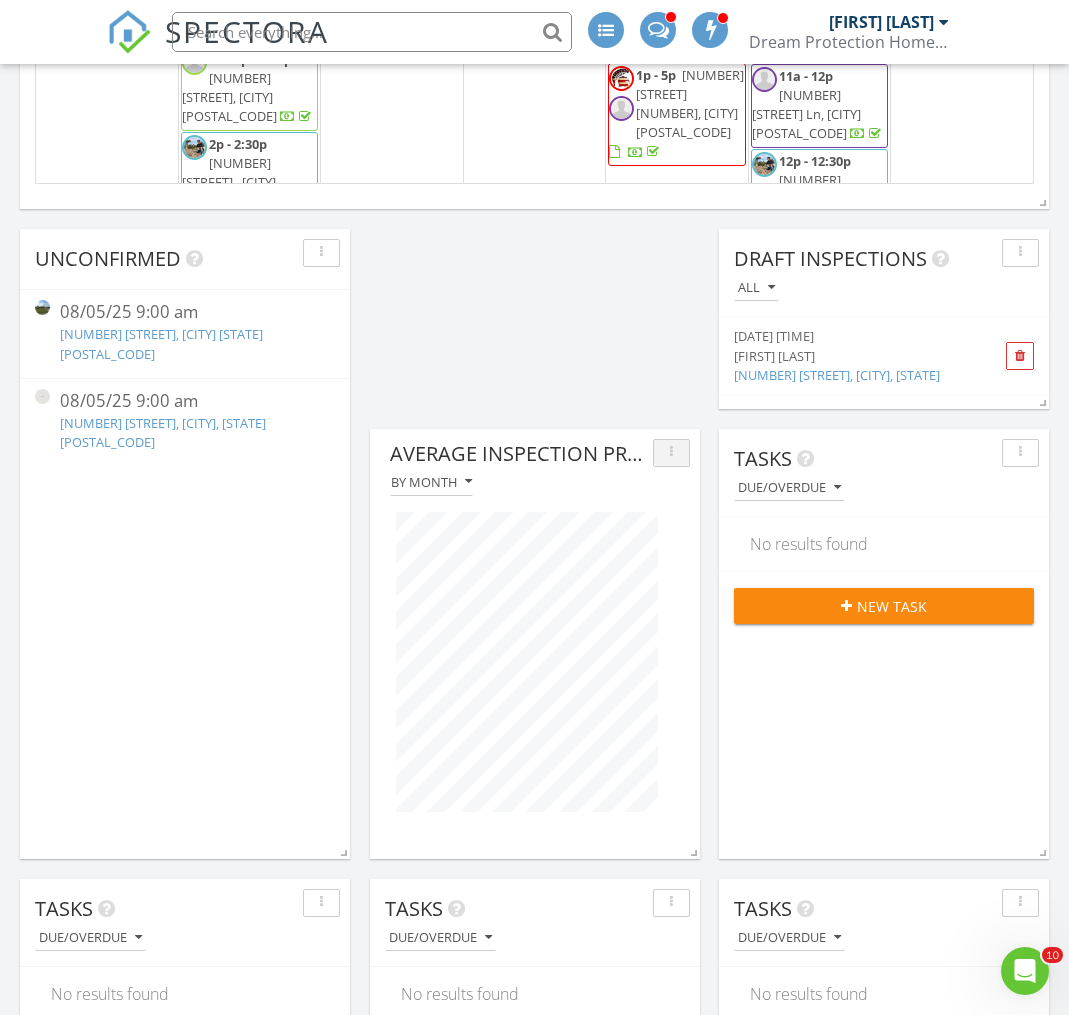 click at bounding box center (671, 453) 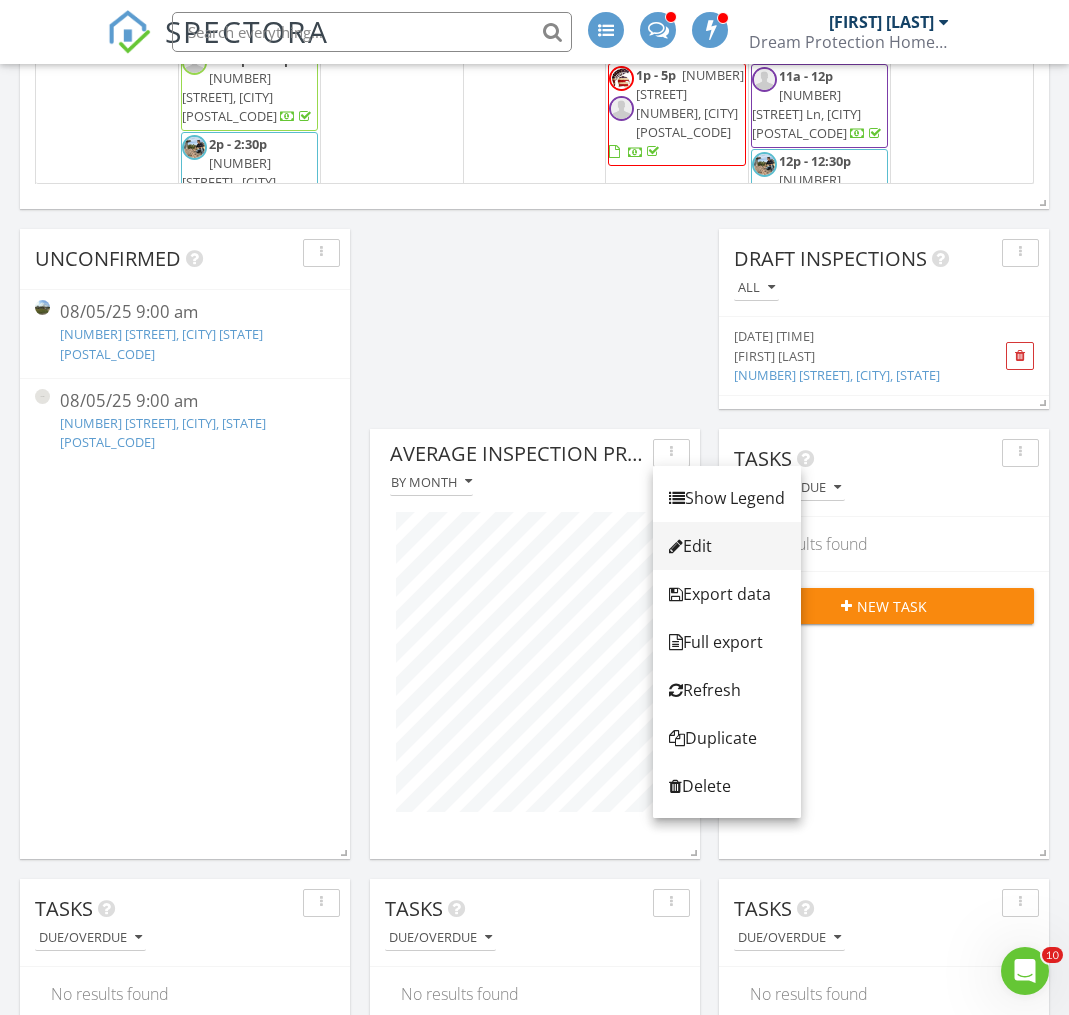 click on "Edit" at bounding box center [727, 546] 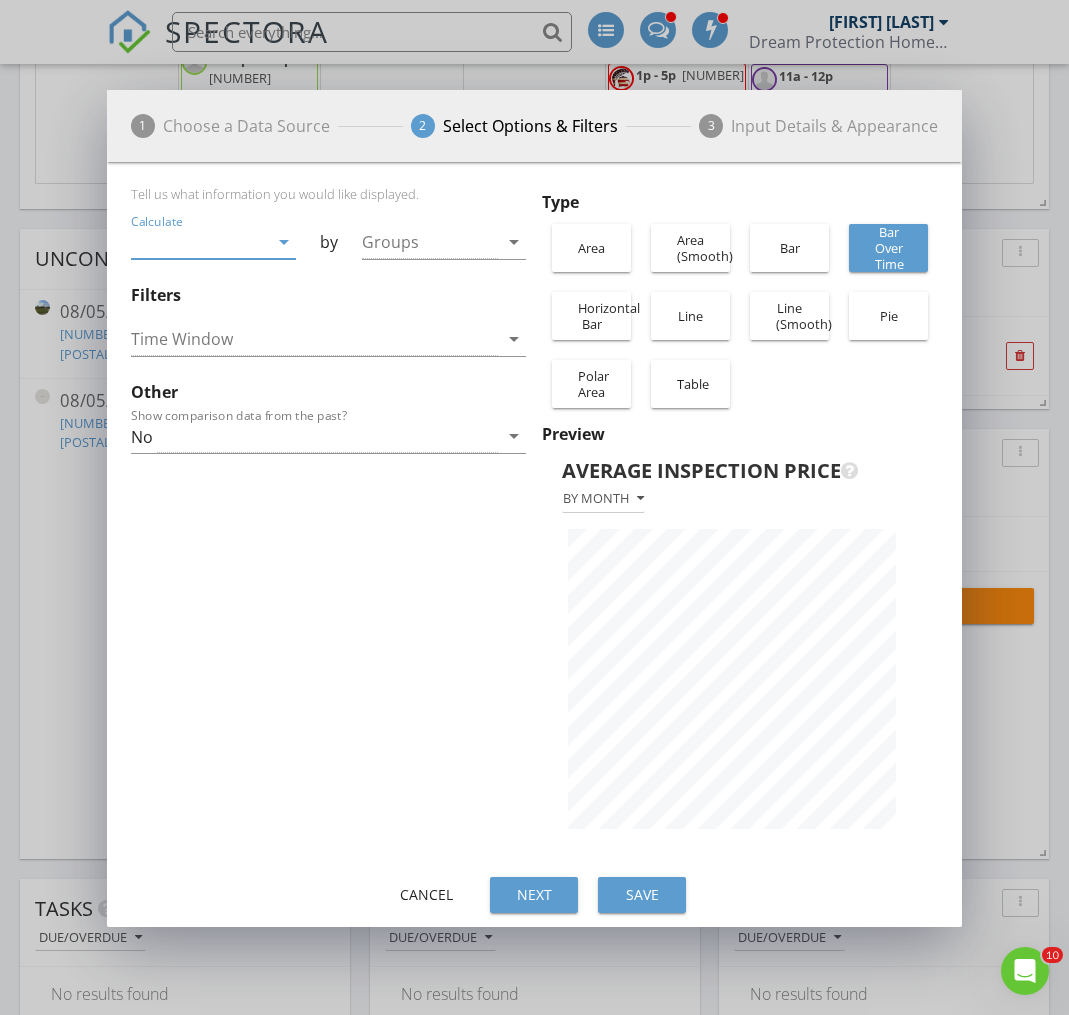 scroll, scrollTop: 999293, scrollLeft: 999145, axis: both 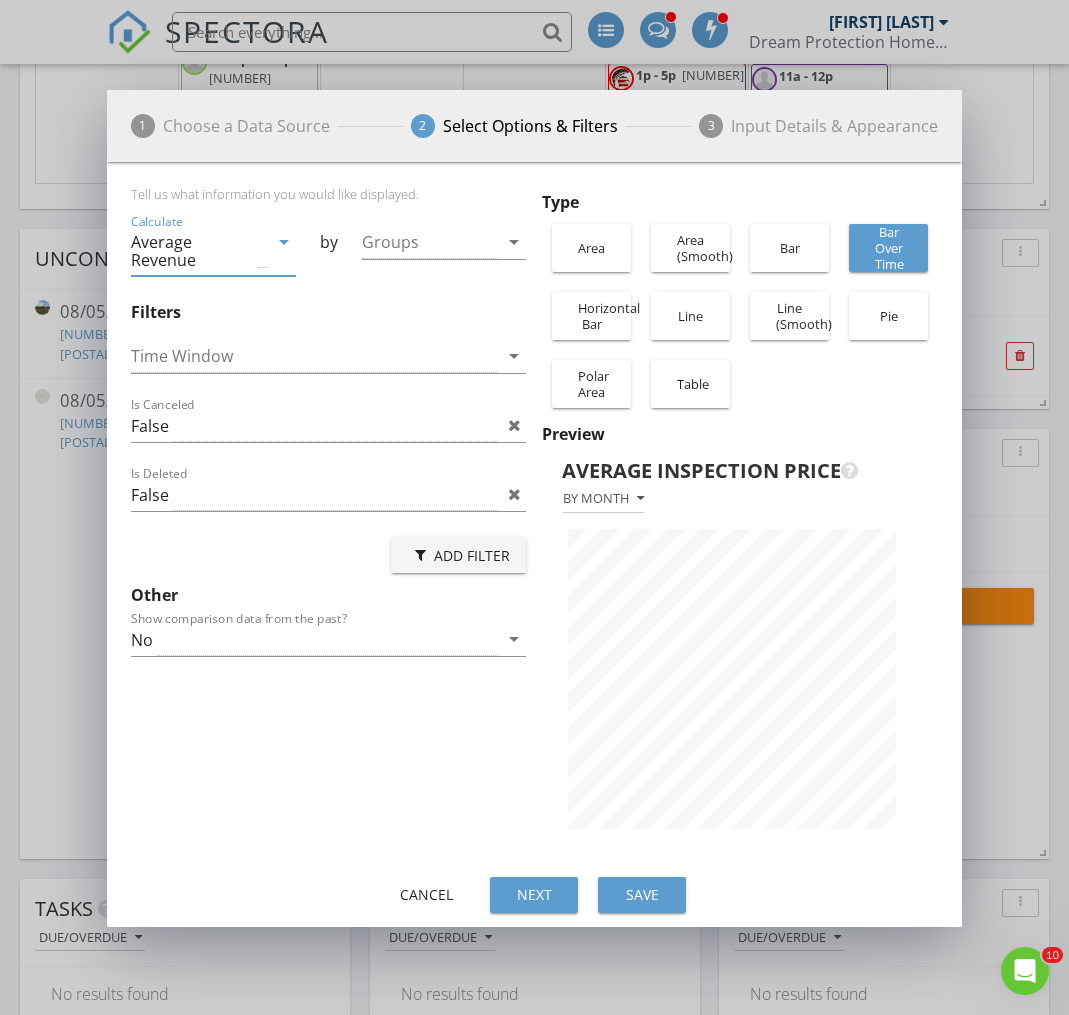 click on "arrow_drop_down" at bounding box center (284, 242) 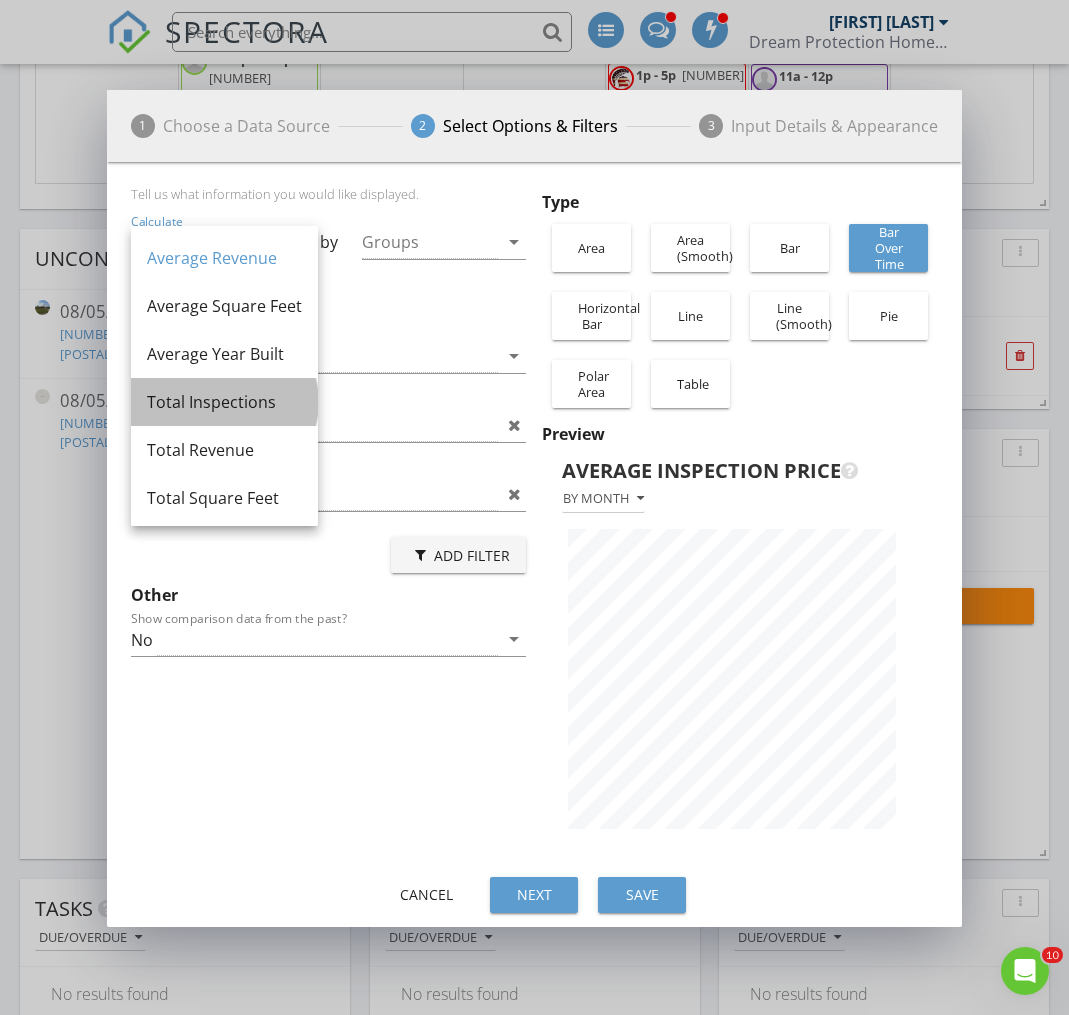 click on "Total Inspections" at bounding box center (224, 402) 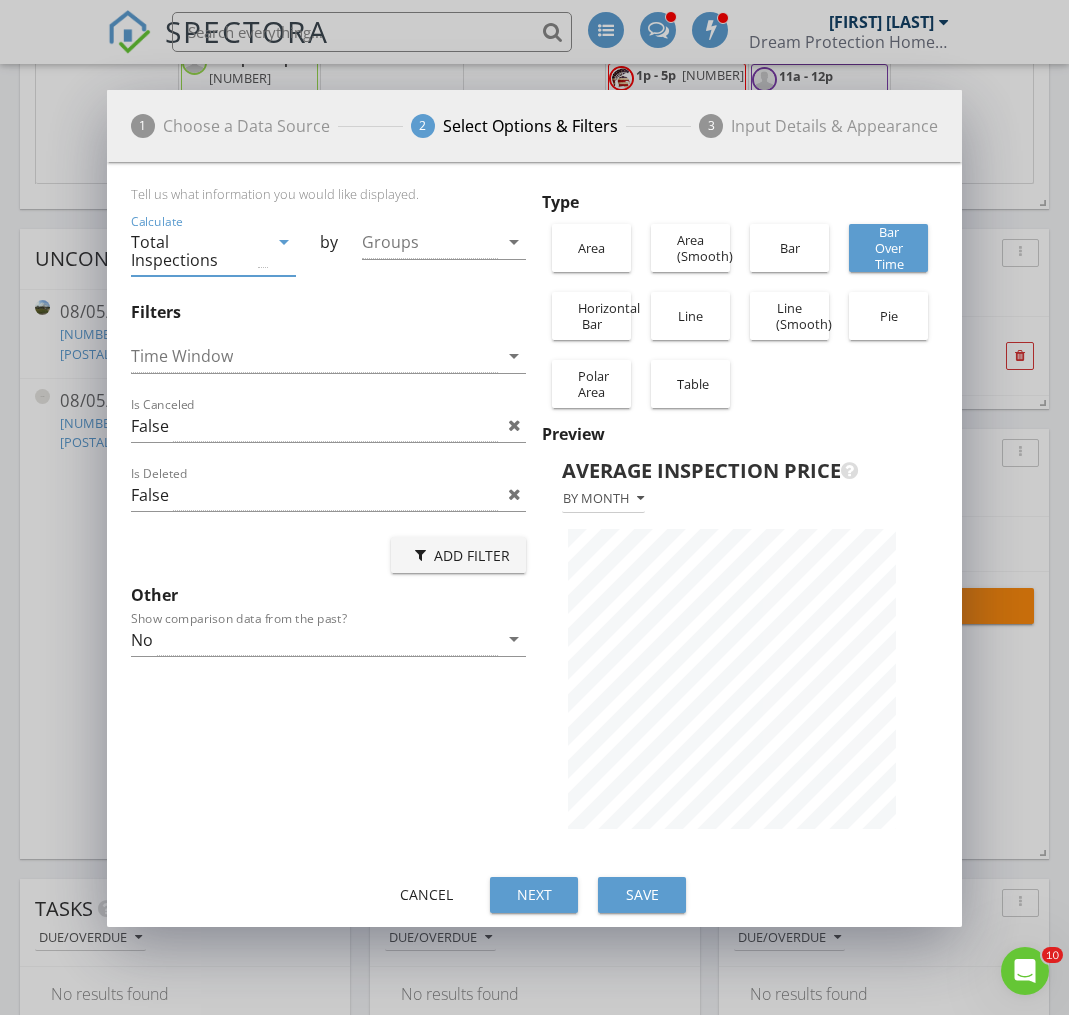 scroll, scrollTop: 999293, scrollLeft: 999145, axis: both 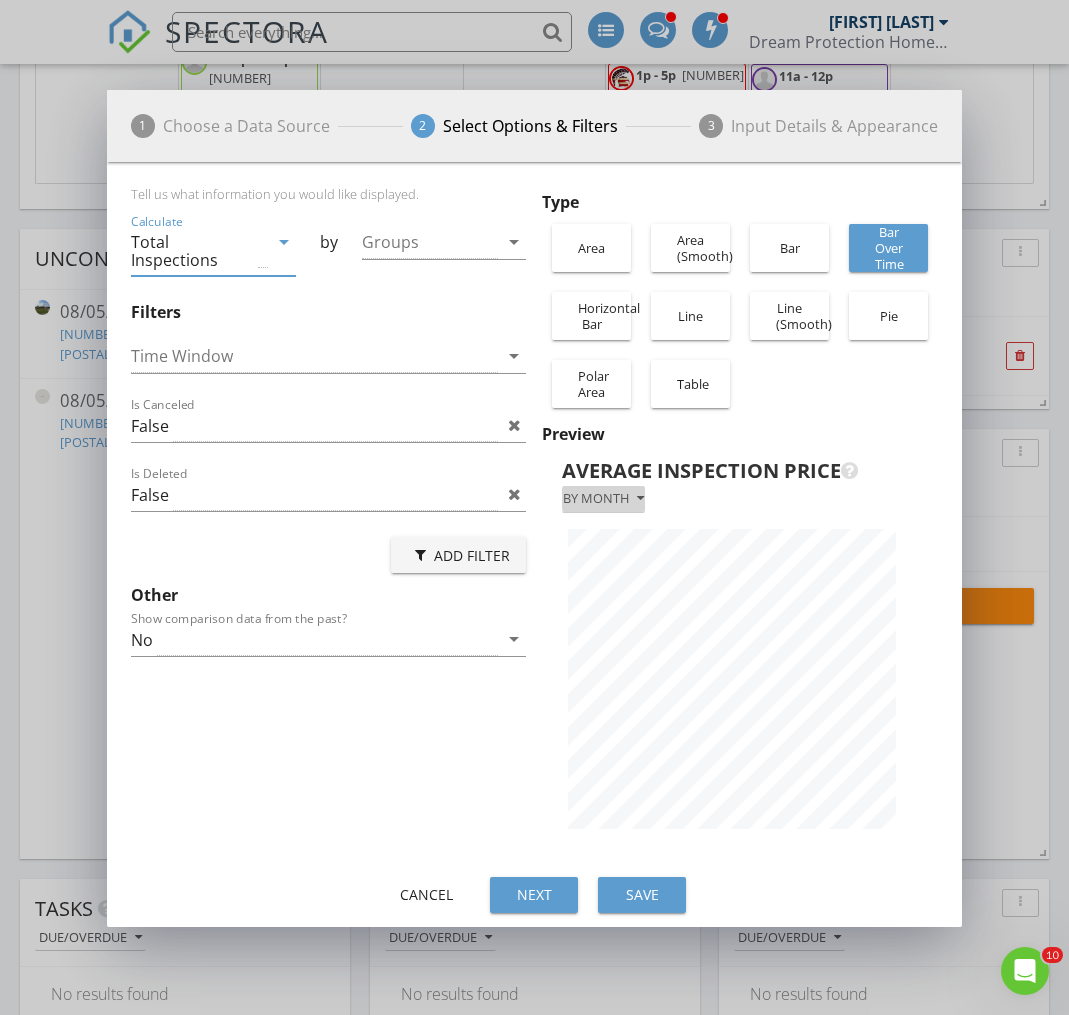 click on "By month" at bounding box center (603, 499) 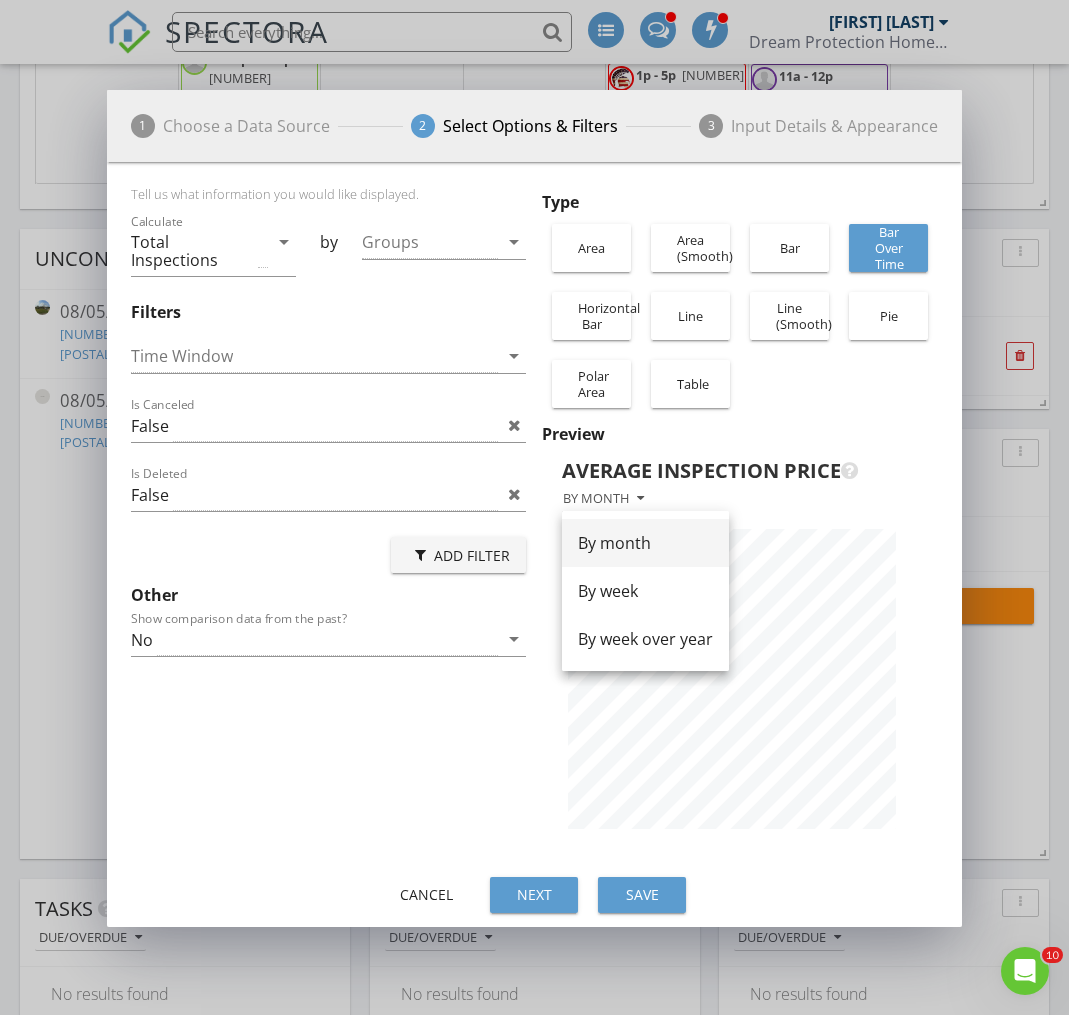 click on "By month" at bounding box center [645, 543] 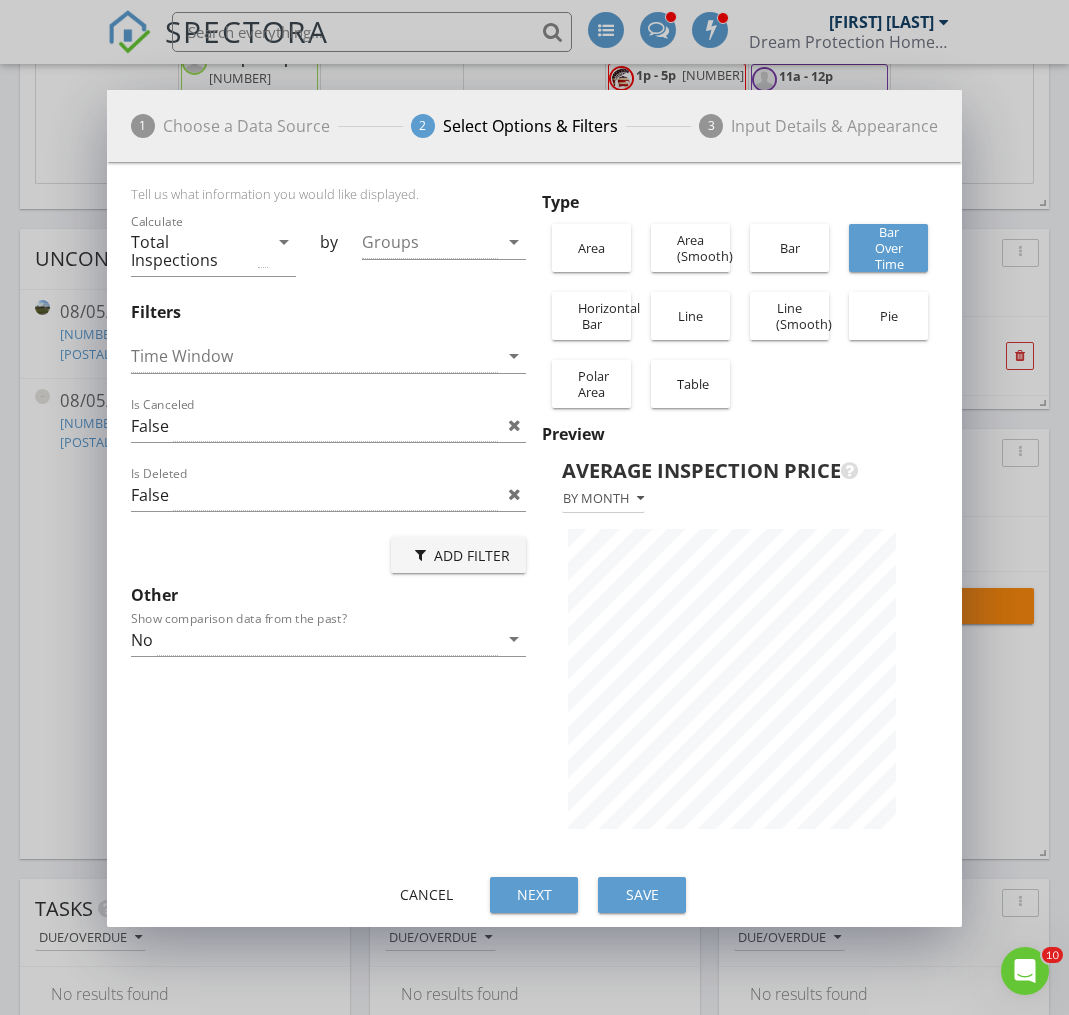 scroll, scrollTop: 999293, scrollLeft: 999145, axis: both 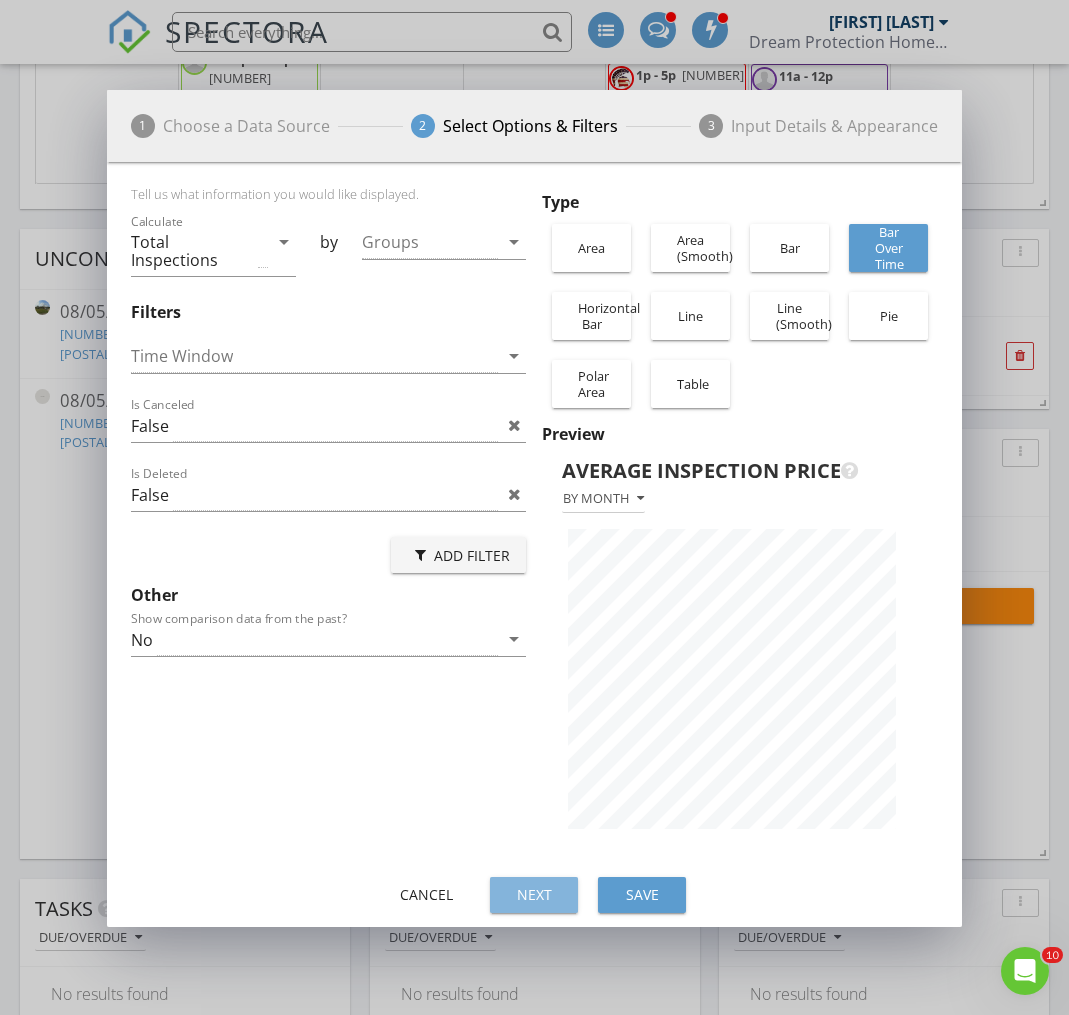 click on "Next" at bounding box center (534, 894) 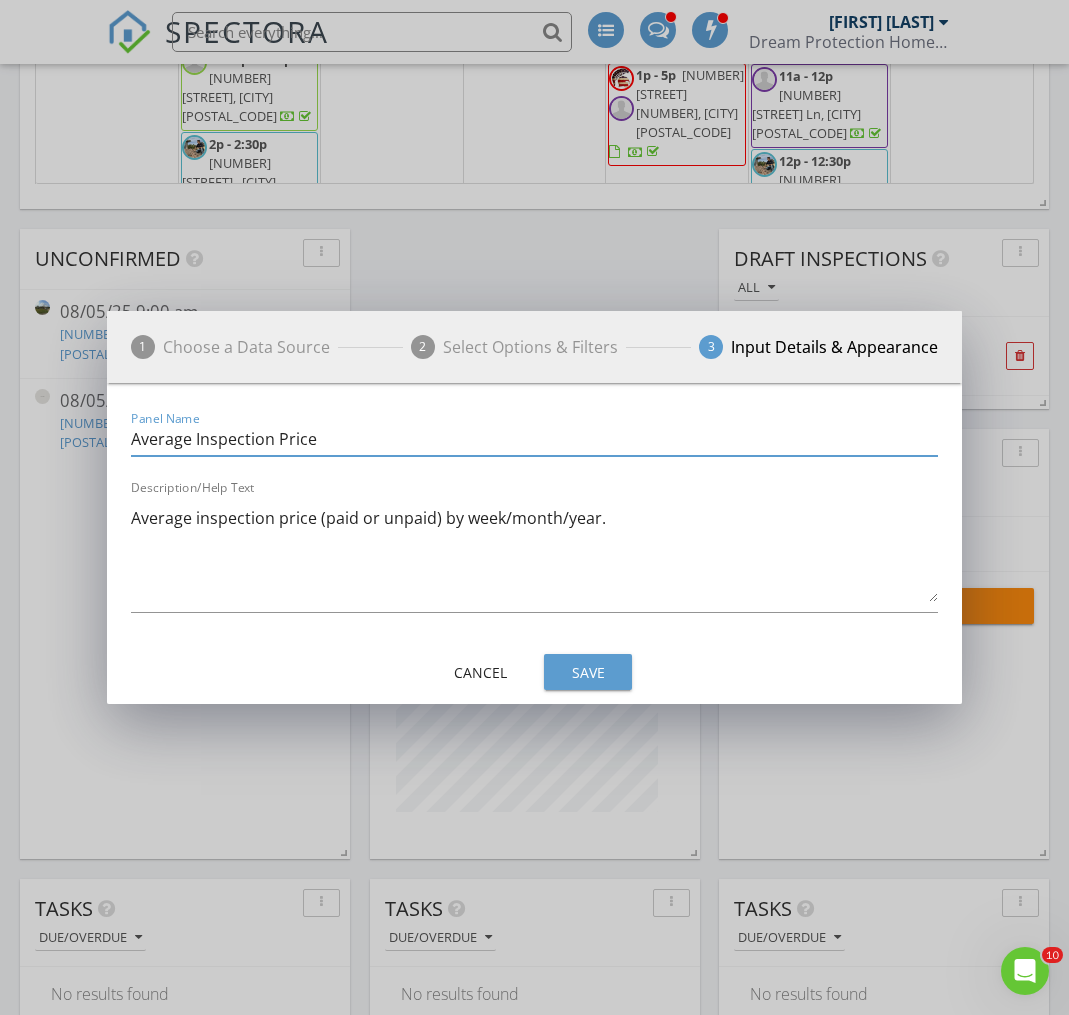 click on "Average Inspection Price" at bounding box center [534, 439] 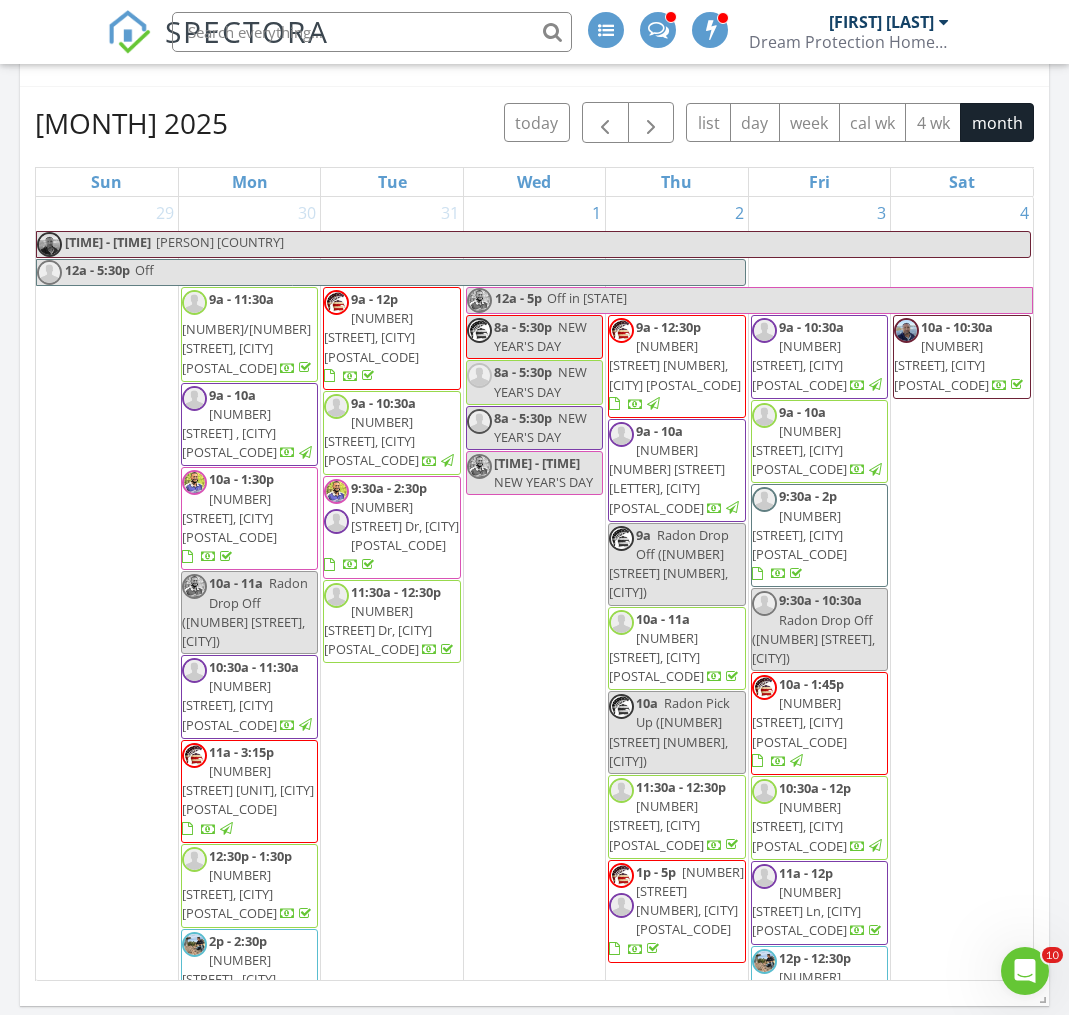 scroll, scrollTop: 890, scrollLeft: 0, axis: vertical 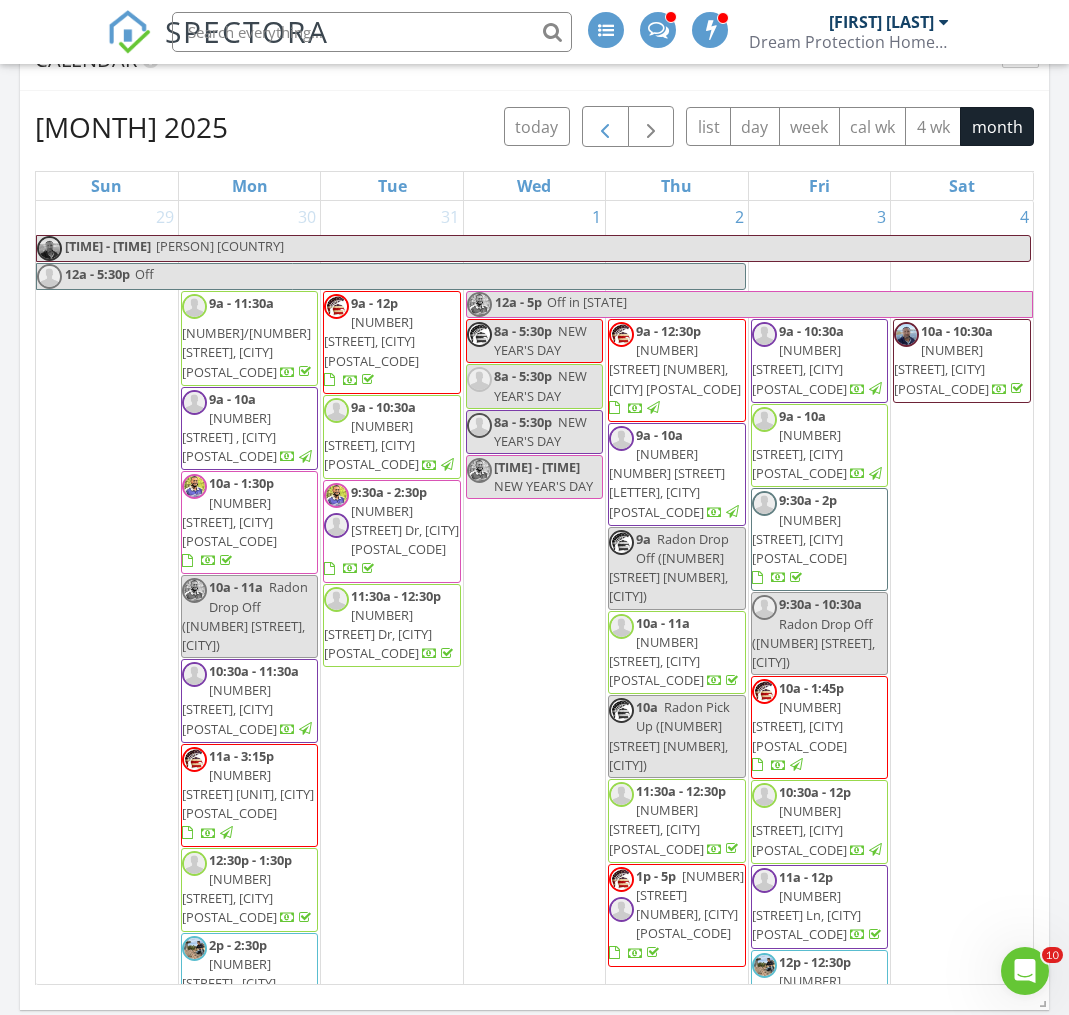 click at bounding box center [605, 128] 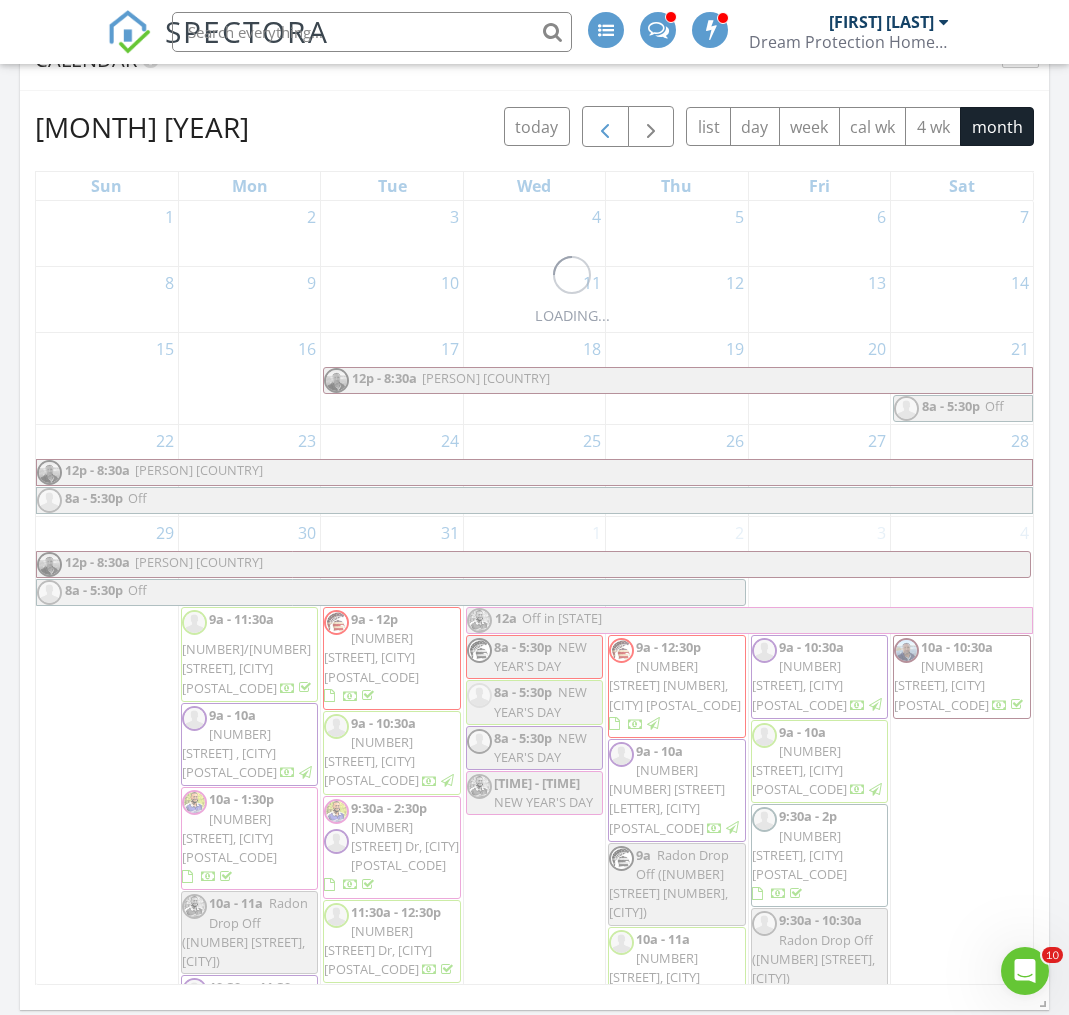 click at bounding box center (605, 128) 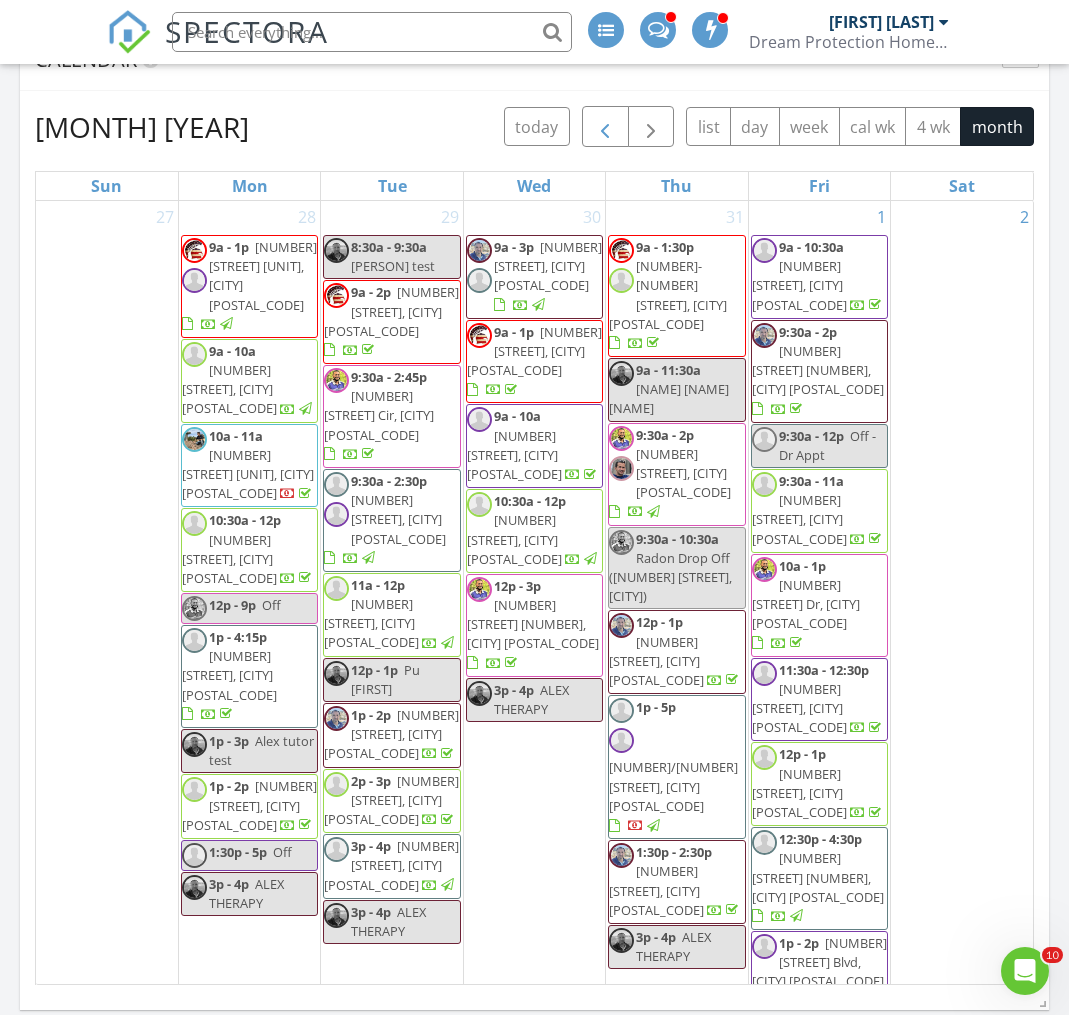 click at bounding box center (605, 128) 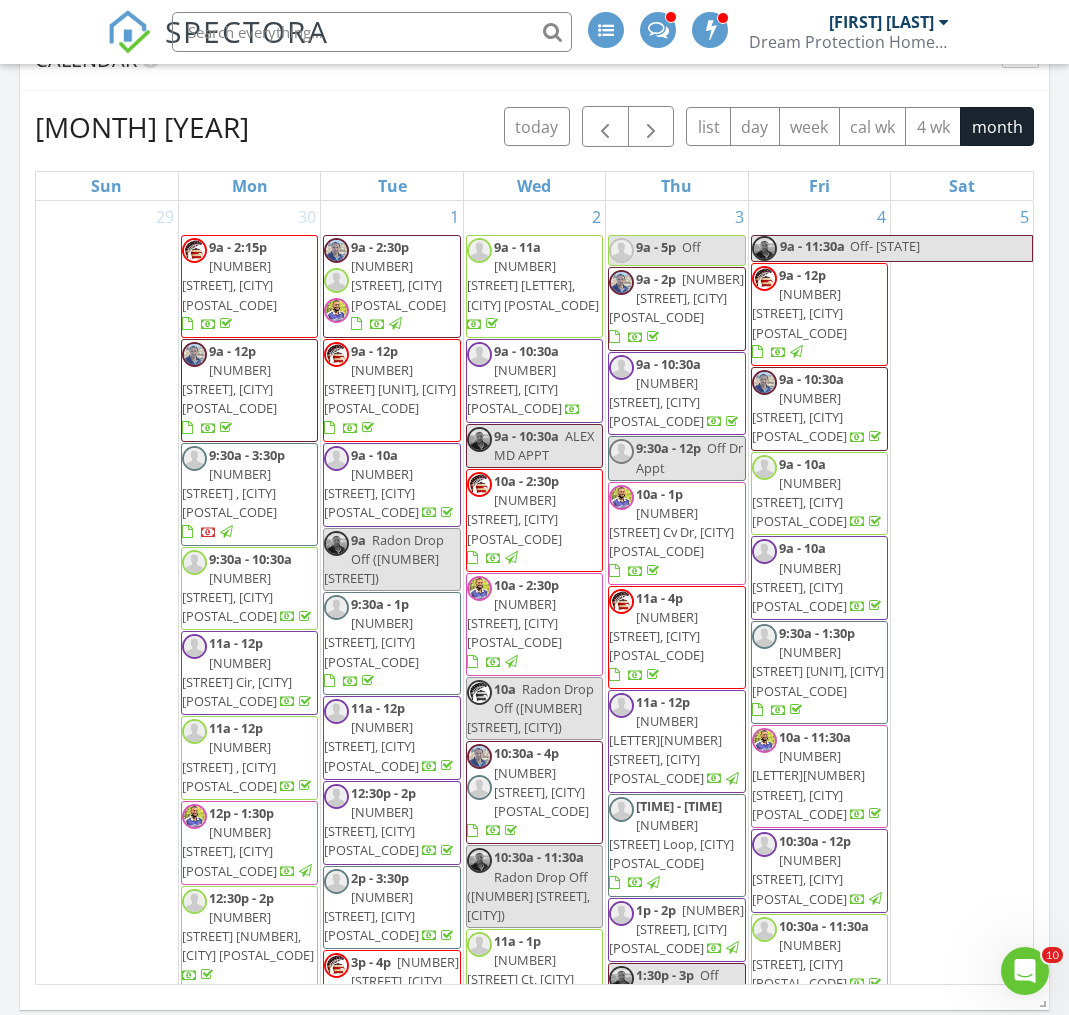 scroll, scrollTop: 0, scrollLeft: 0, axis: both 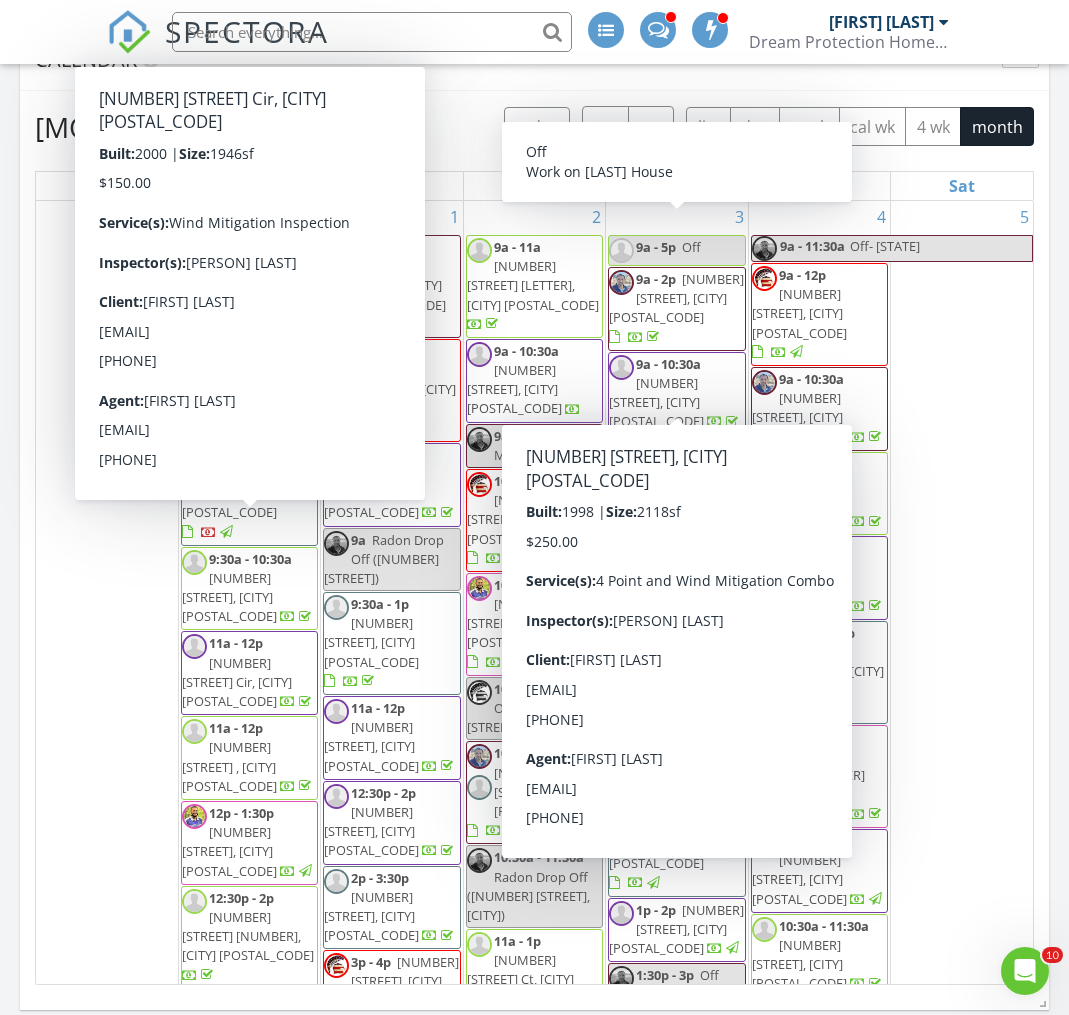 click on "Calendar" at bounding box center [534, 60] 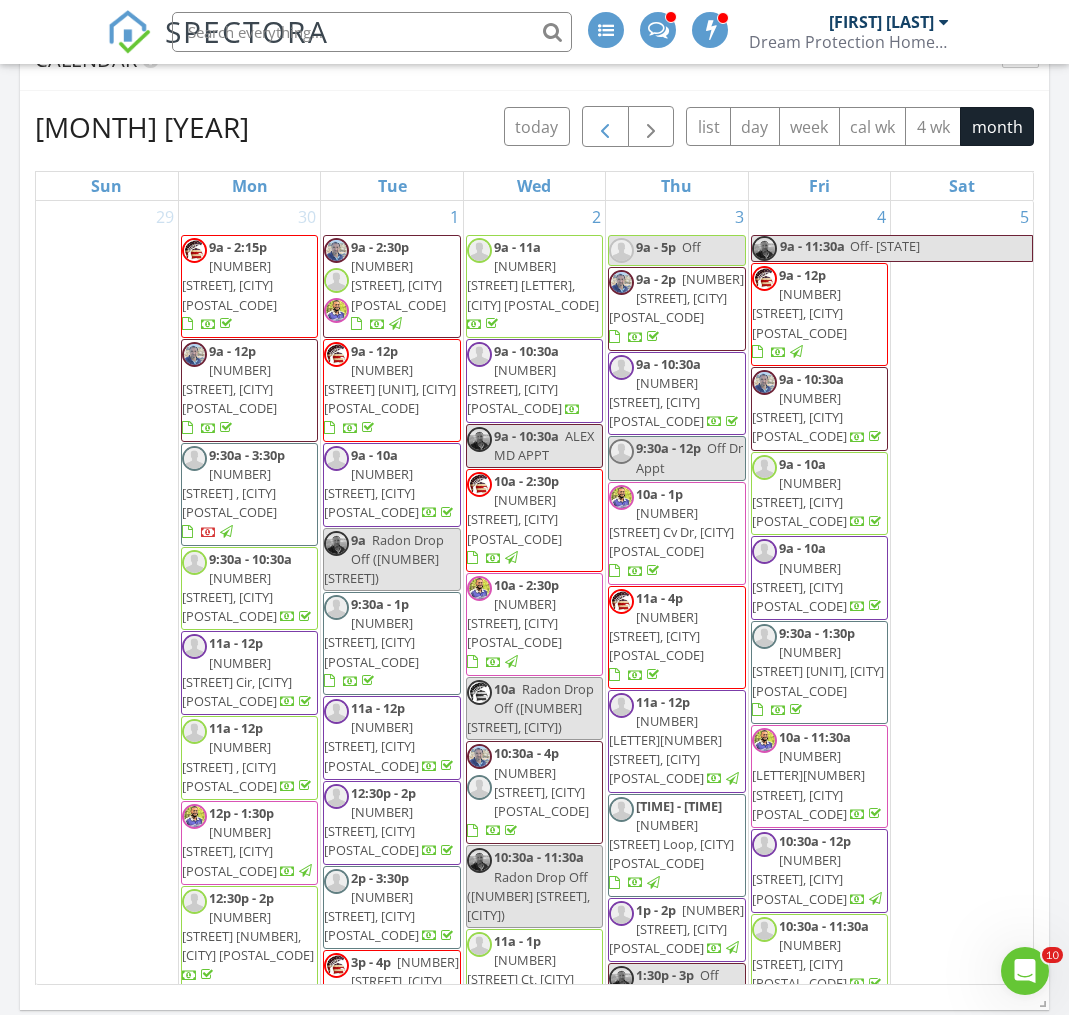 click at bounding box center (605, 128) 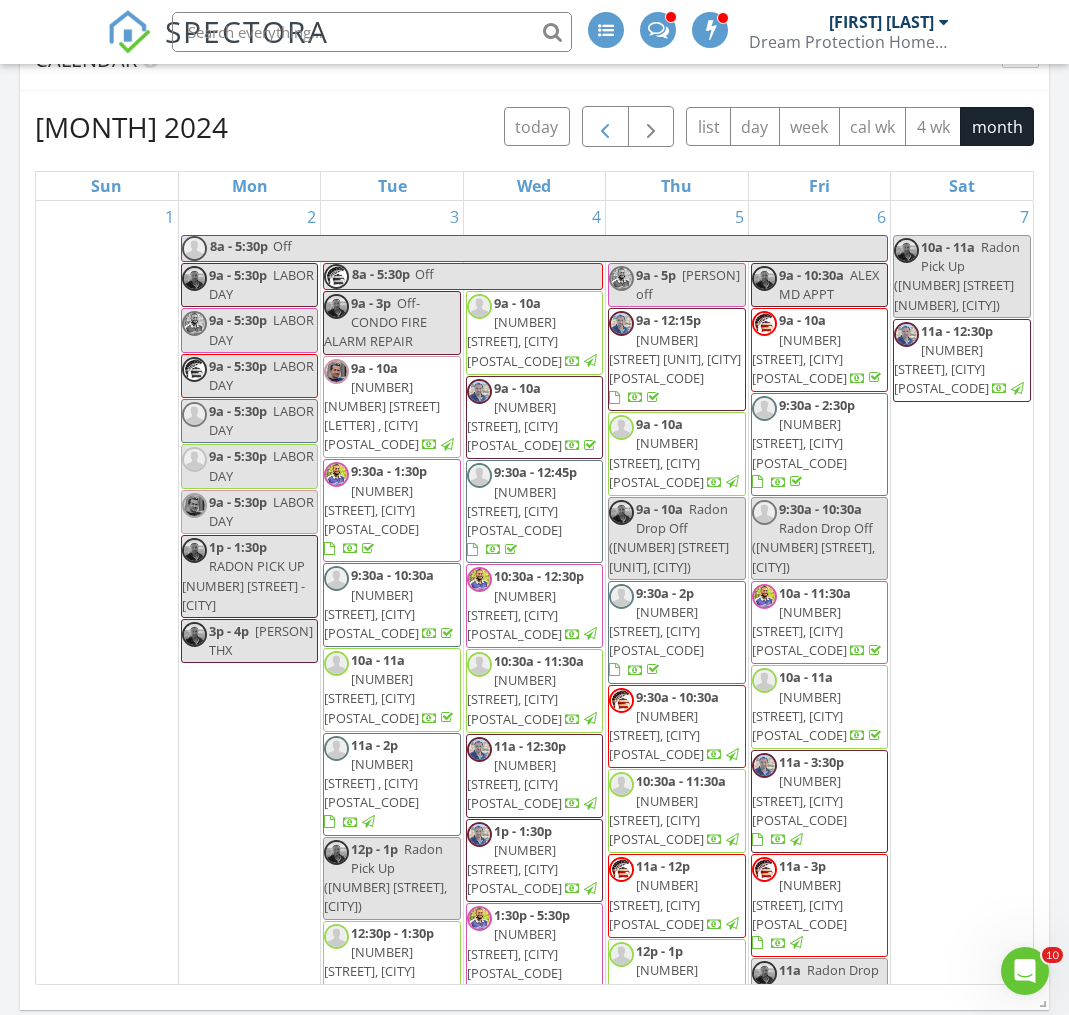 click at bounding box center [605, 128] 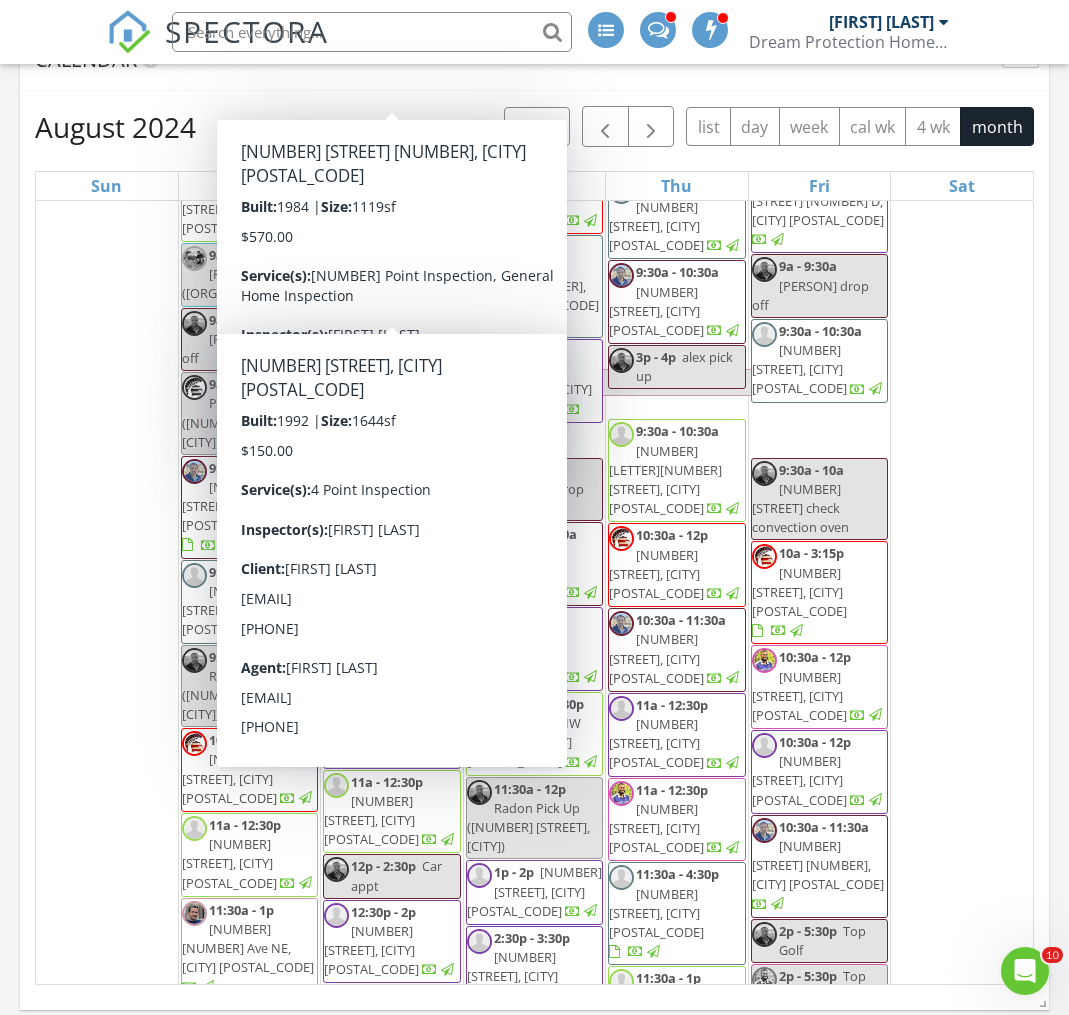 scroll, scrollTop: 249, scrollLeft: 0, axis: vertical 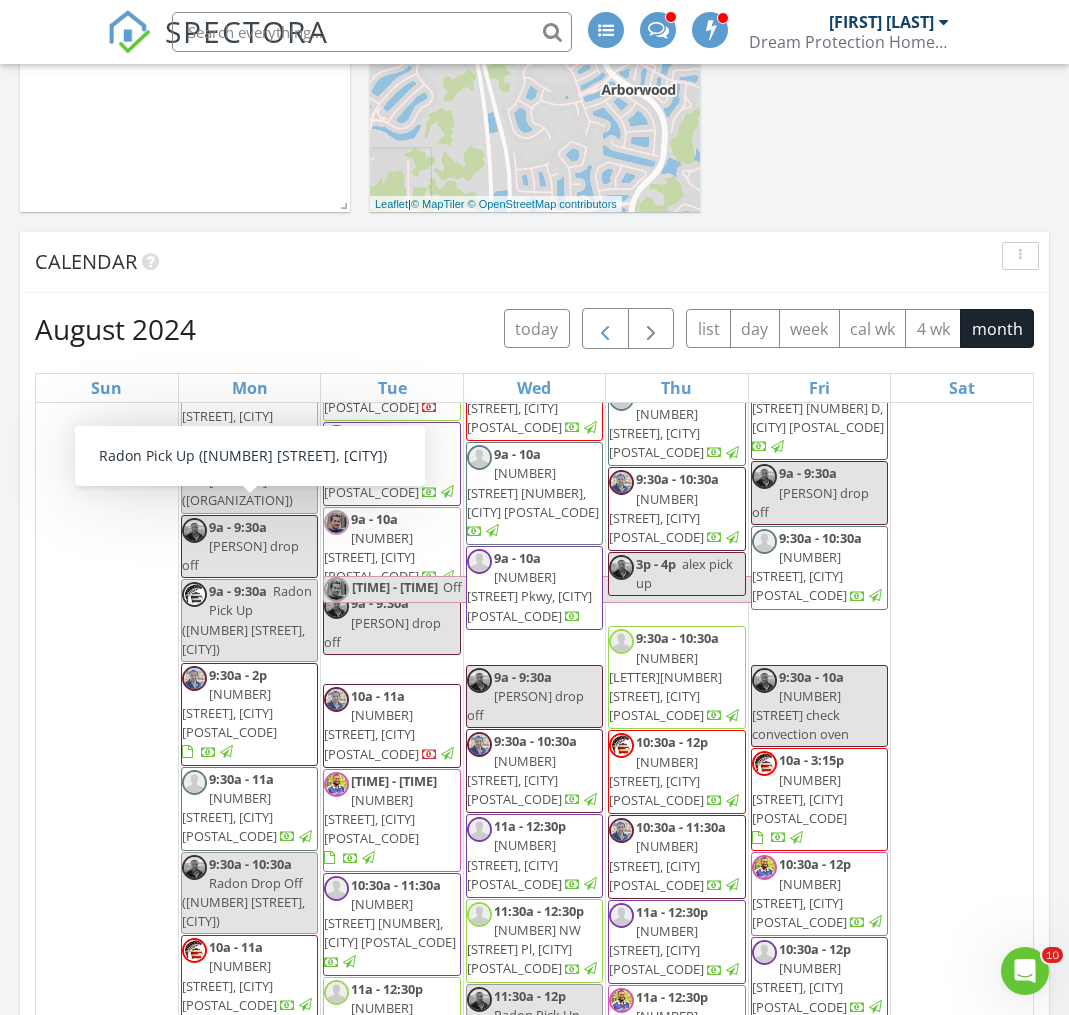 click at bounding box center (605, 330) 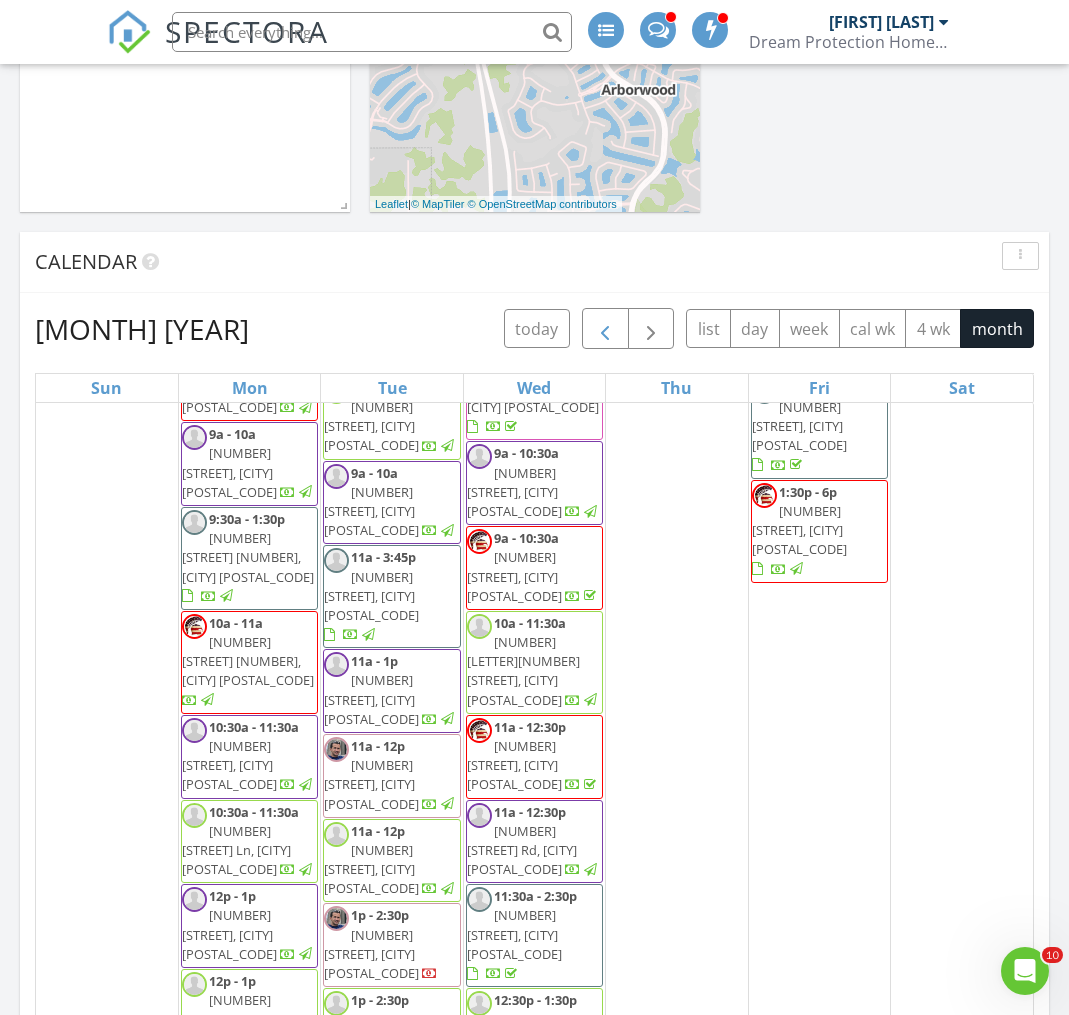 scroll, scrollTop: 0, scrollLeft: 0, axis: both 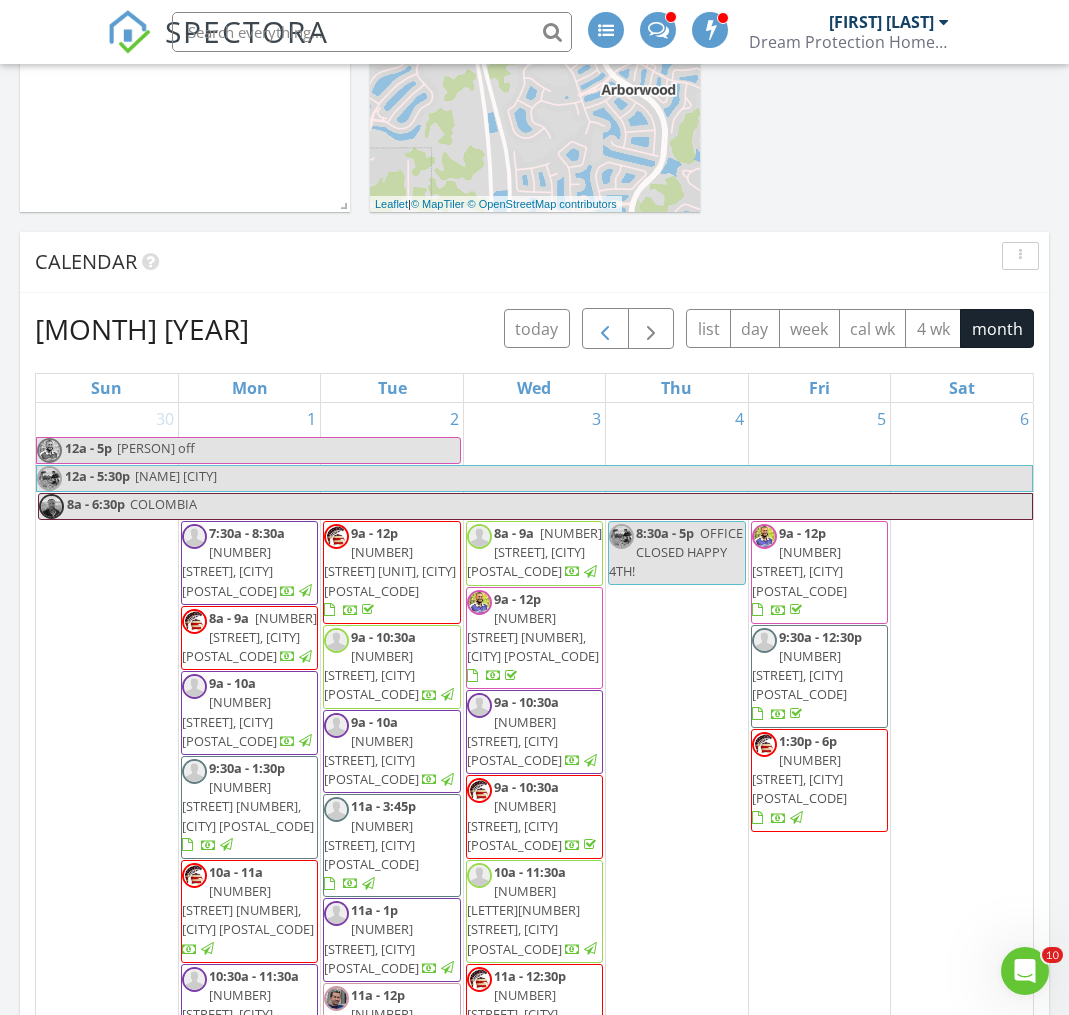 click at bounding box center [605, 330] 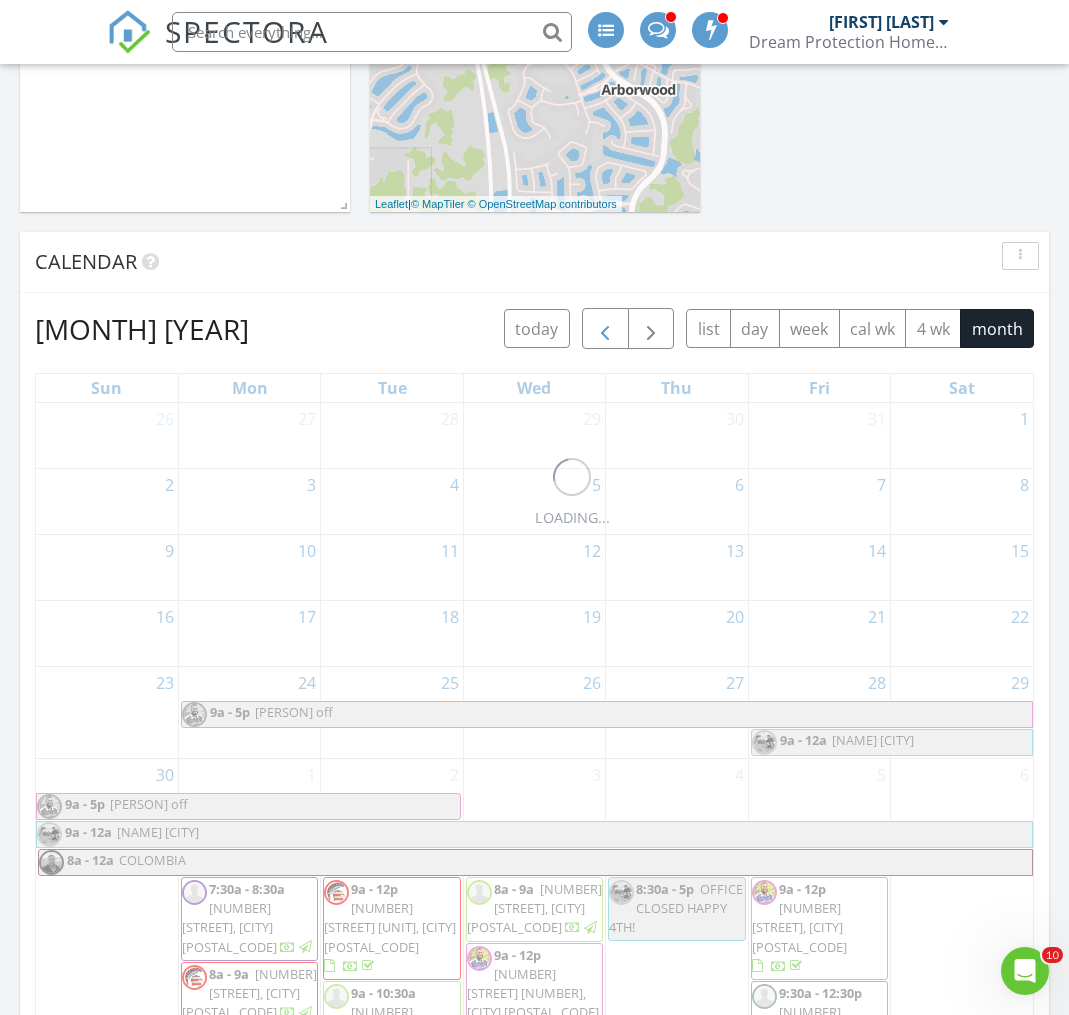 click at bounding box center [605, 330] 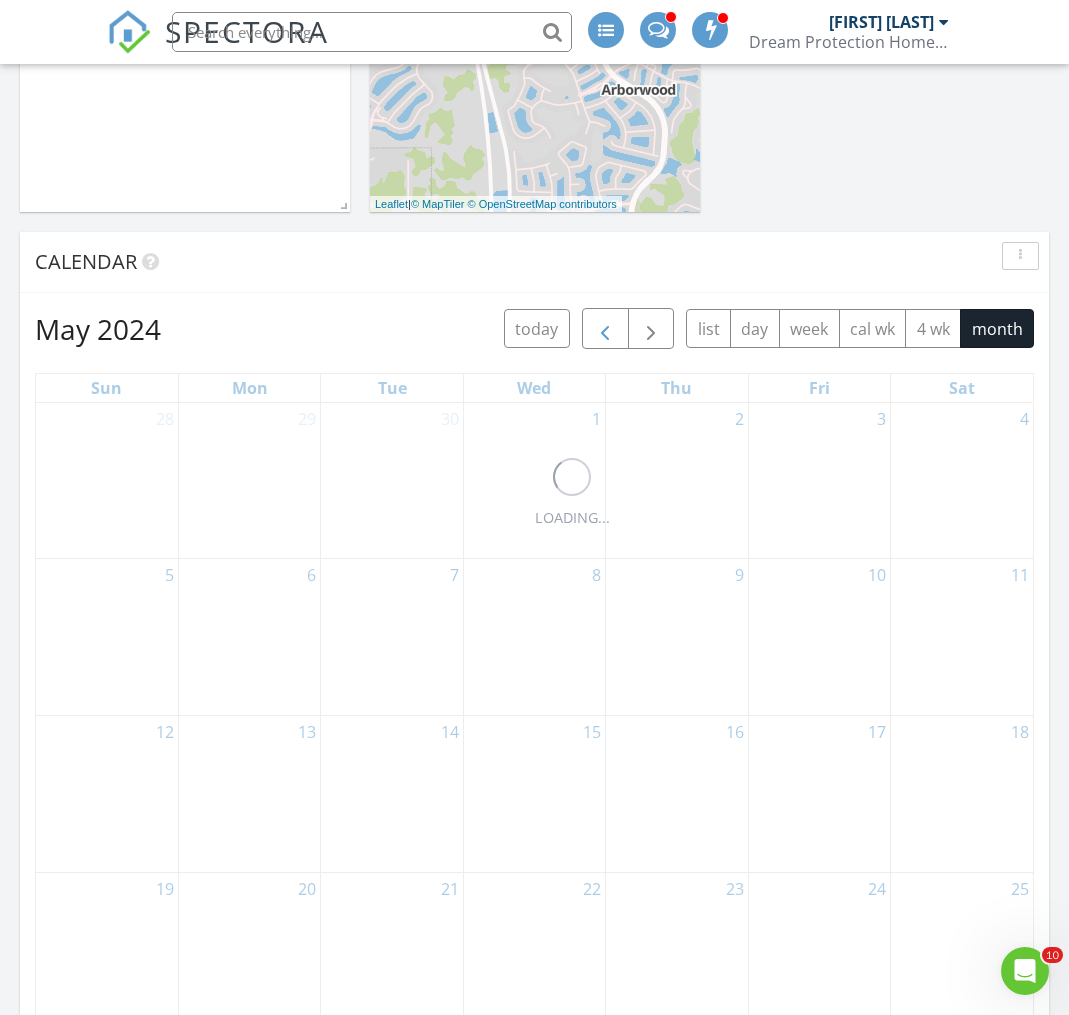 click at bounding box center [605, 330] 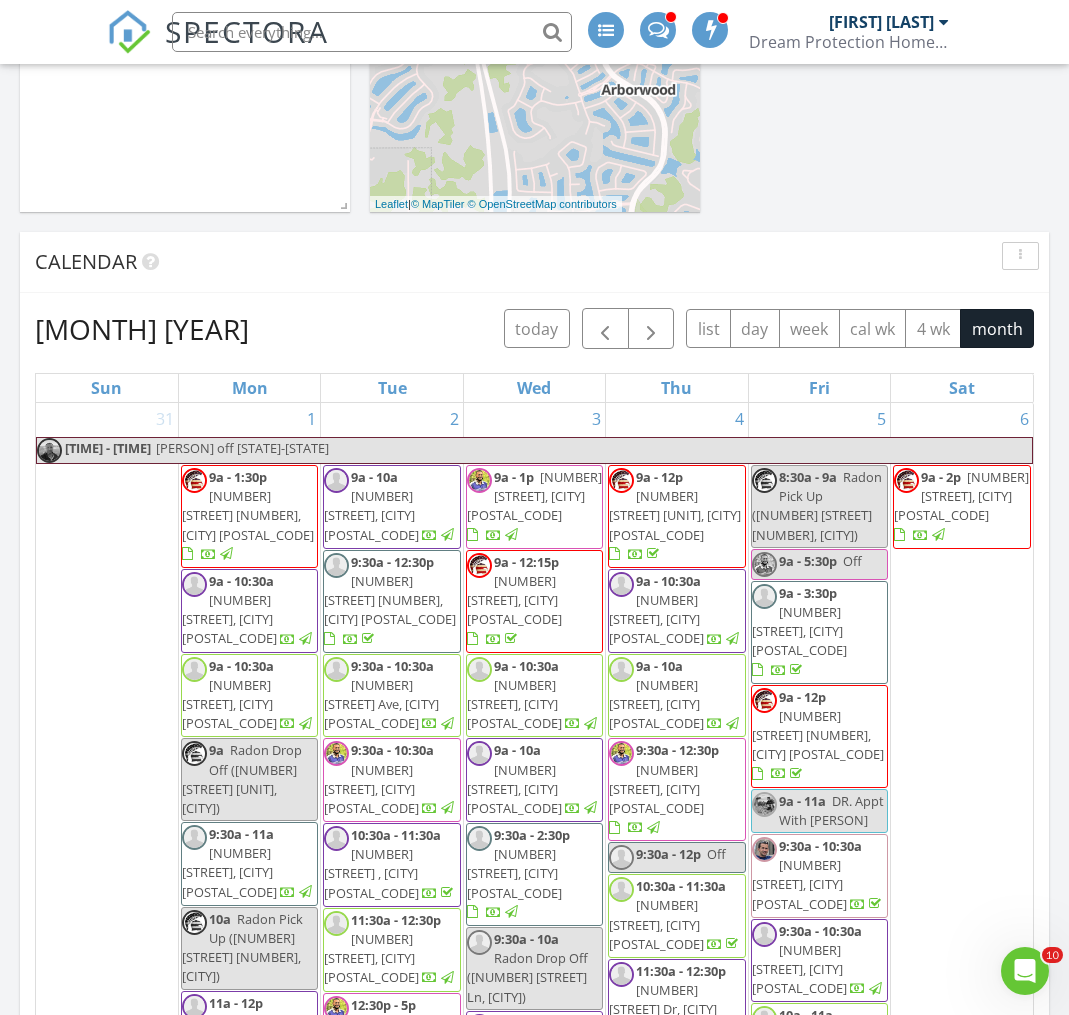 scroll, scrollTop: 0, scrollLeft: 0, axis: both 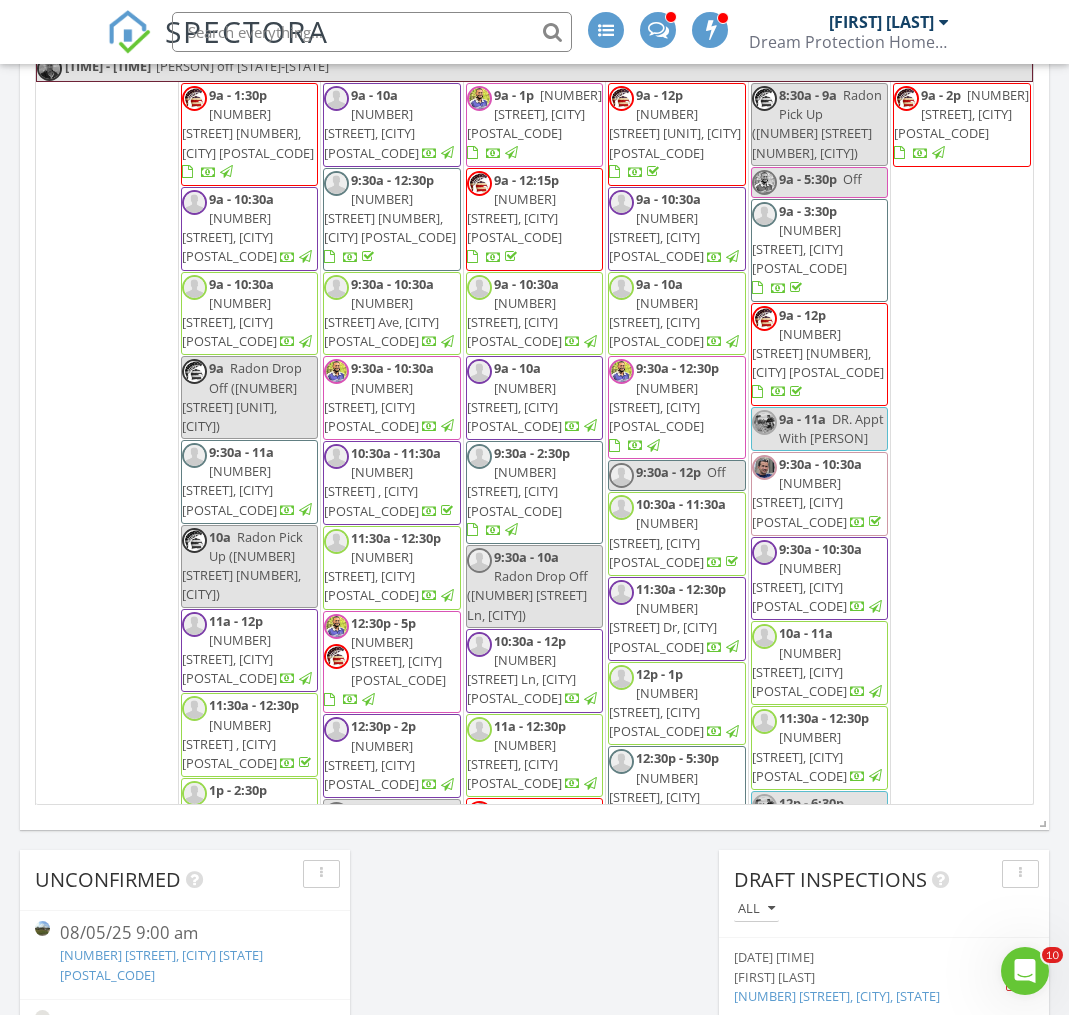 click on "9368 Rapallo St, Naples 34119" at bounding box center [229, 322] 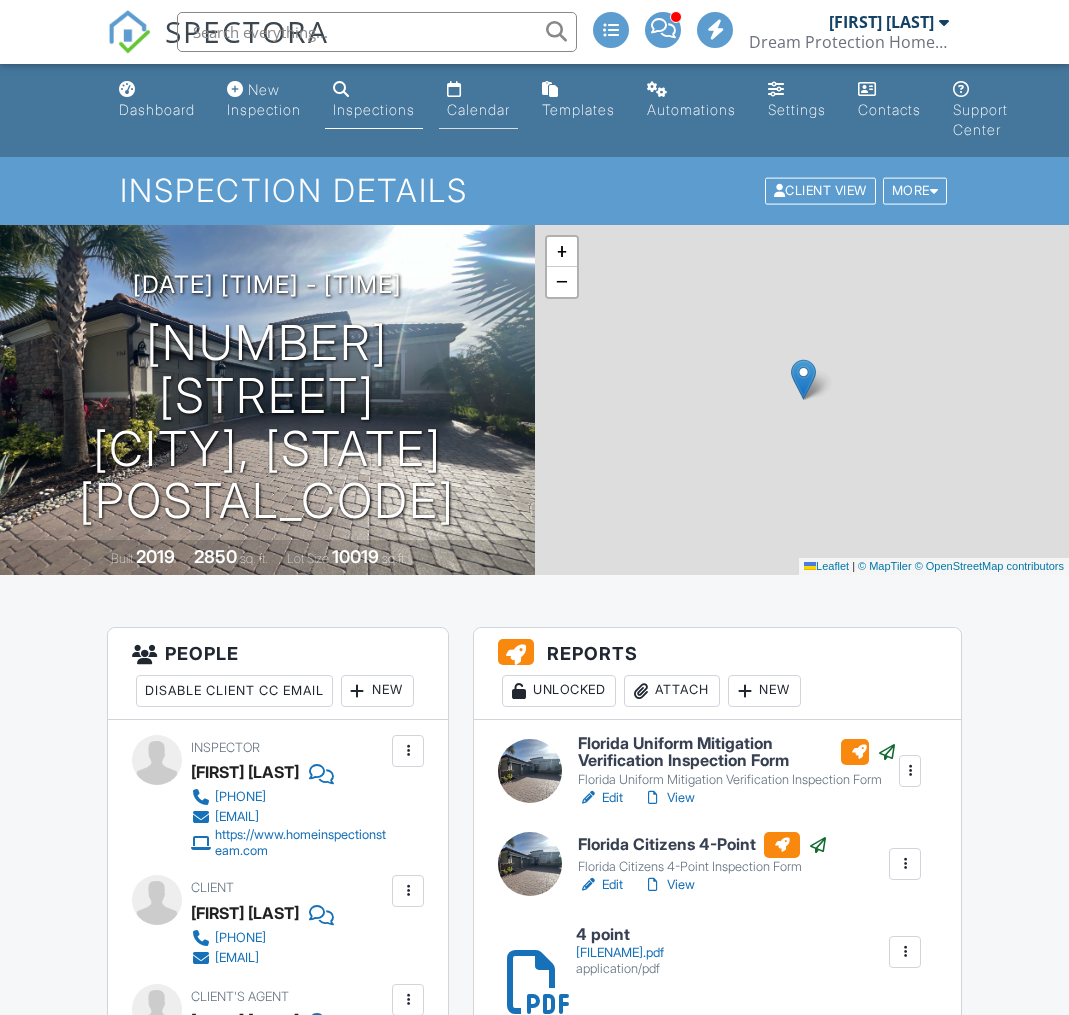 scroll, scrollTop: 0, scrollLeft: 0, axis: both 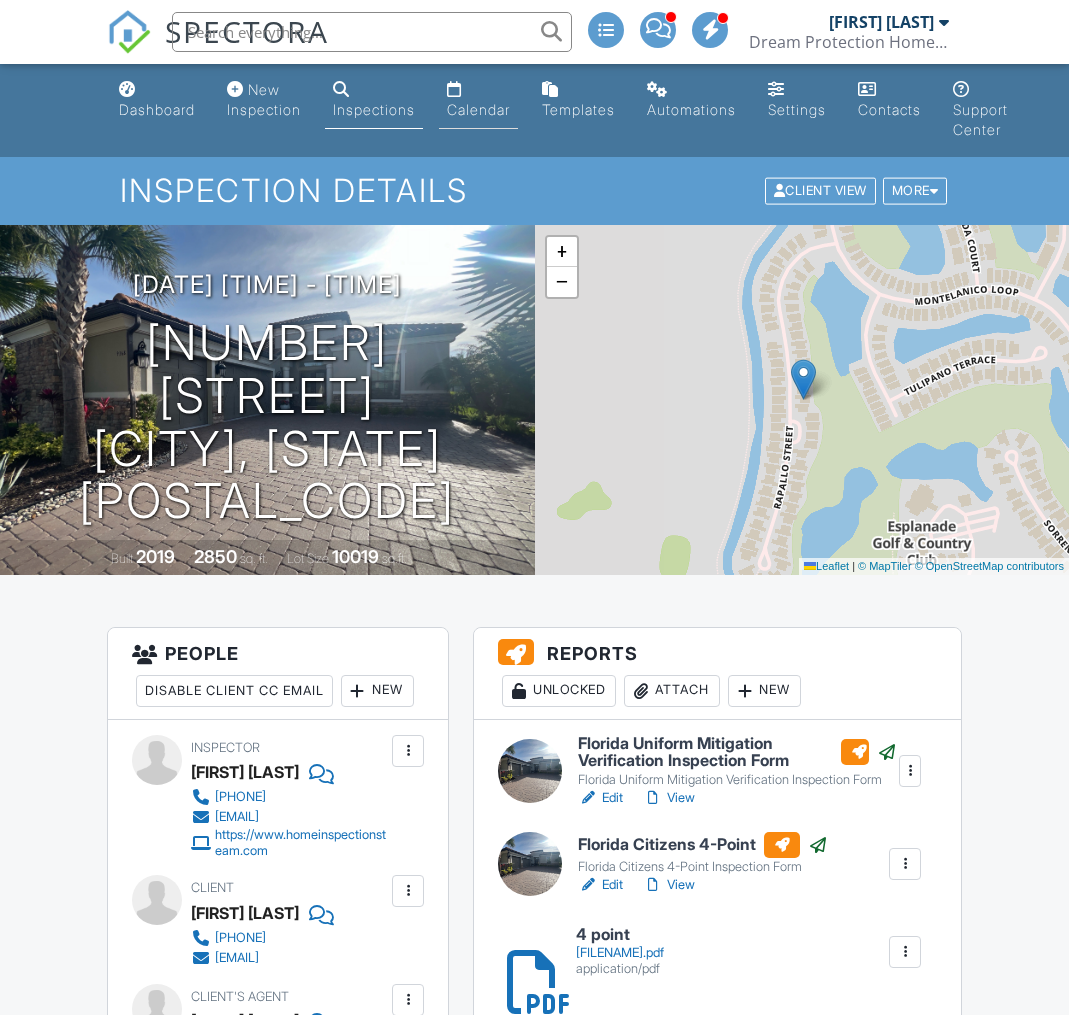 click on "Calendar" at bounding box center (478, 109) 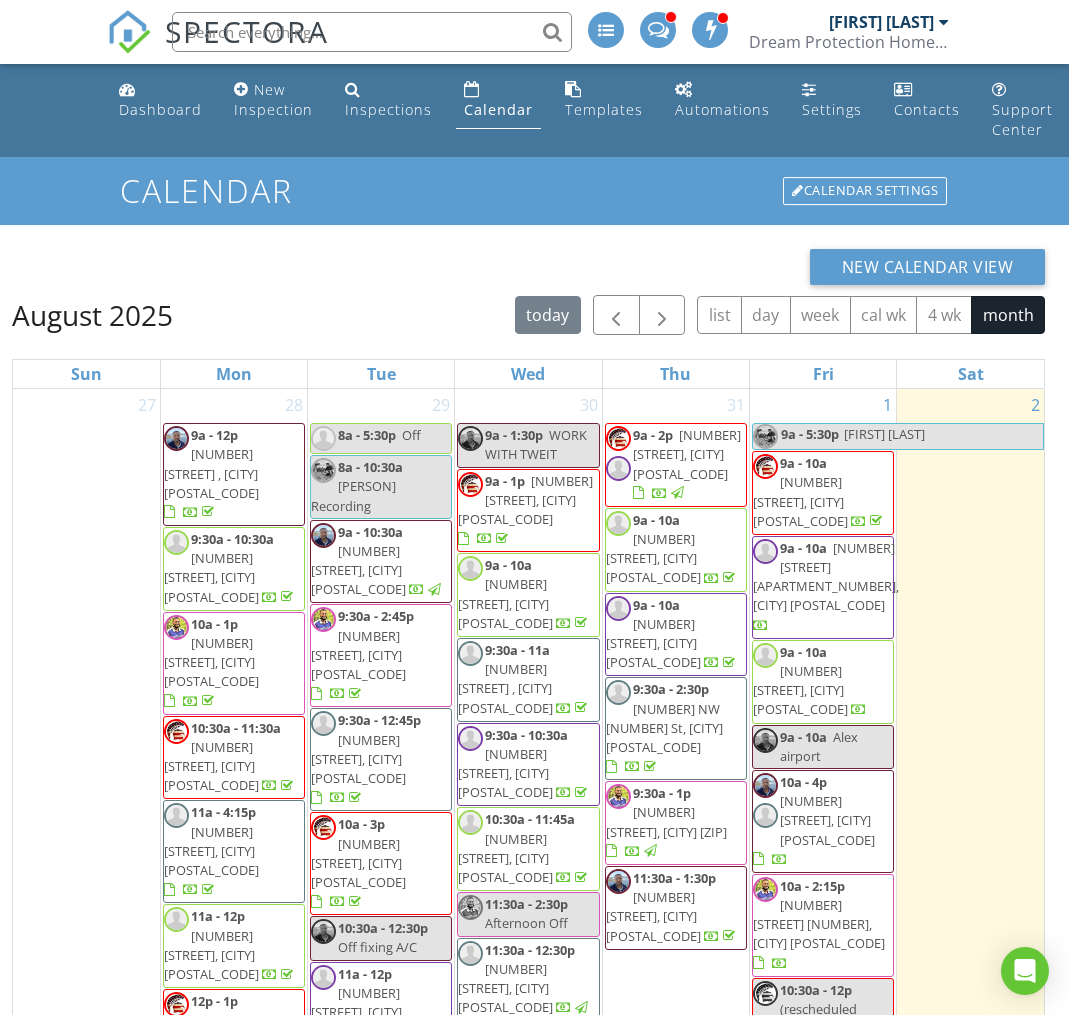scroll, scrollTop: 0, scrollLeft: 0, axis: both 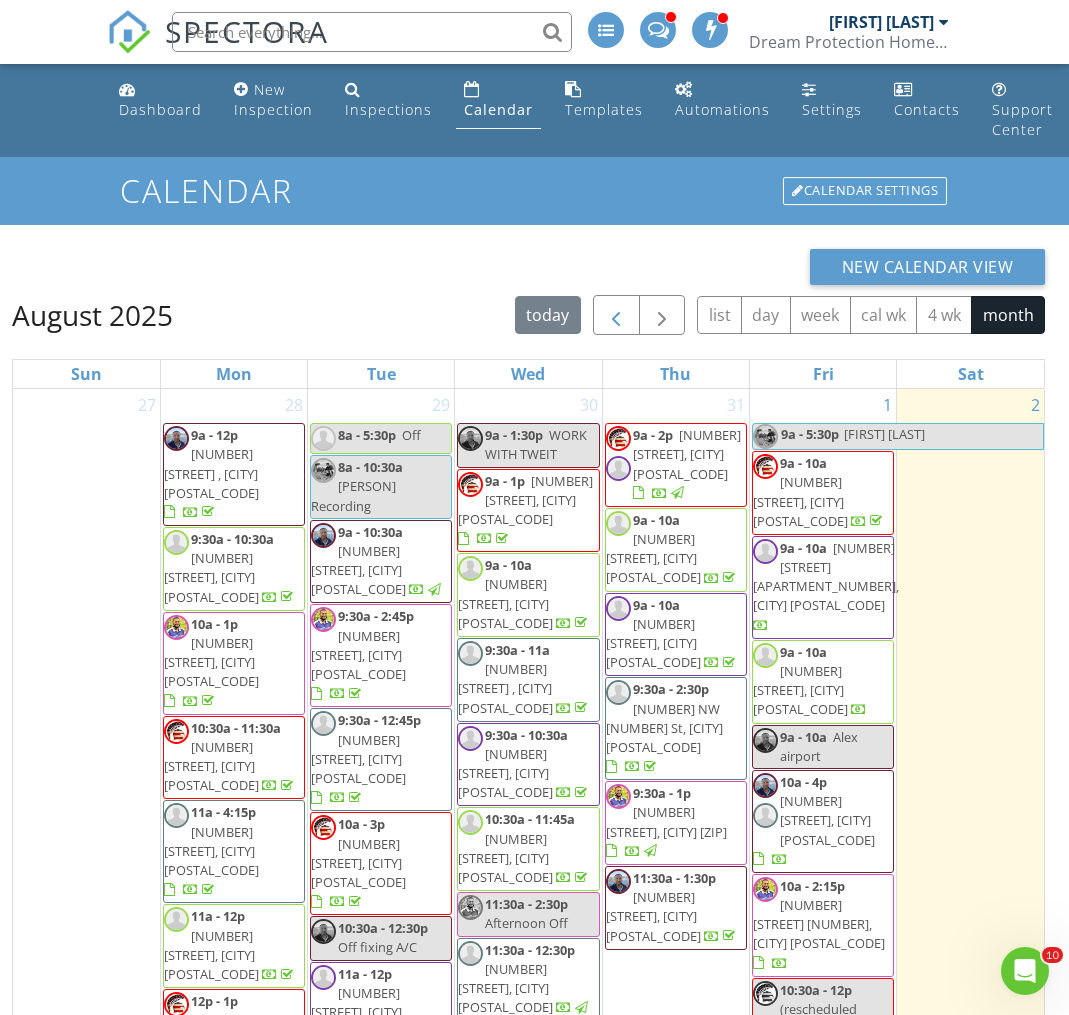 click at bounding box center [616, 316] 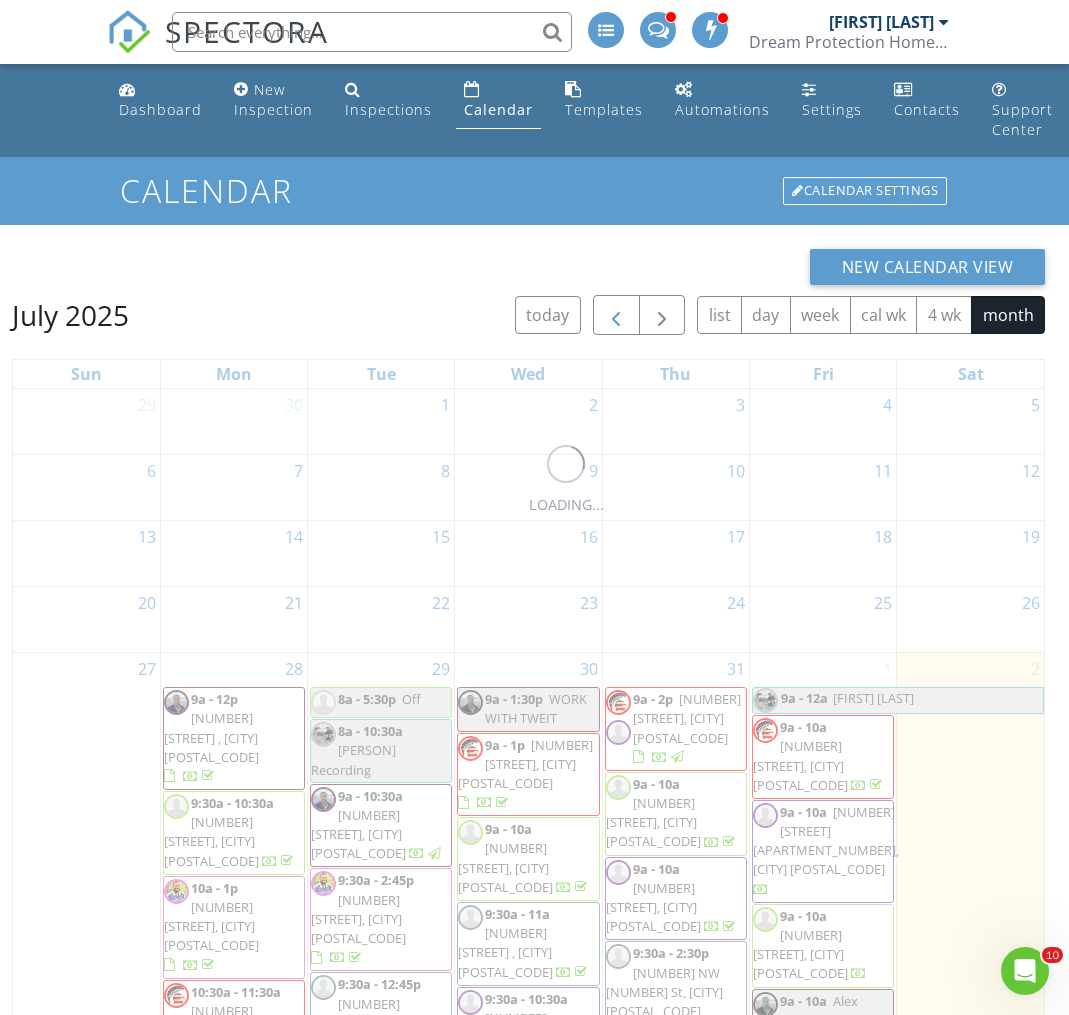 click at bounding box center [616, 316] 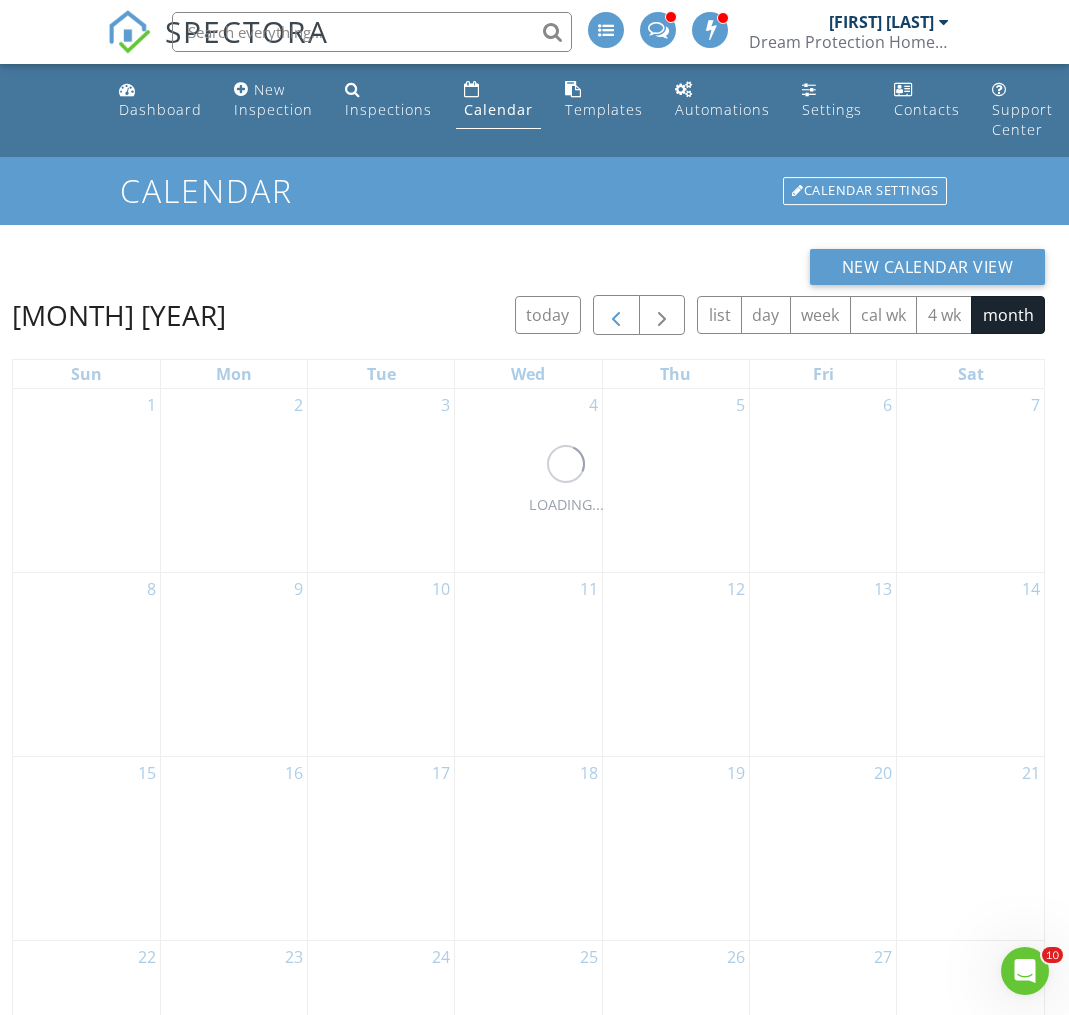 click at bounding box center [616, 316] 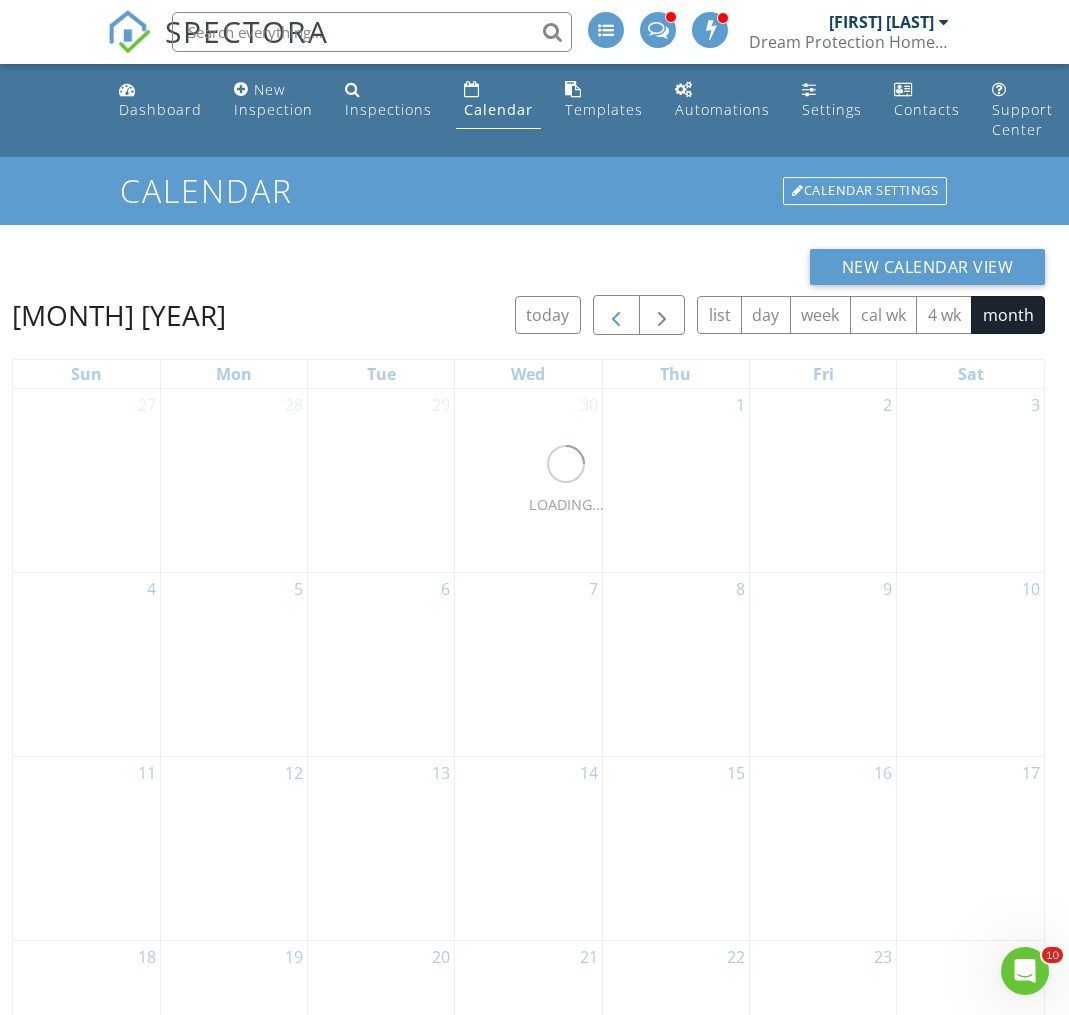 click at bounding box center [616, 316] 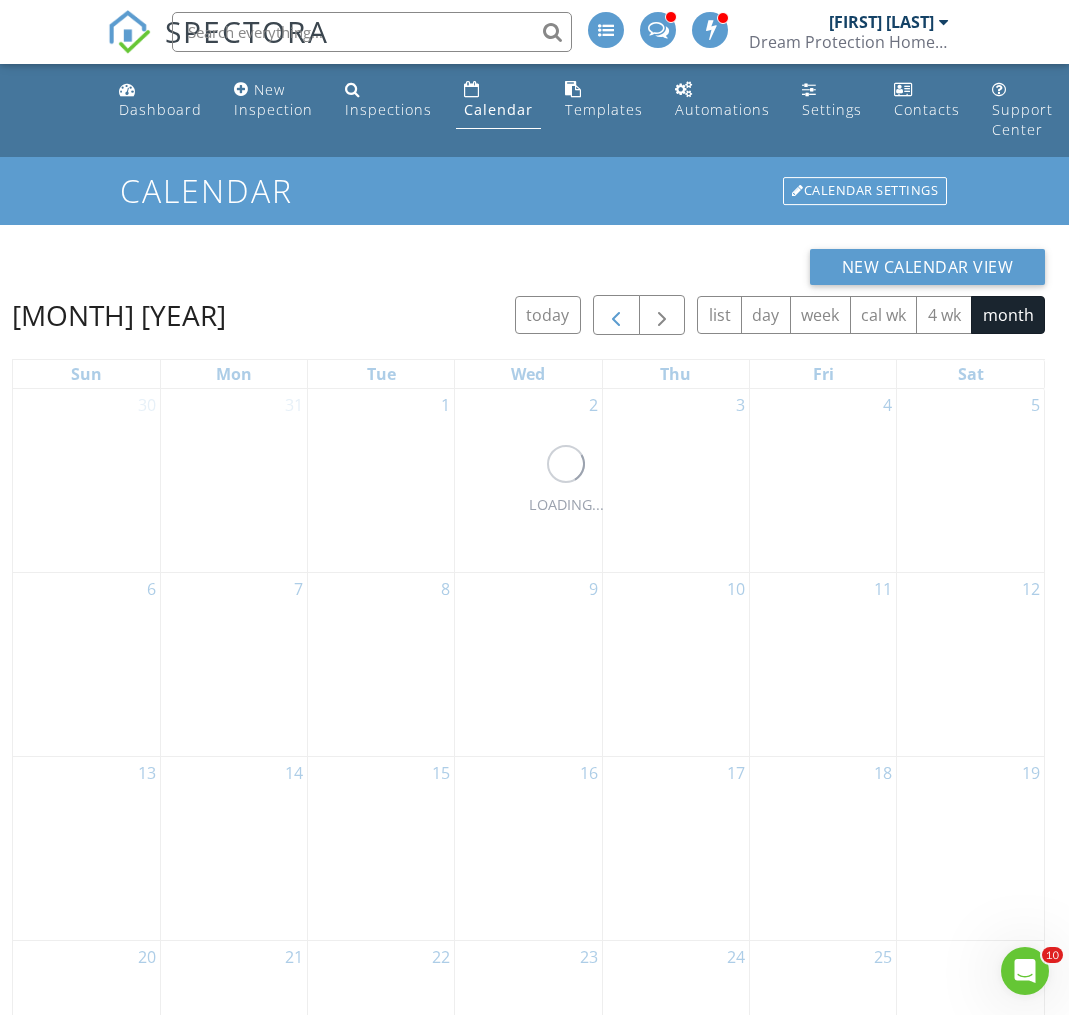 click at bounding box center (616, 316) 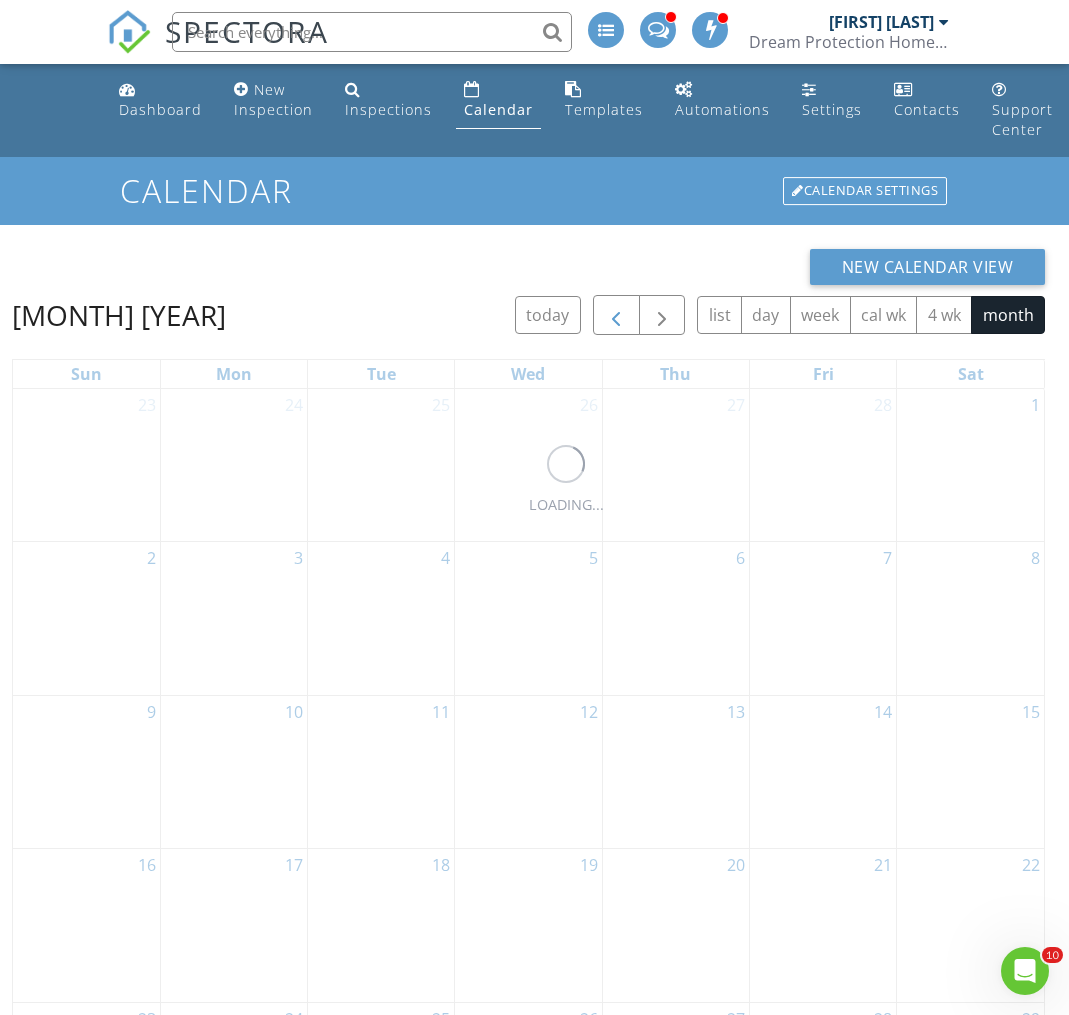 click at bounding box center (616, 316) 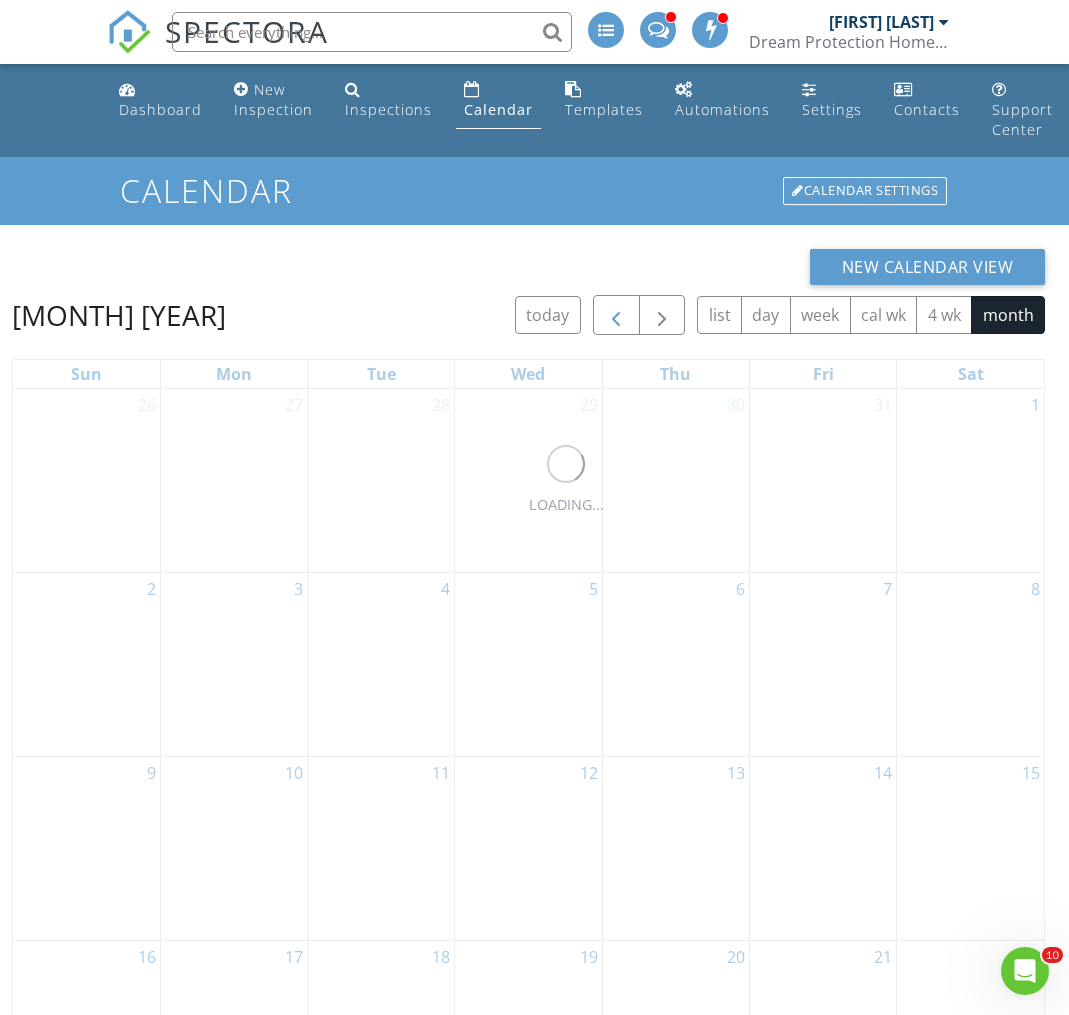 click at bounding box center [616, 316] 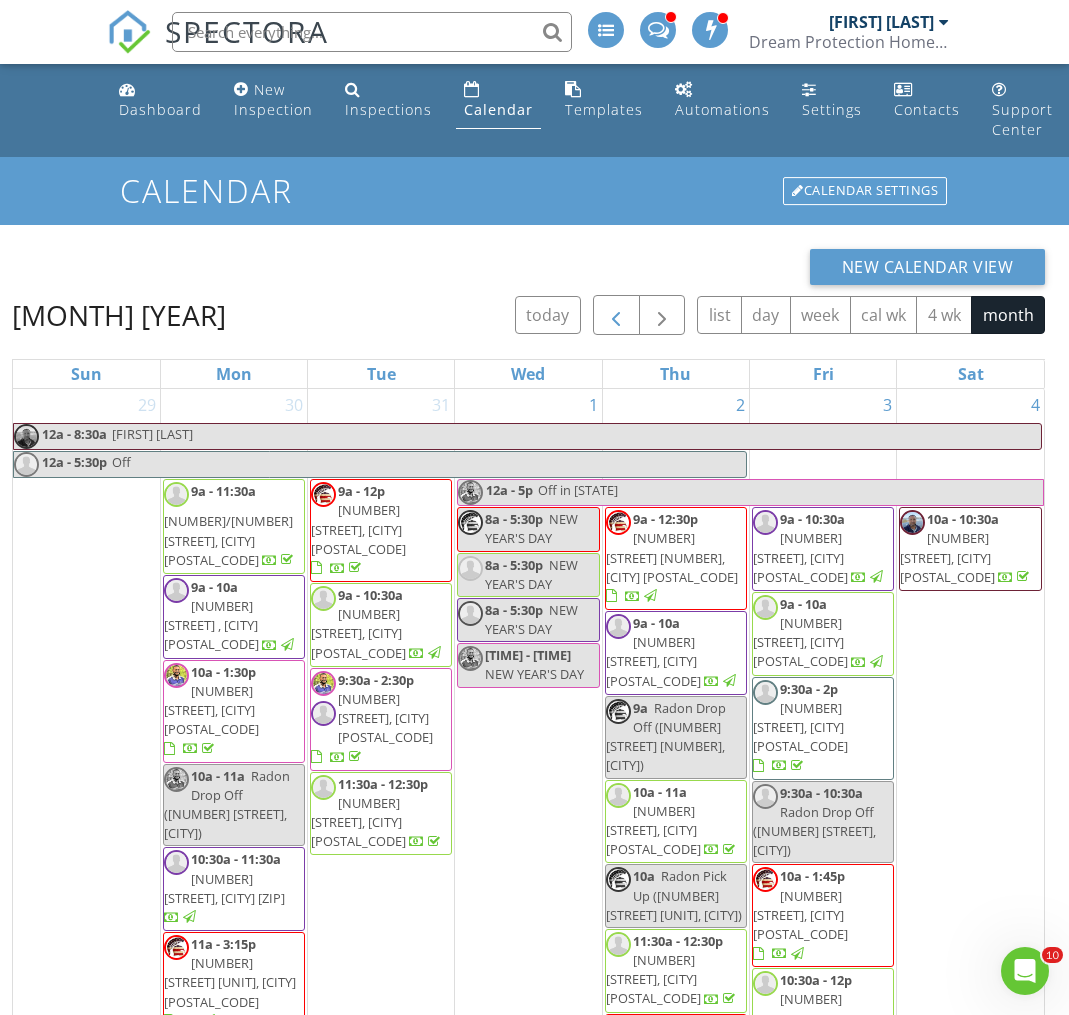 click at bounding box center [616, 316] 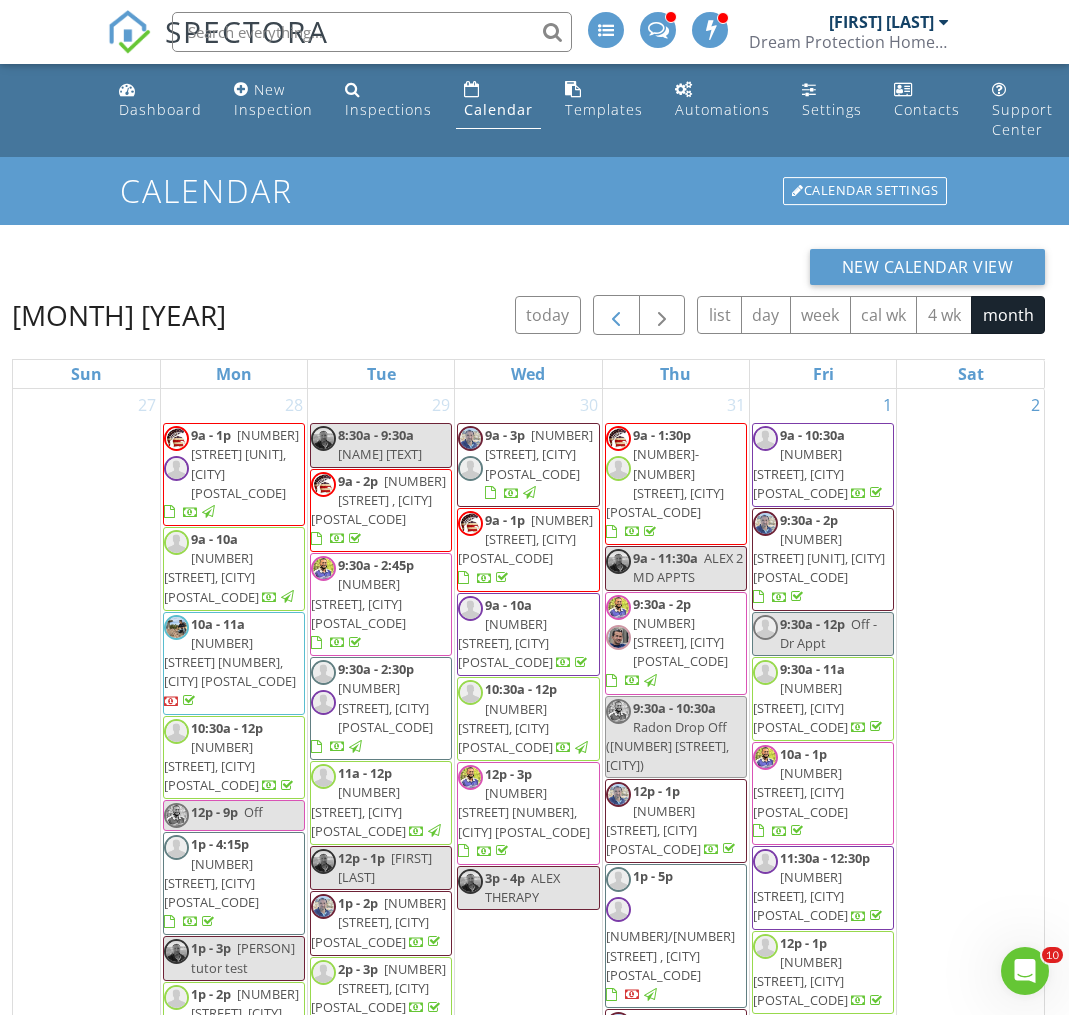 click at bounding box center (616, 316) 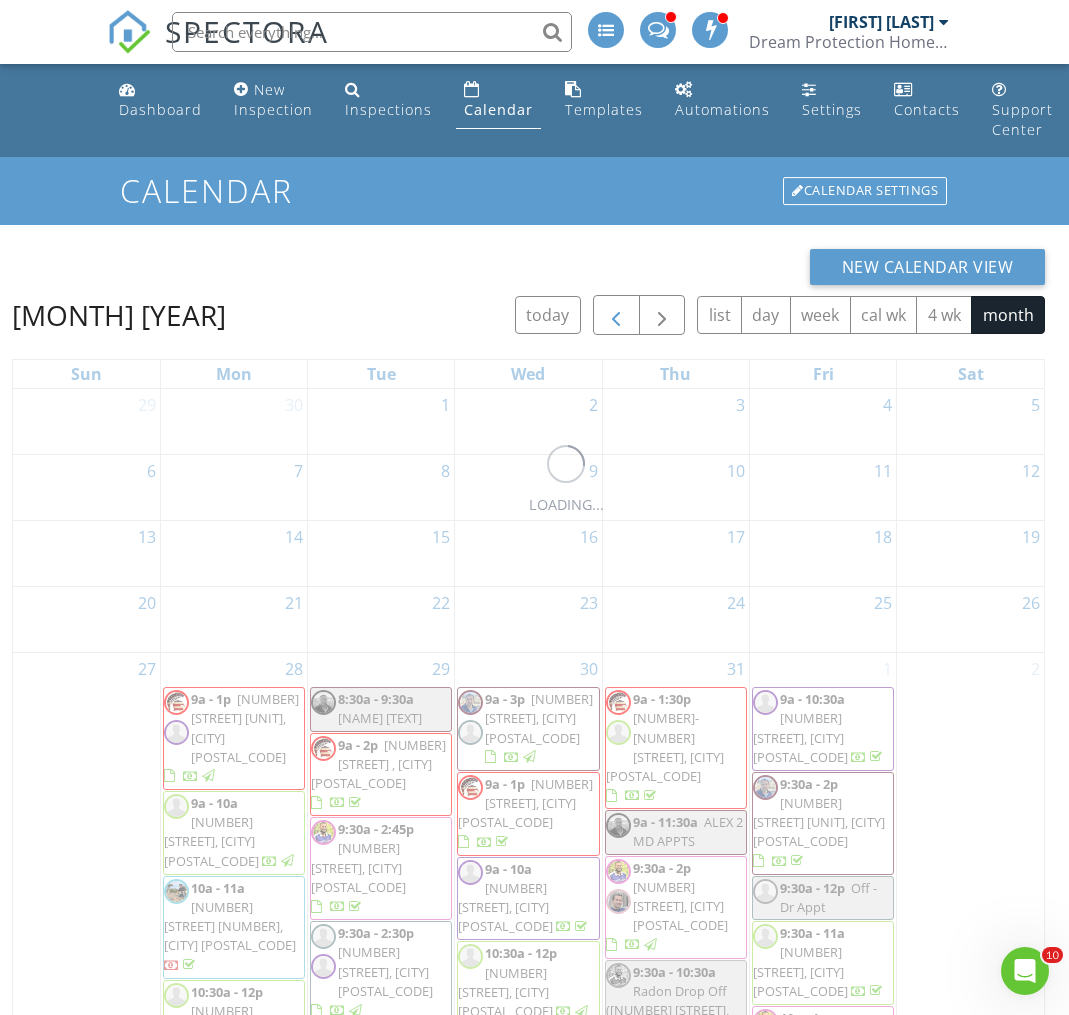 click at bounding box center [616, 316] 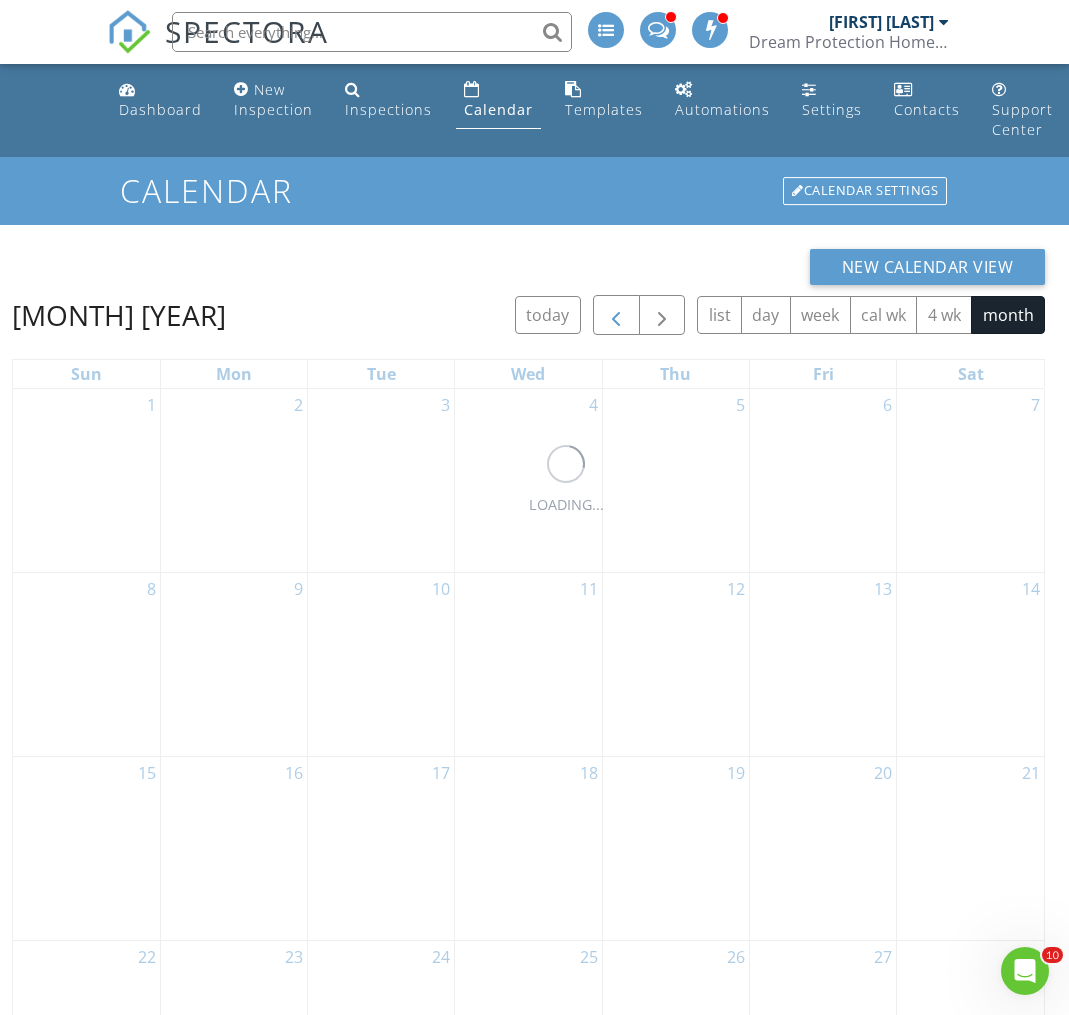 click at bounding box center (616, 316) 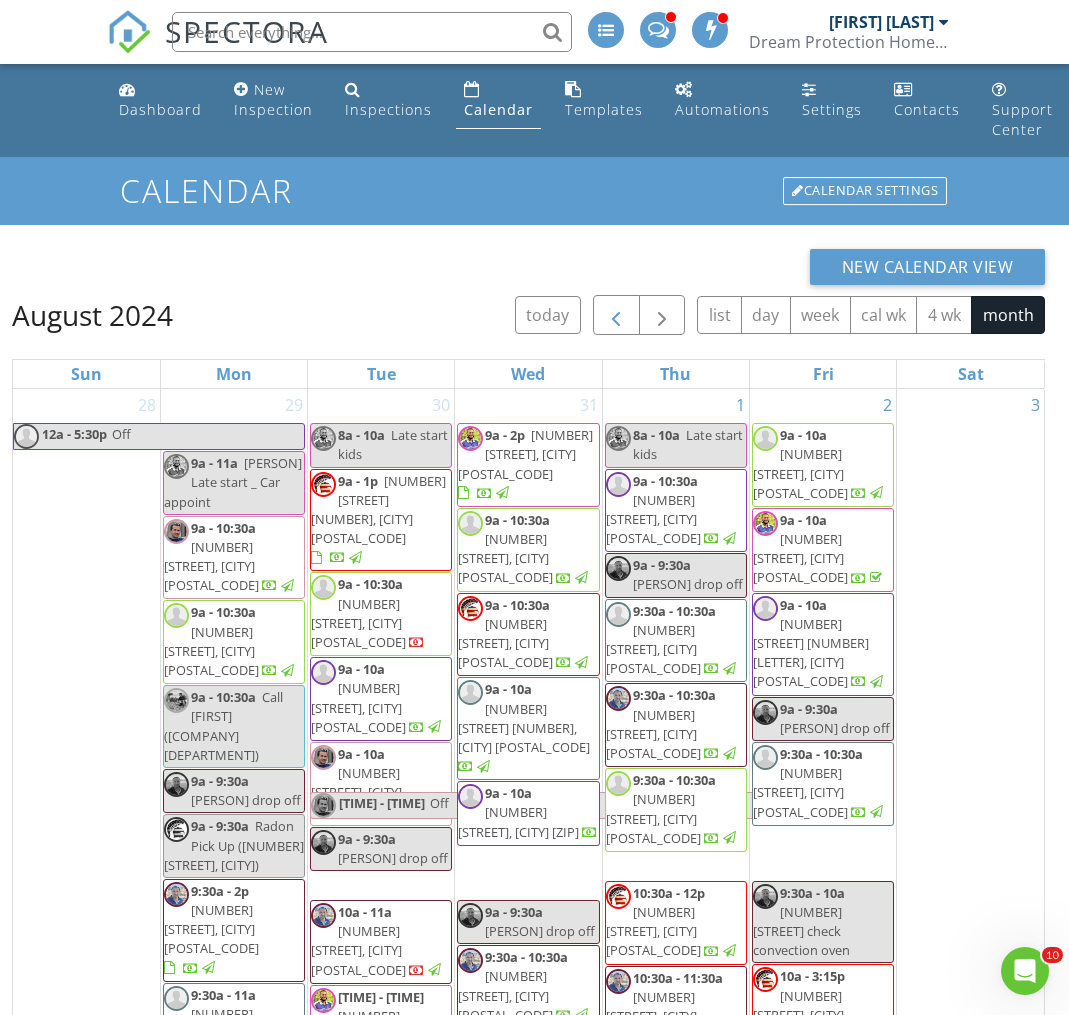 click at bounding box center [616, 316] 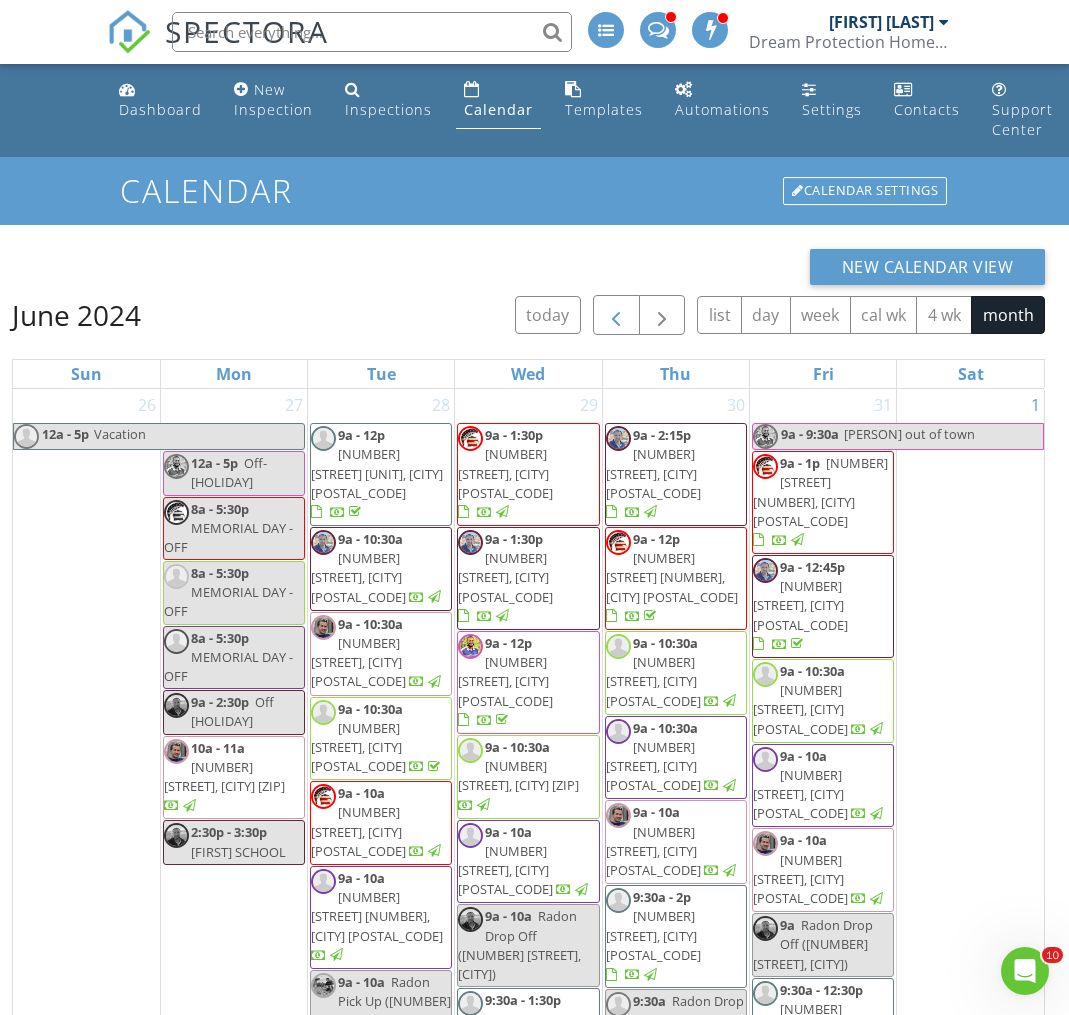 click at bounding box center (616, 316) 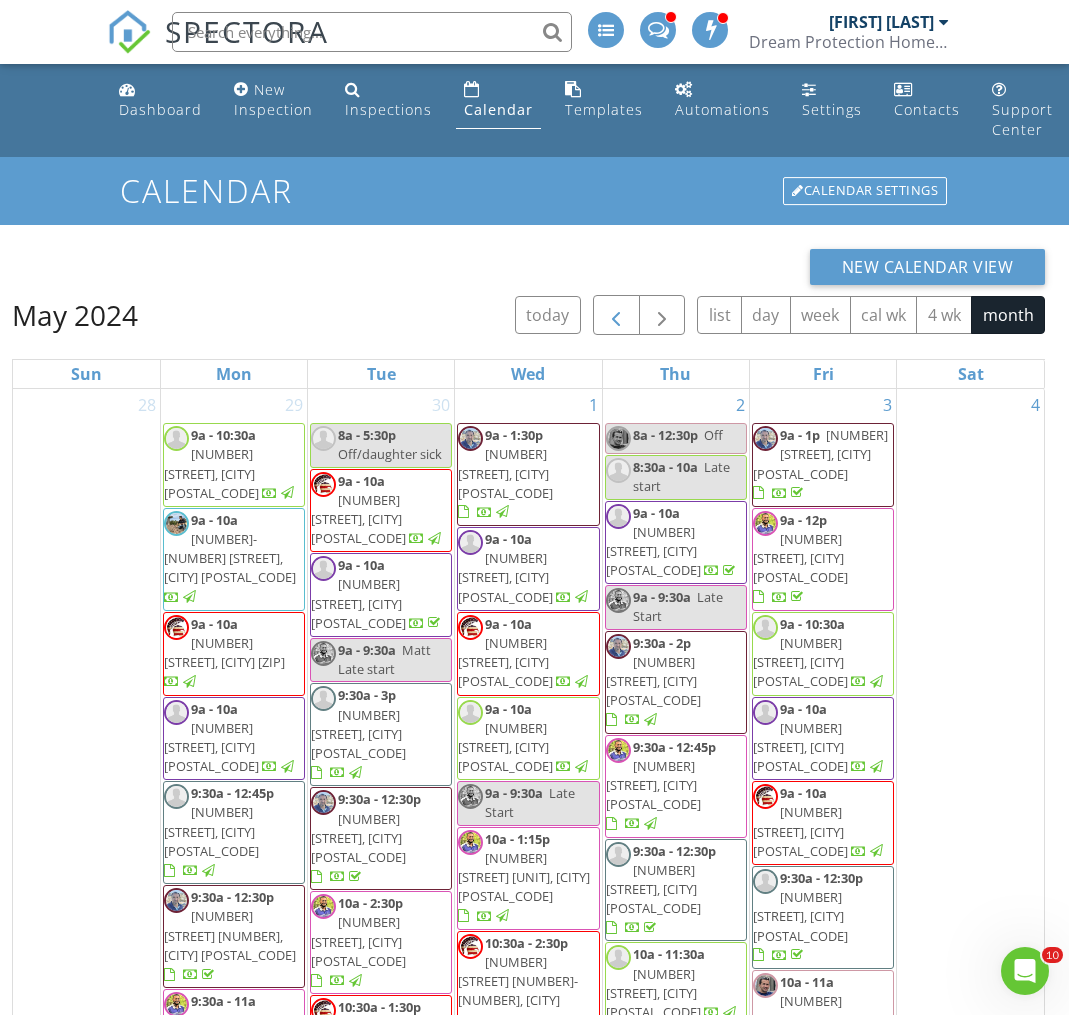 click at bounding box center (616, 316) 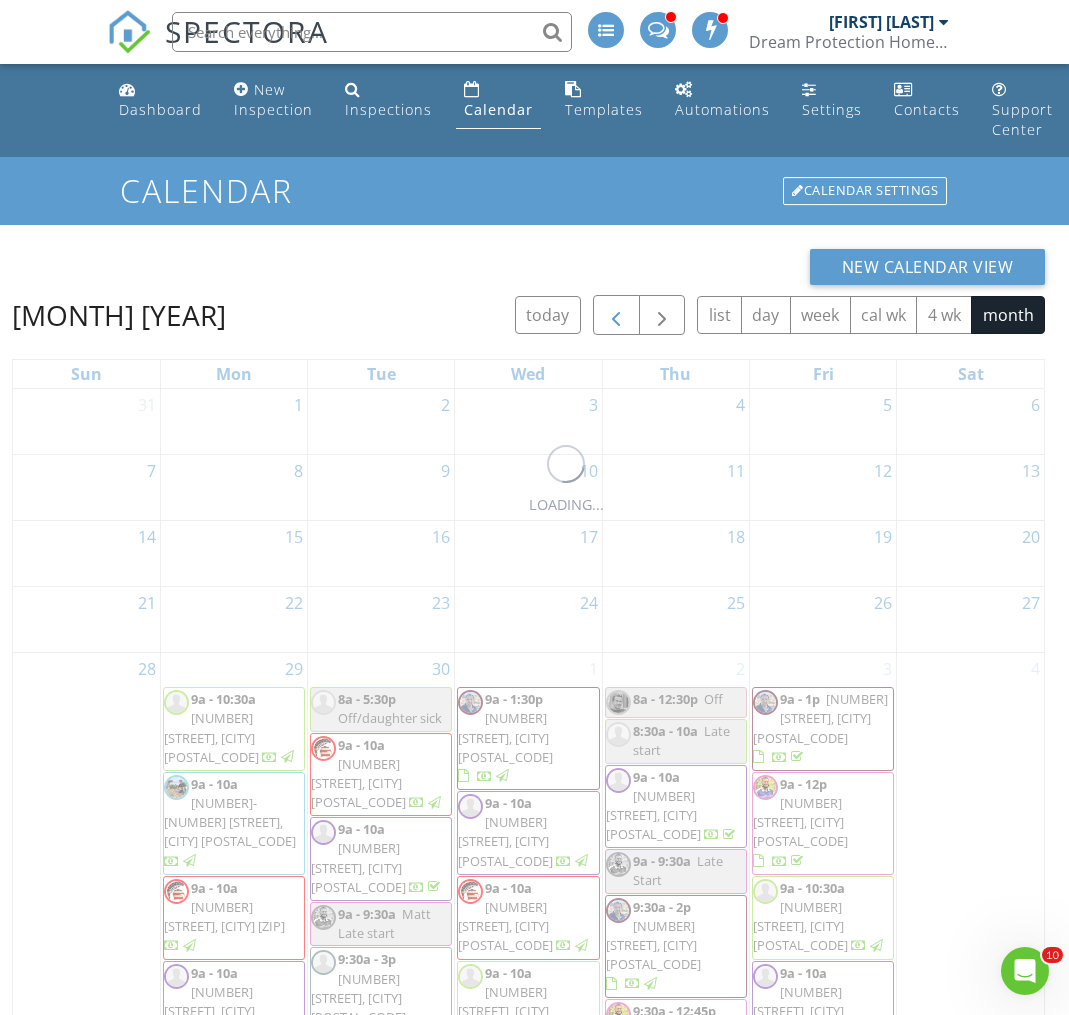 click at bounding box center (616, 316) 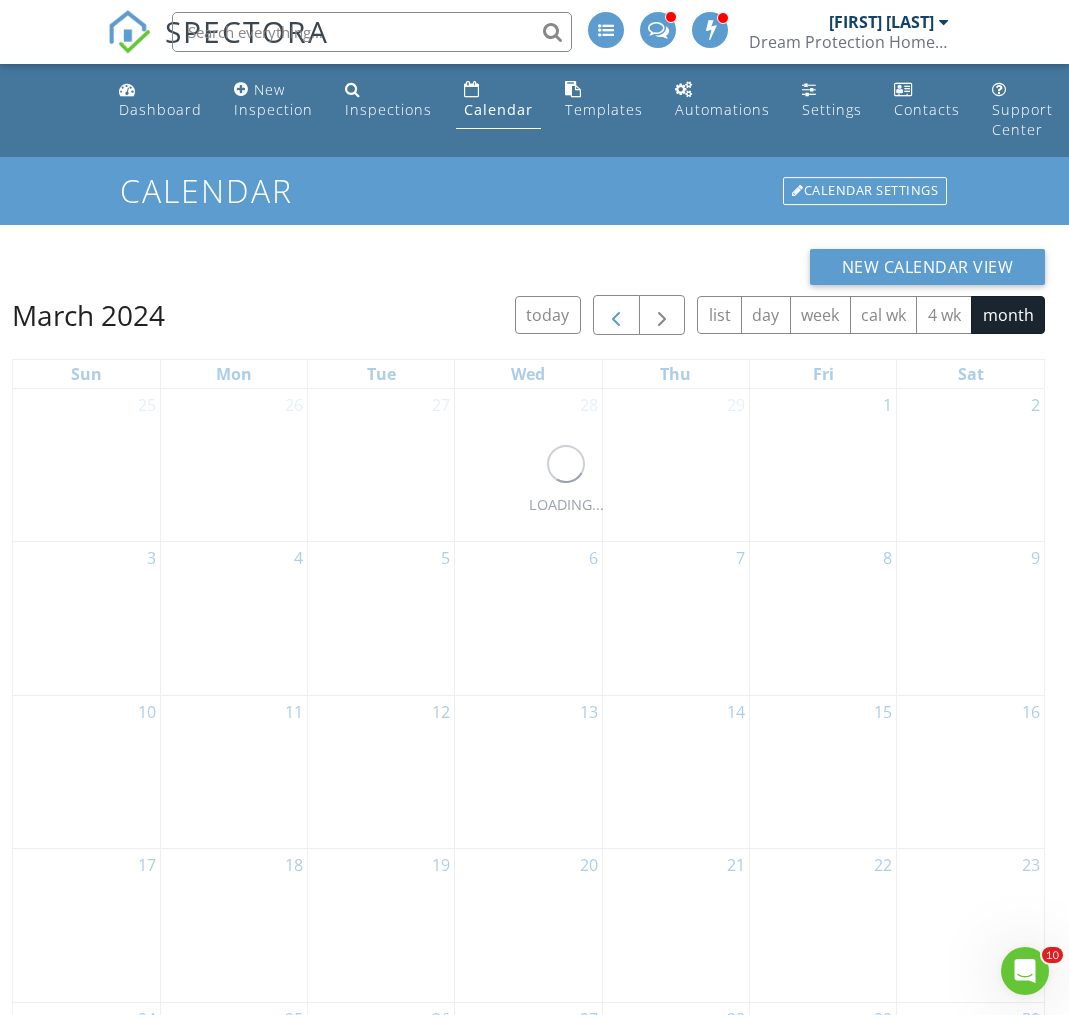 click at bounding box center (616, 316) 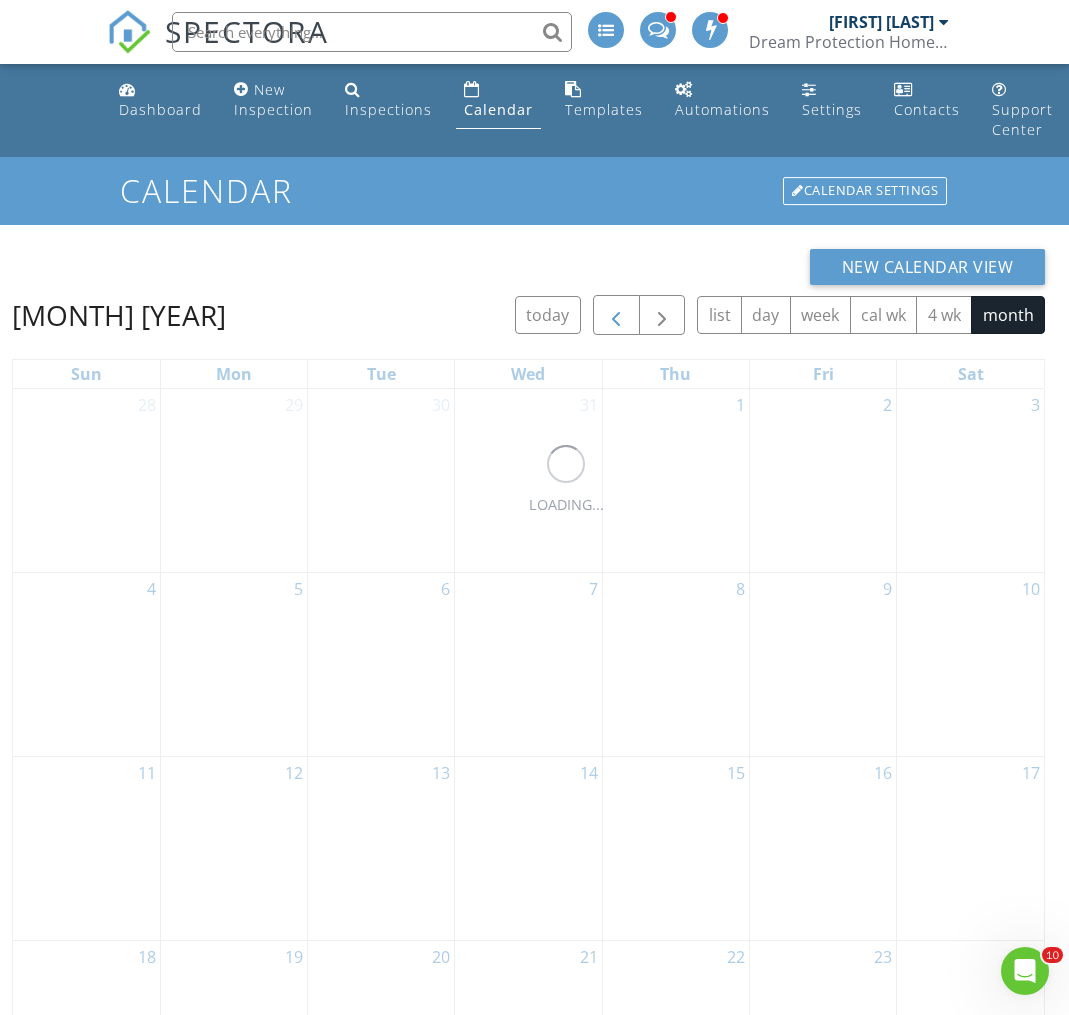 click at bounding box center (616, 316) 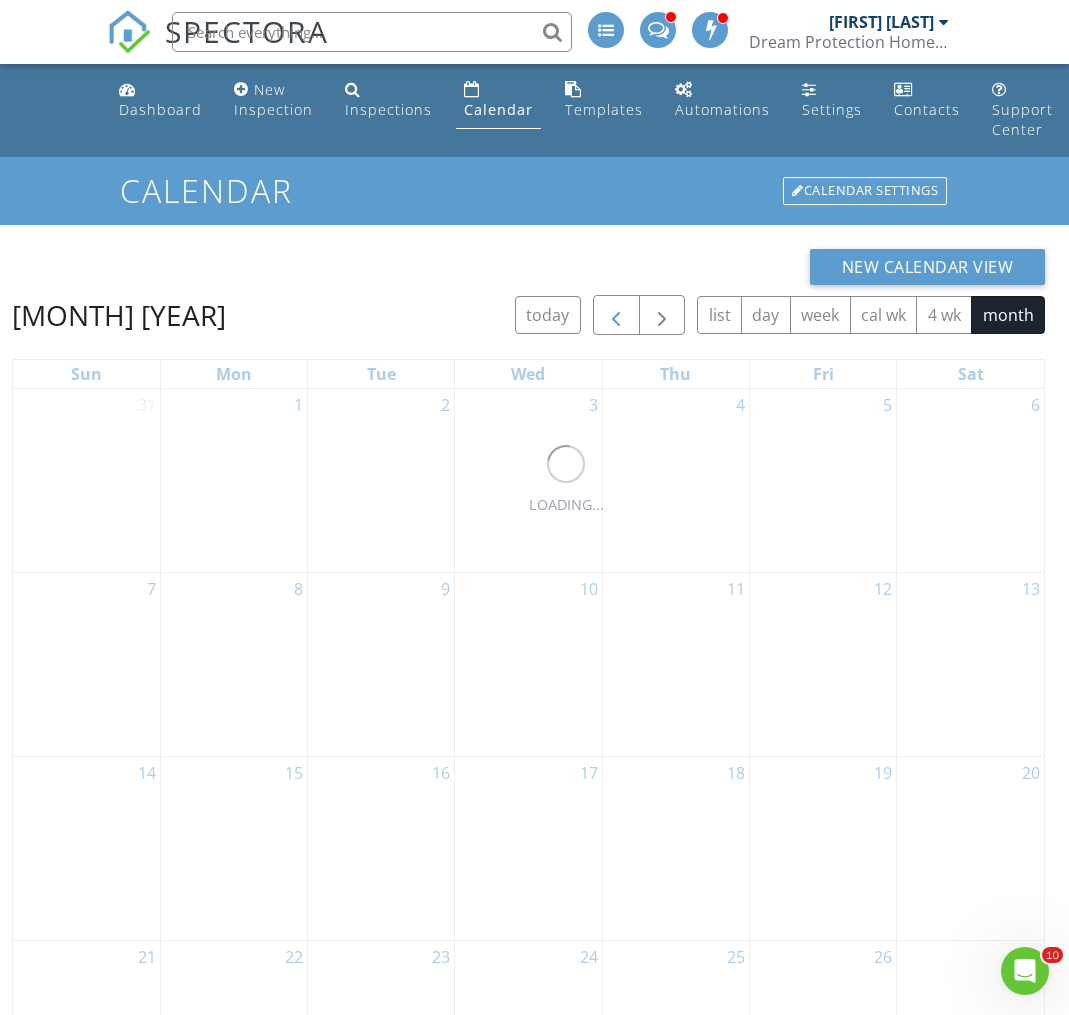 click at bounding box center (616, 316) 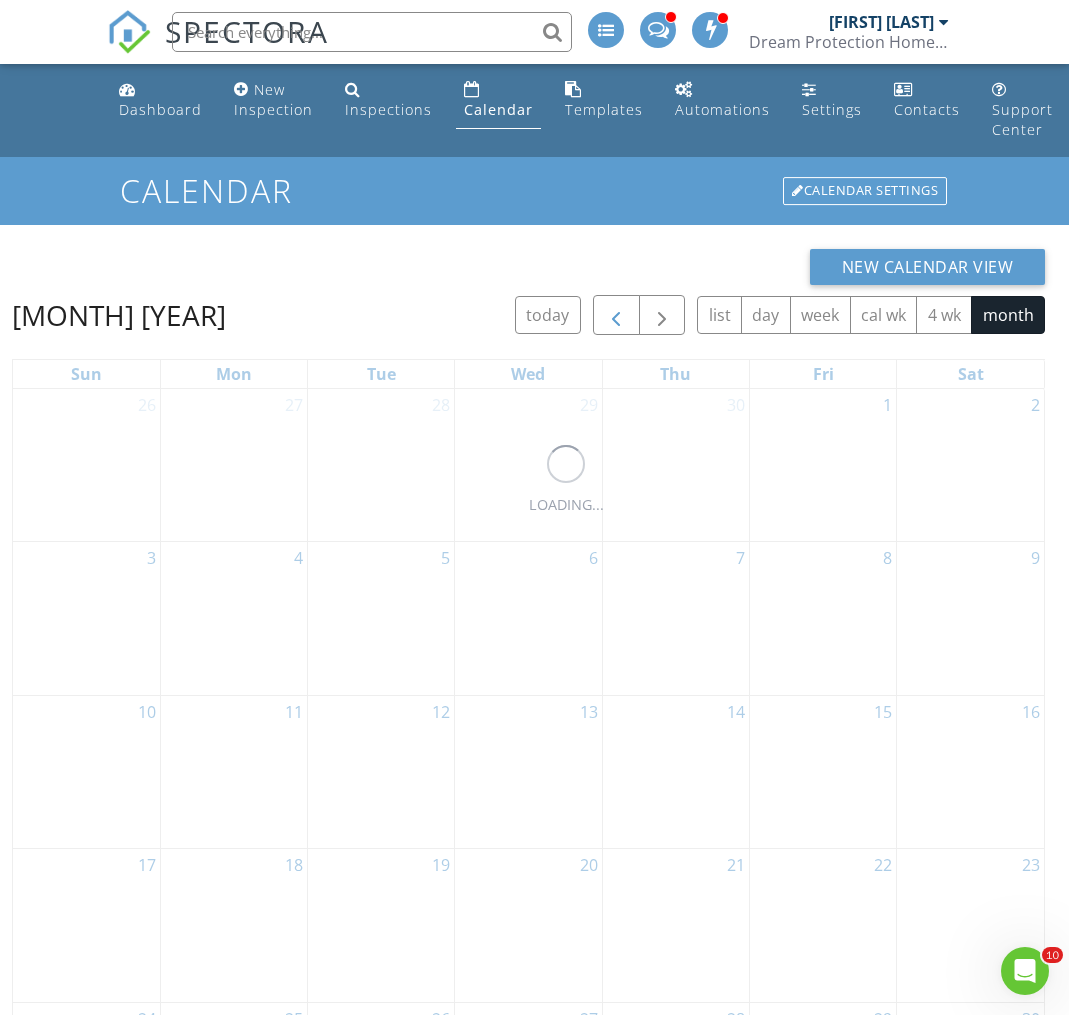 click at bounding box center [616, 316] 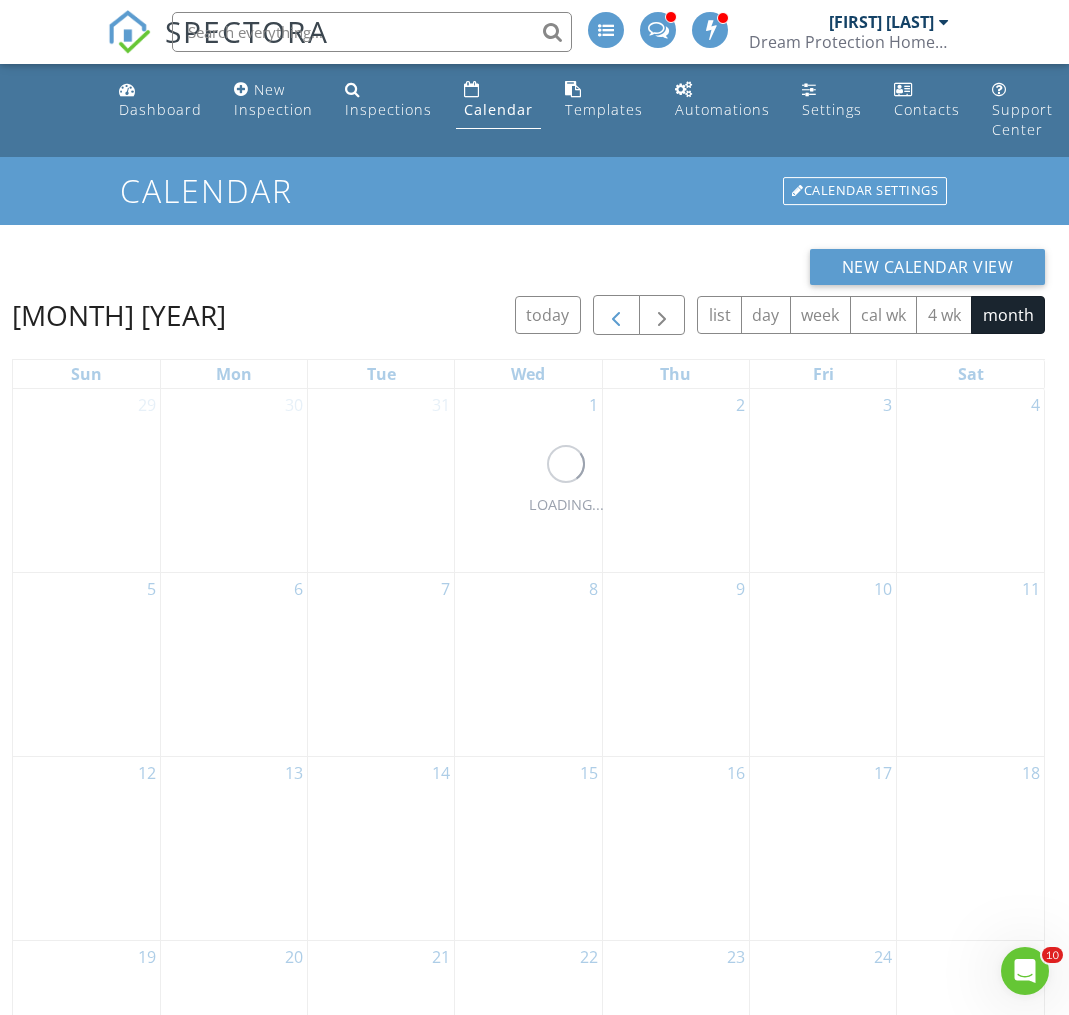 click at bounding box center (616, 316) 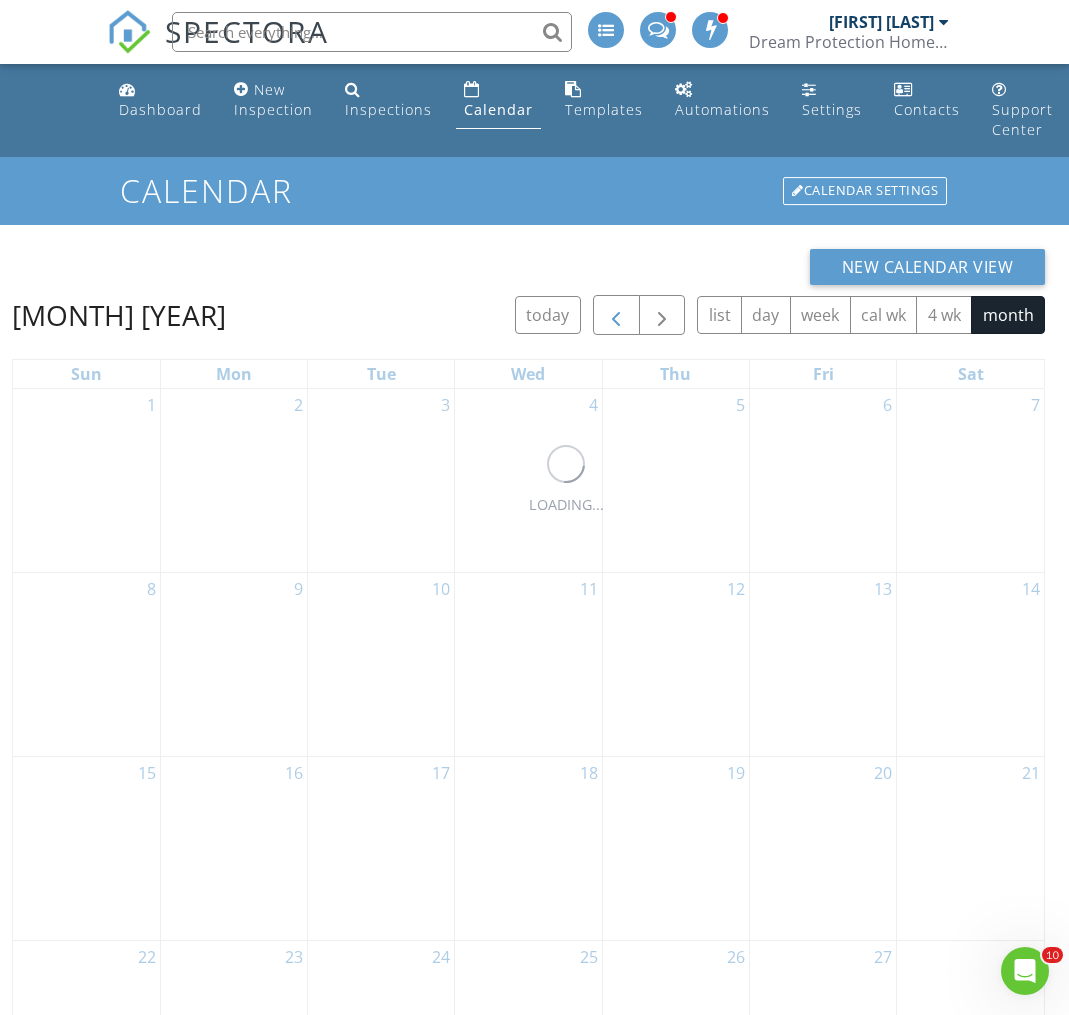 click at bounding box center [616, 316] 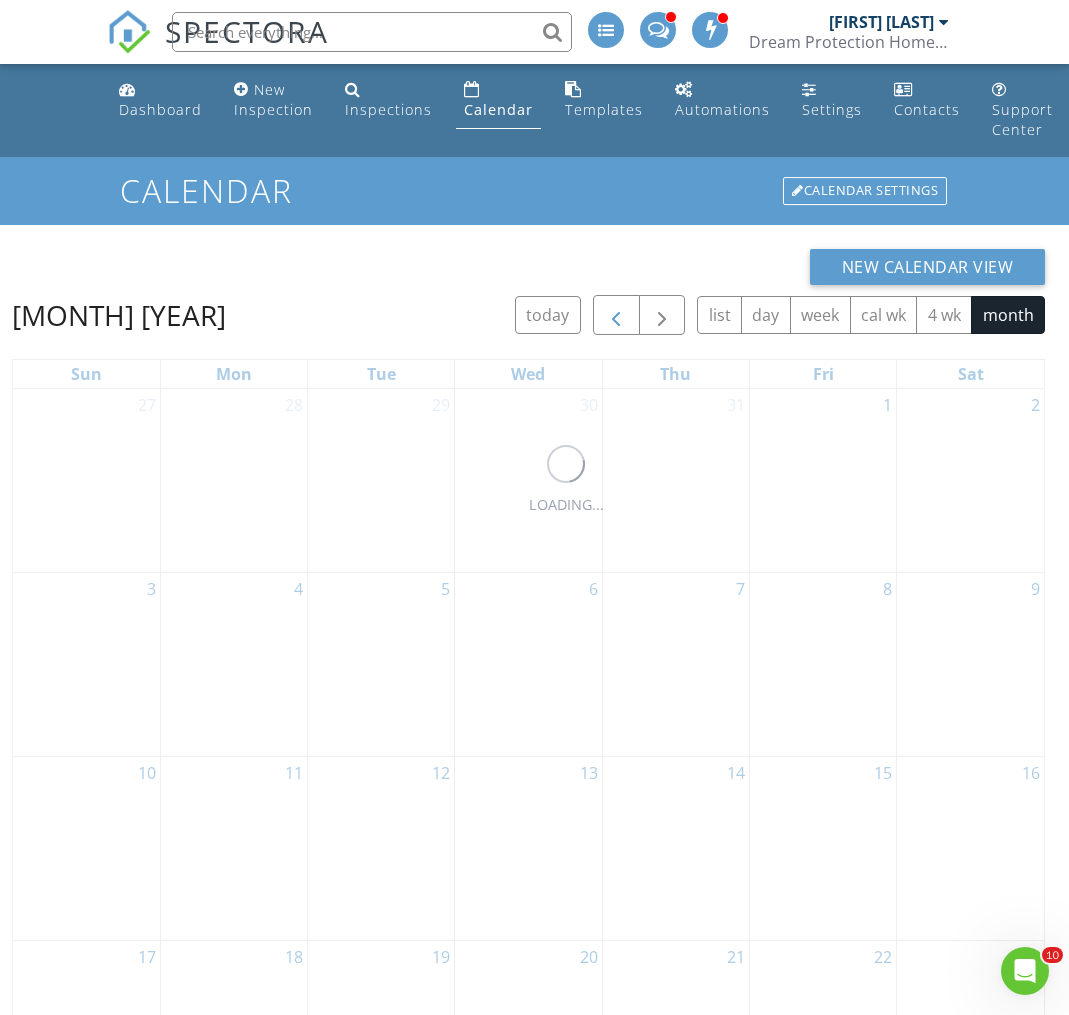 click at bounding box center [616, 316] 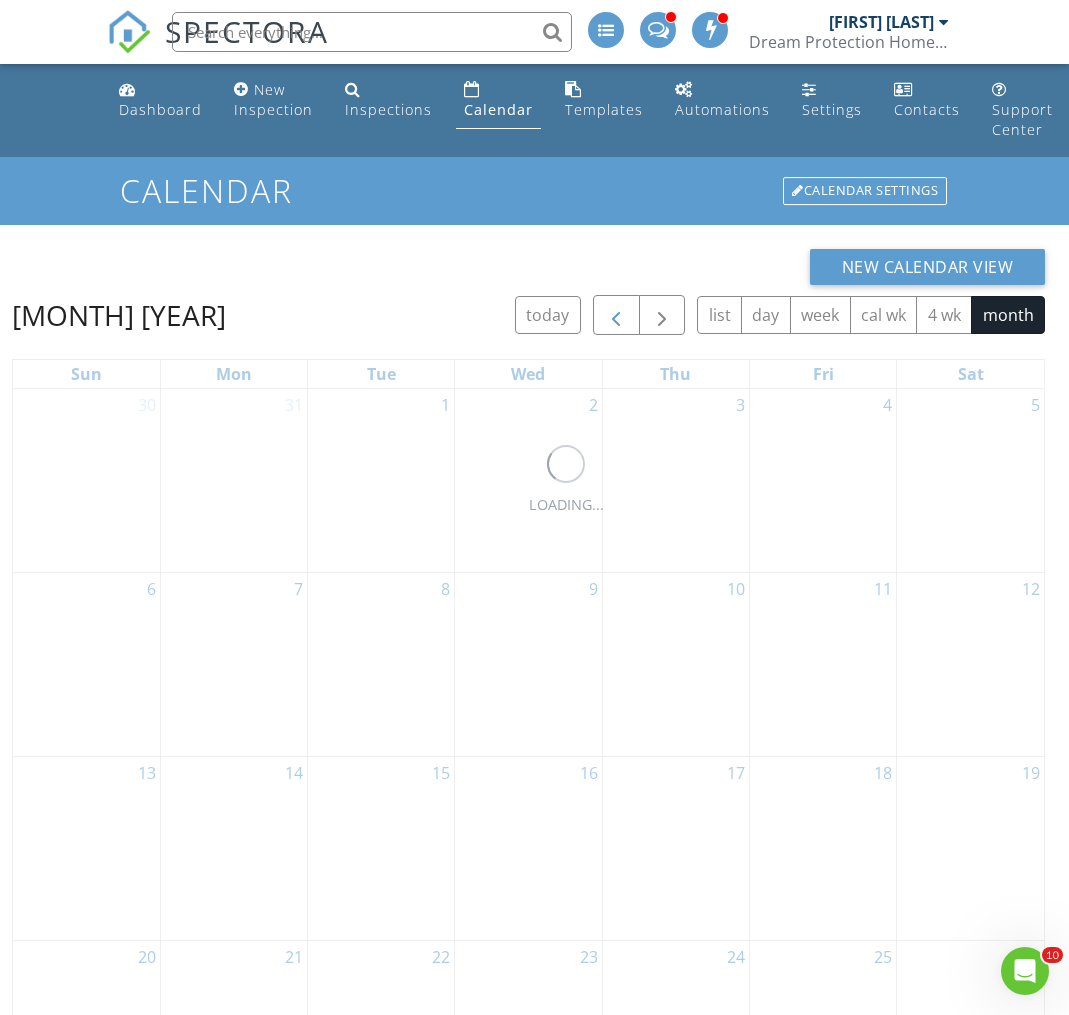 click at bounding box center [616, 316] 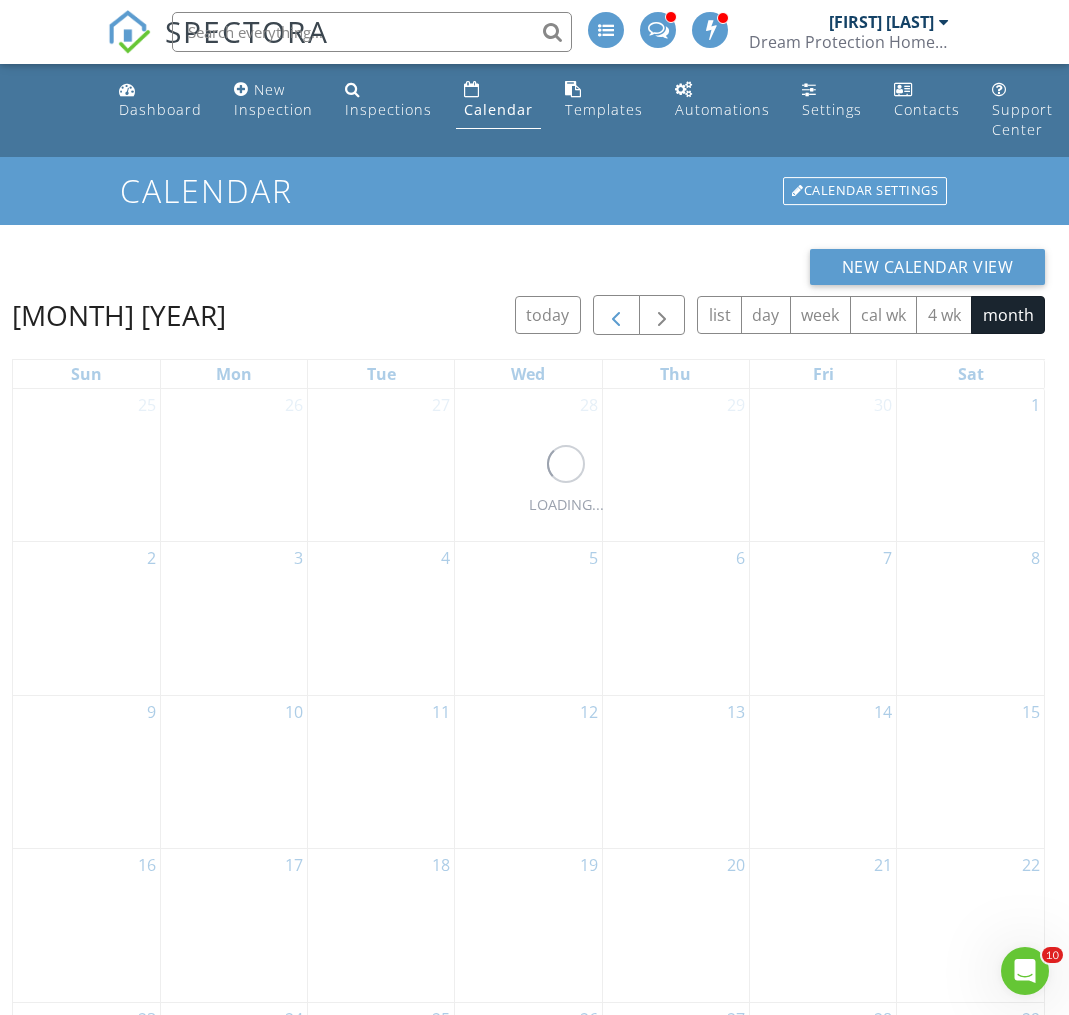 click at bounding box center [616, 316] 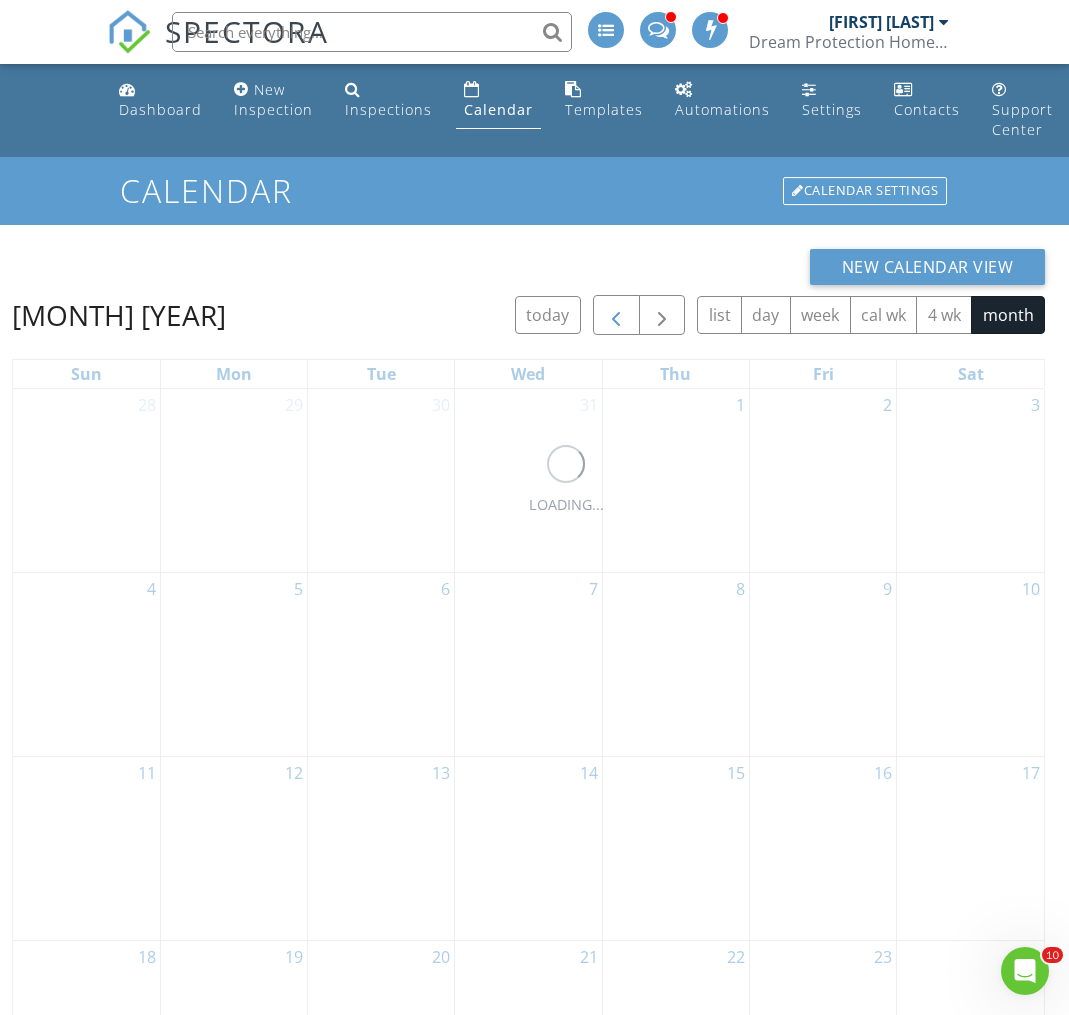 click at bounding box center [616, 316] 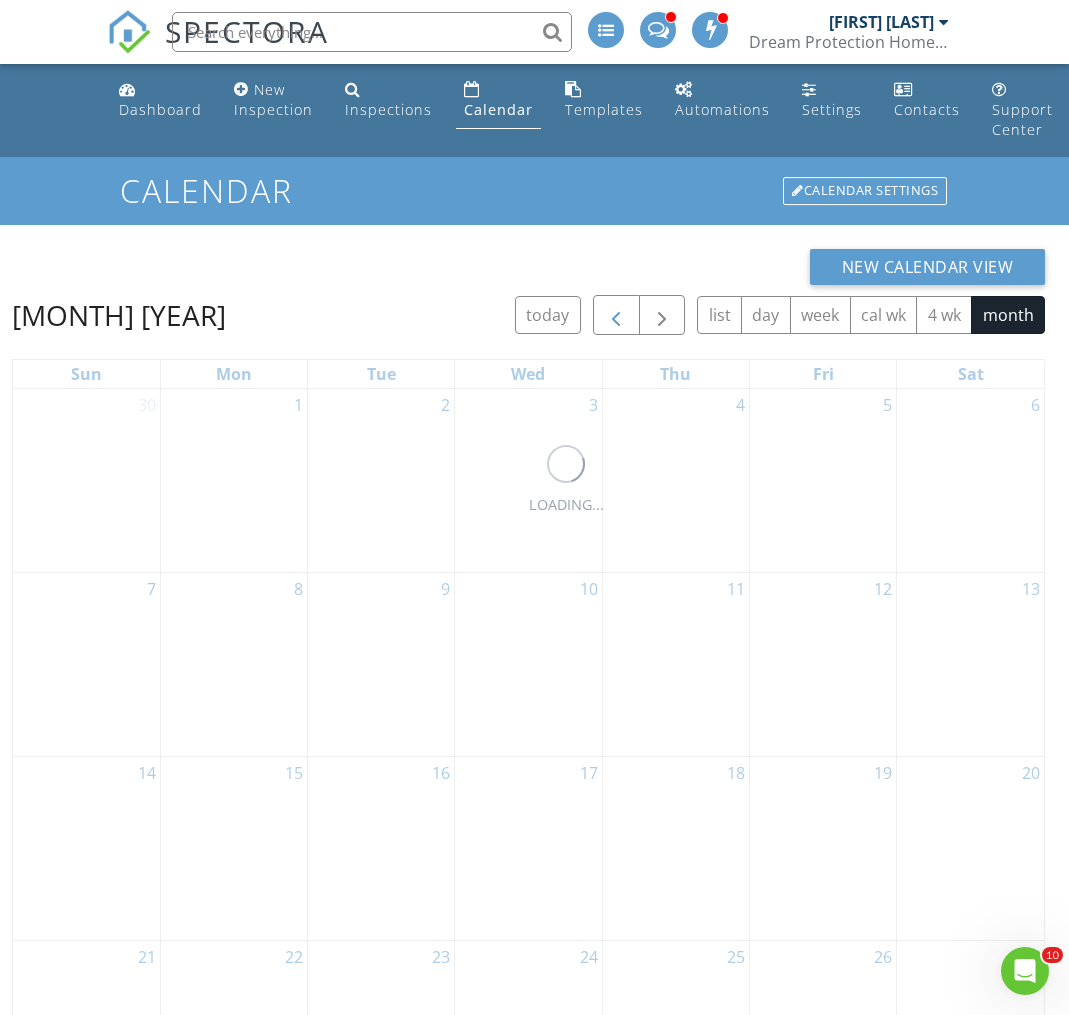 click at bounding box center (616, 316) 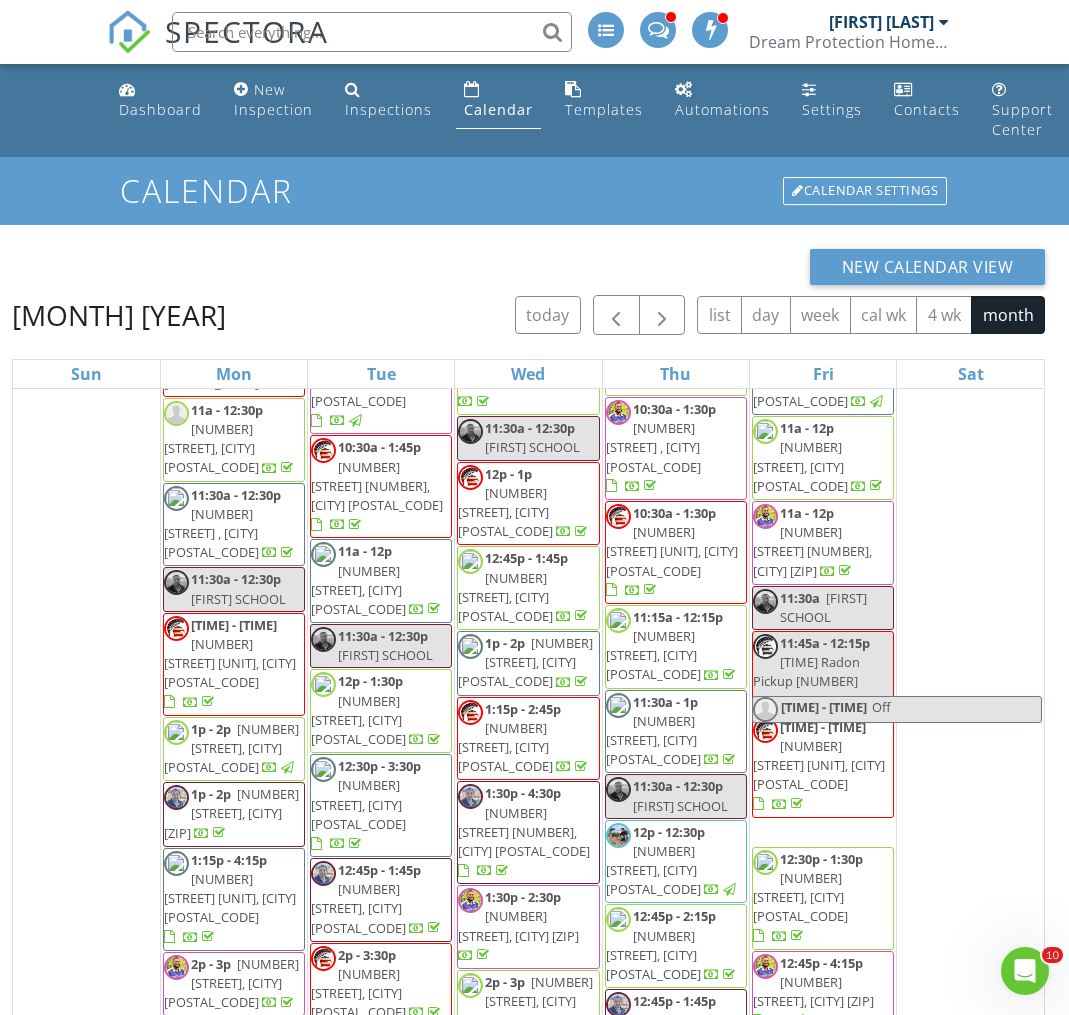 scroll, scrollTop: 3218, scrollLeft: 0, axis: vertical 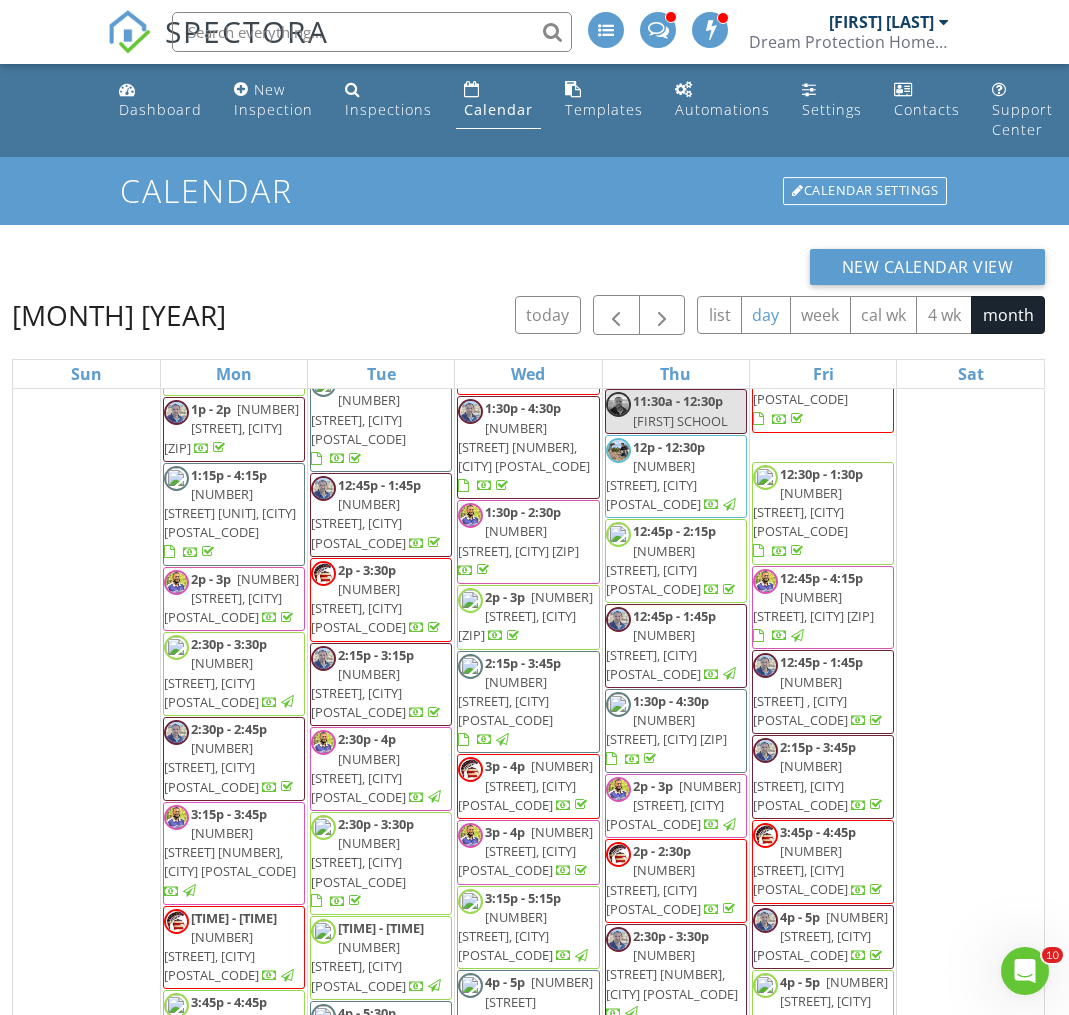 click on "day" at bounding box center (766, 315) 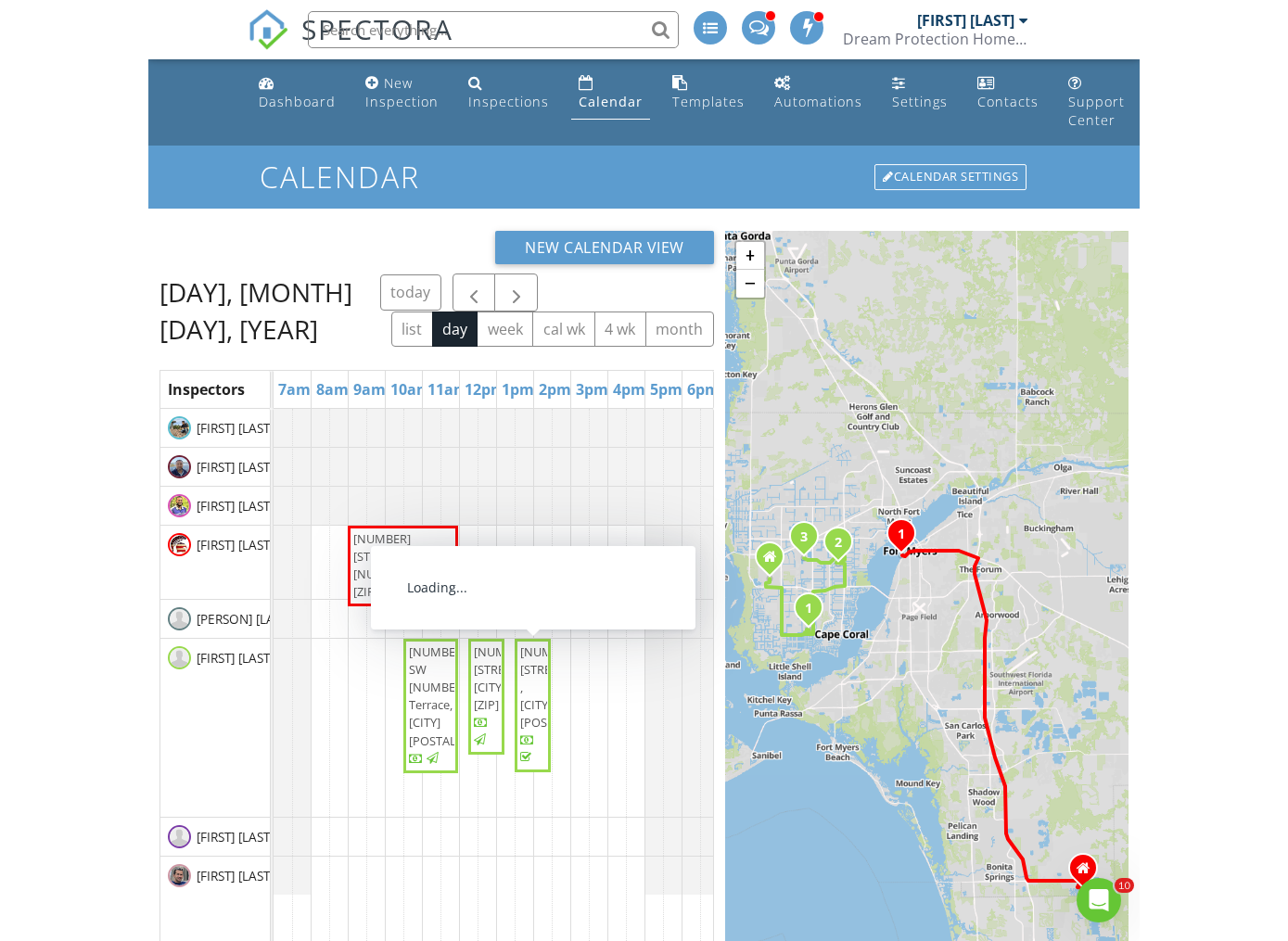 scroll, scrollTop: 0, scrollLeft: 0, axis: both 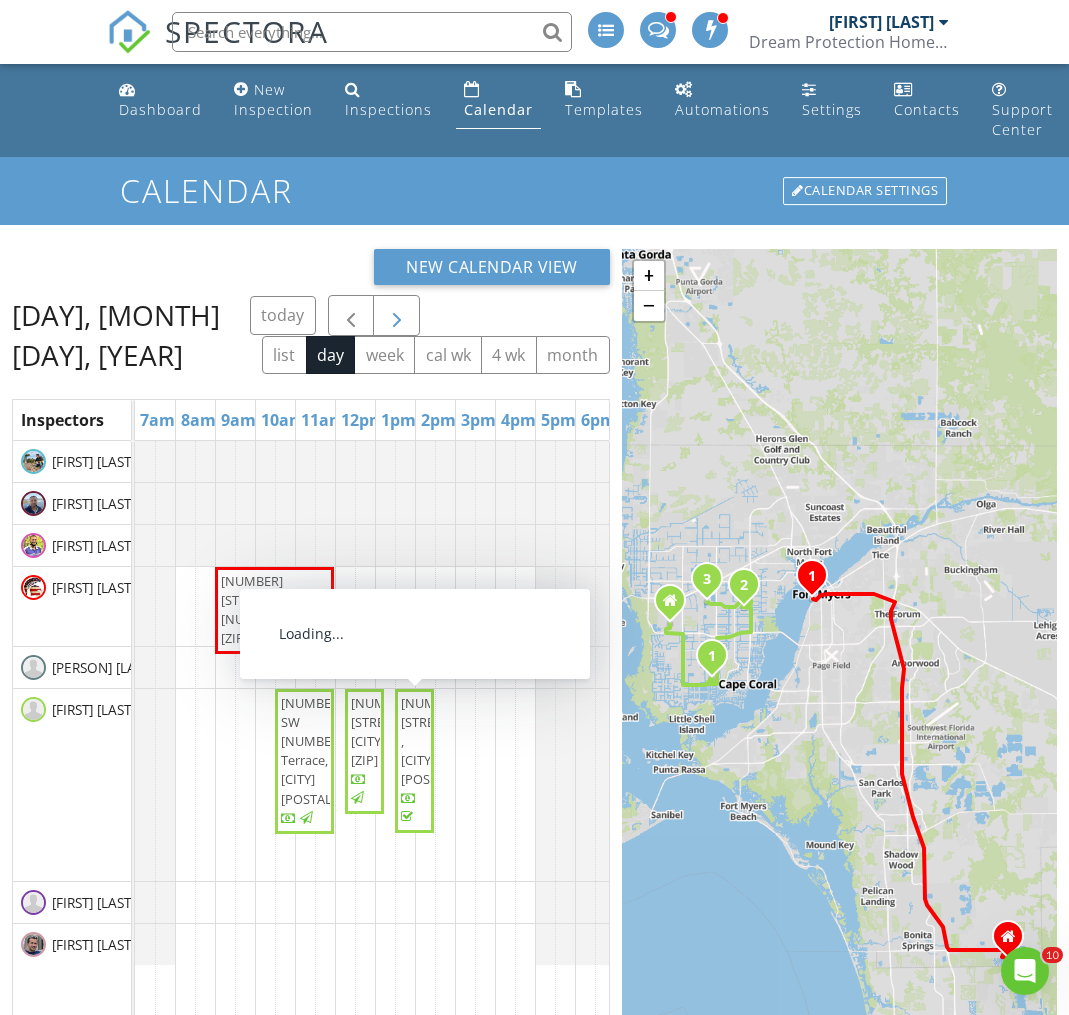 click at bounding box center [397, 316] 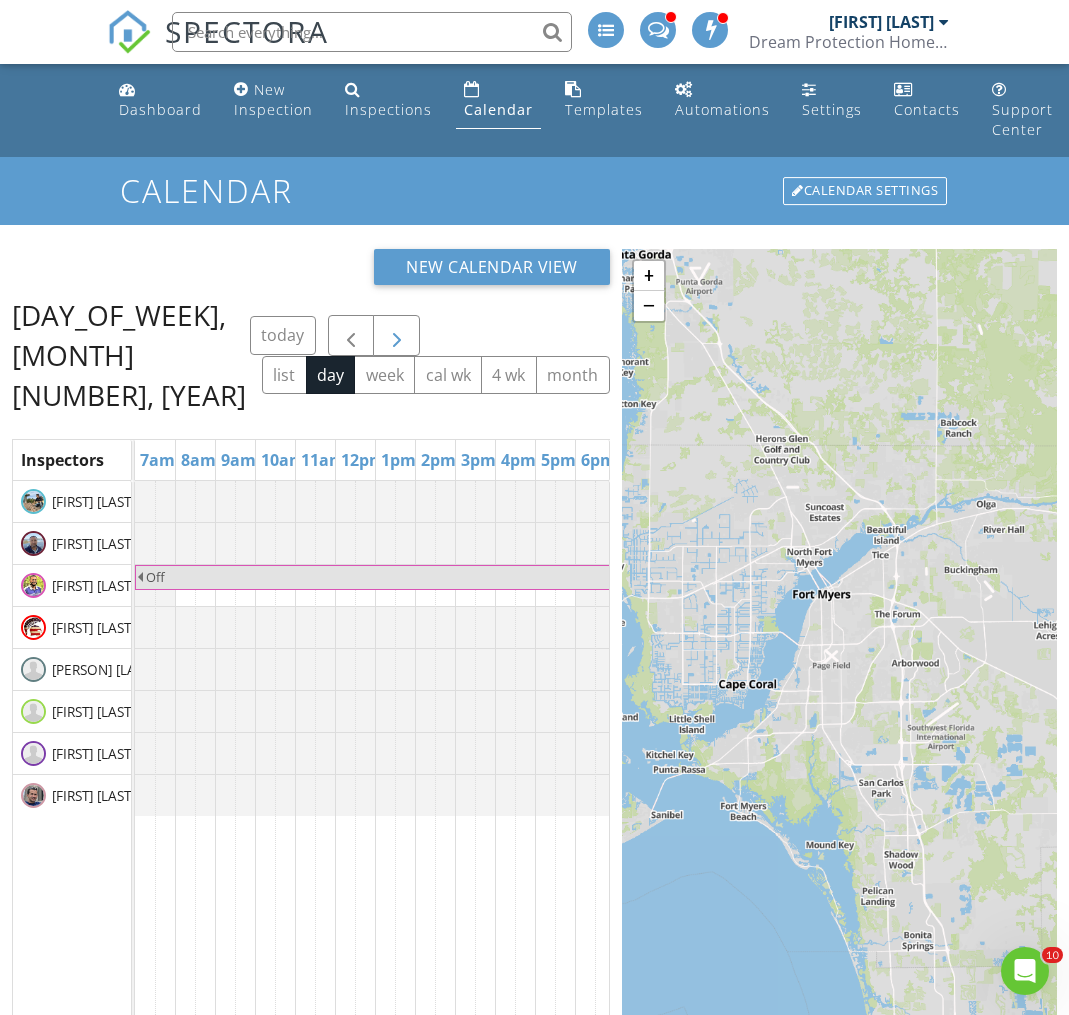 click at bounding box center [396, 335] 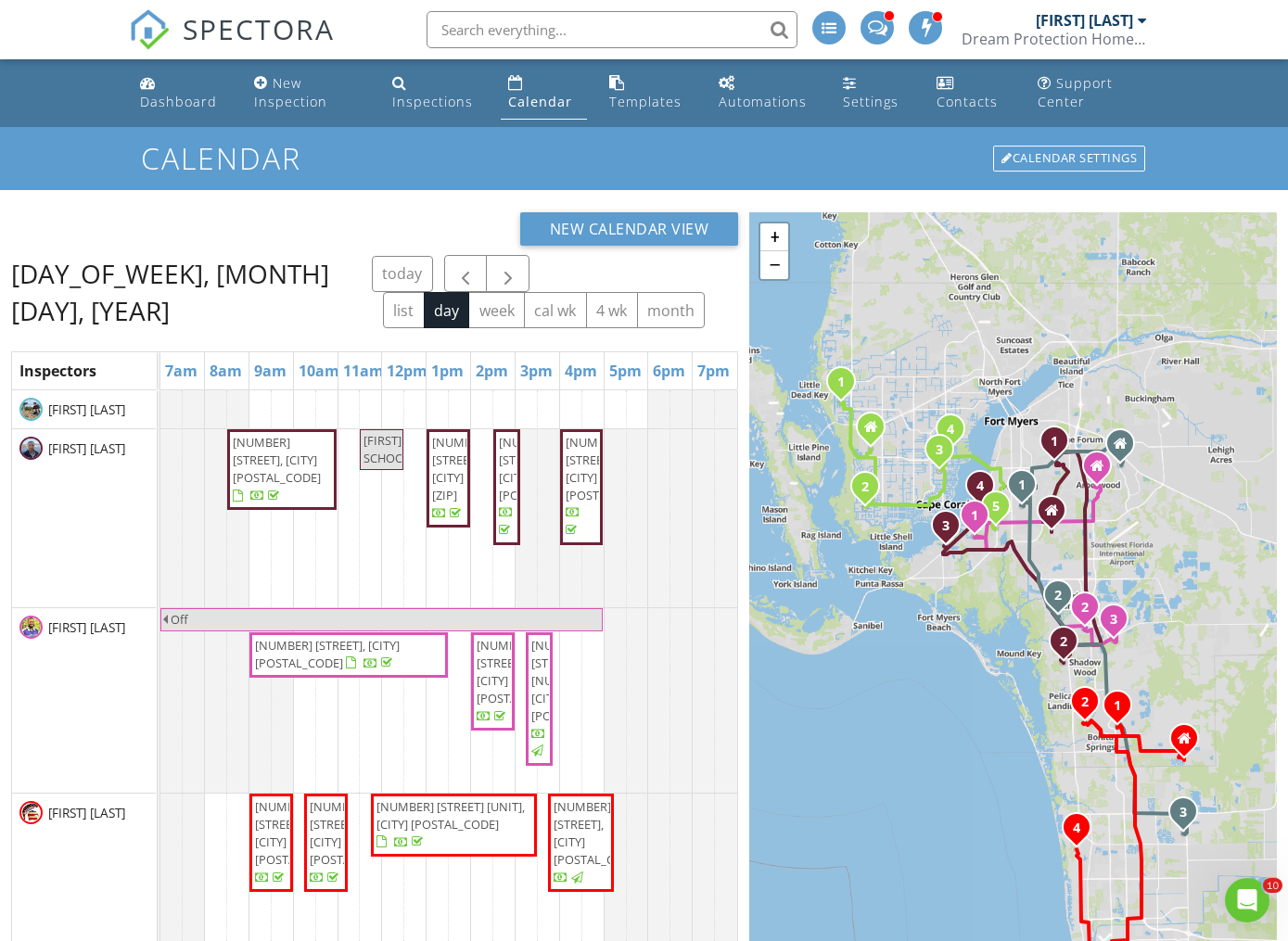 scroll, scrollTop: 32, scrollLeft: 0, axis: vertical 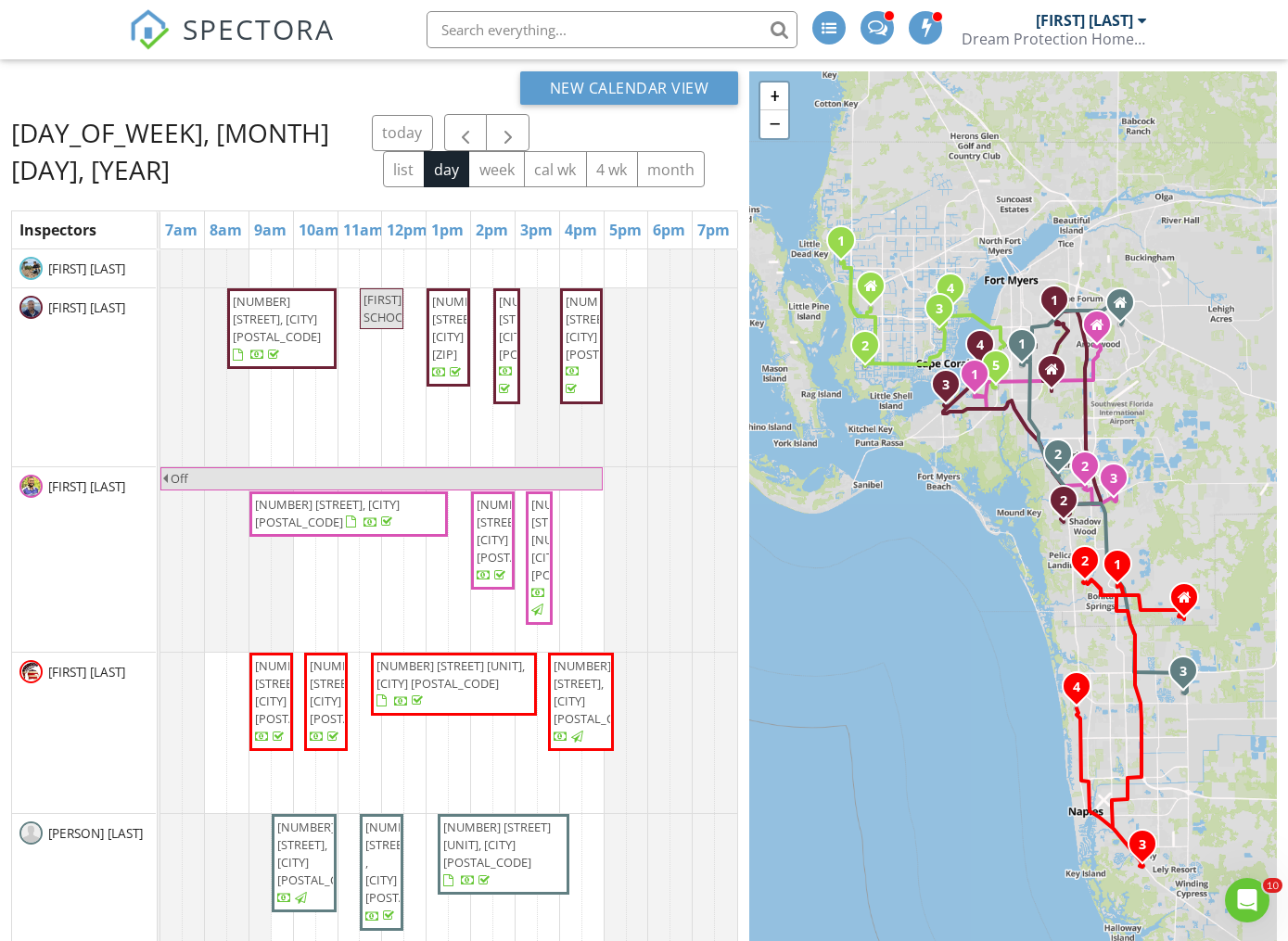 click on "New Calendar View       Monday, April 3, [YEAR] today list day week cal wk 4 wk month Inspectors 7am 8am 9am 10am 11am 12pm 1pm 2pm 3pm 4pm 5pm 6pm 7pm Tweit Wickmann Hernan Prieto Matthew Mahurt Chris Yaney Kurt DeChristopher Dean Fano Seth Wiglesworth Reynier Martinez
[NUMBER] [STREET], [CITY]
ALEX SCHOOL
[NUMBER] [STREET], [CITY]
[NUMBER] [STREET], [CITY]
[NUMBER] [STREET], [CITY]" at bounding box center (644, 557) 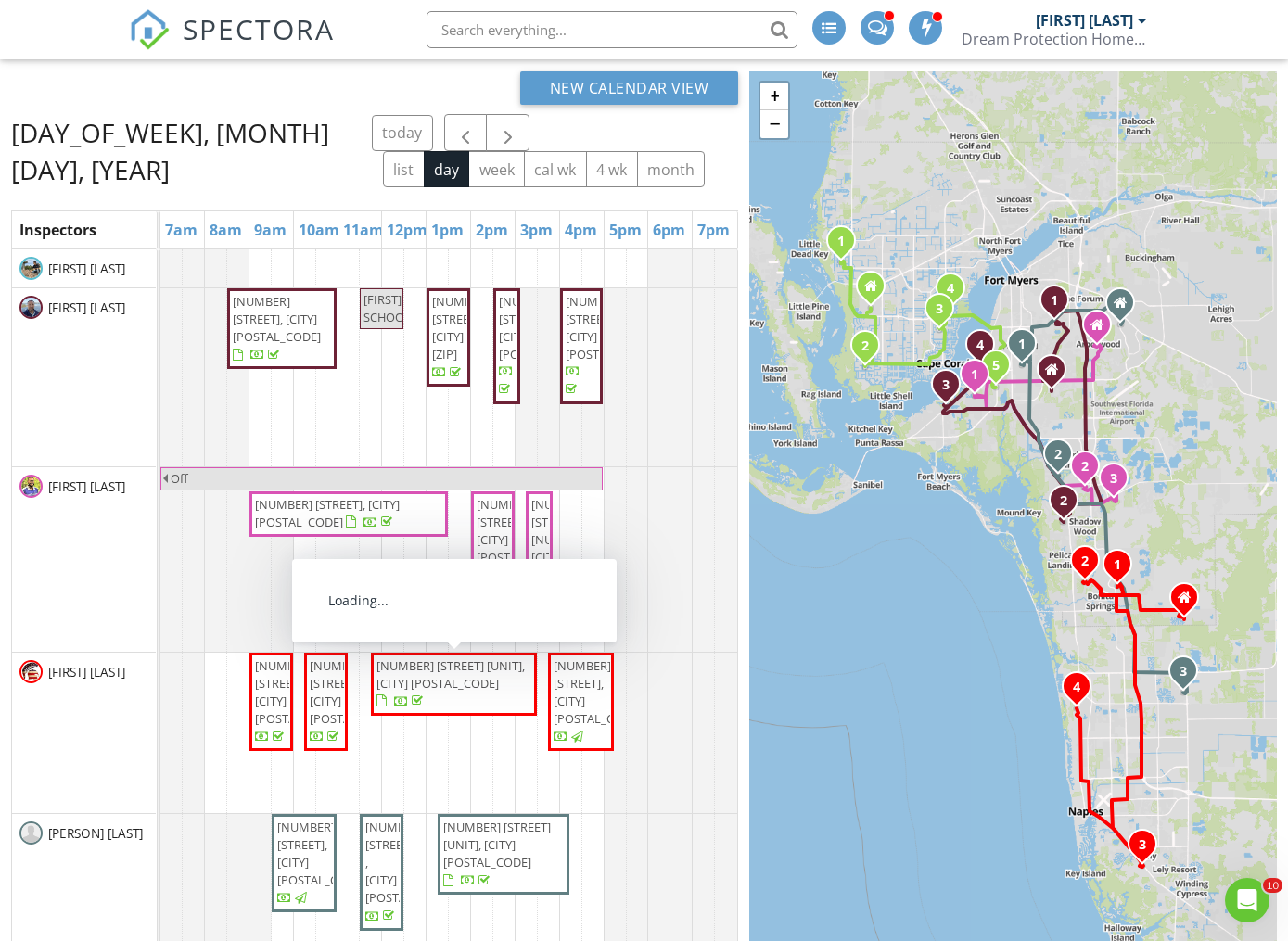 scroll, scrollTop: 44, scrollLeft: 0, axis: vertical 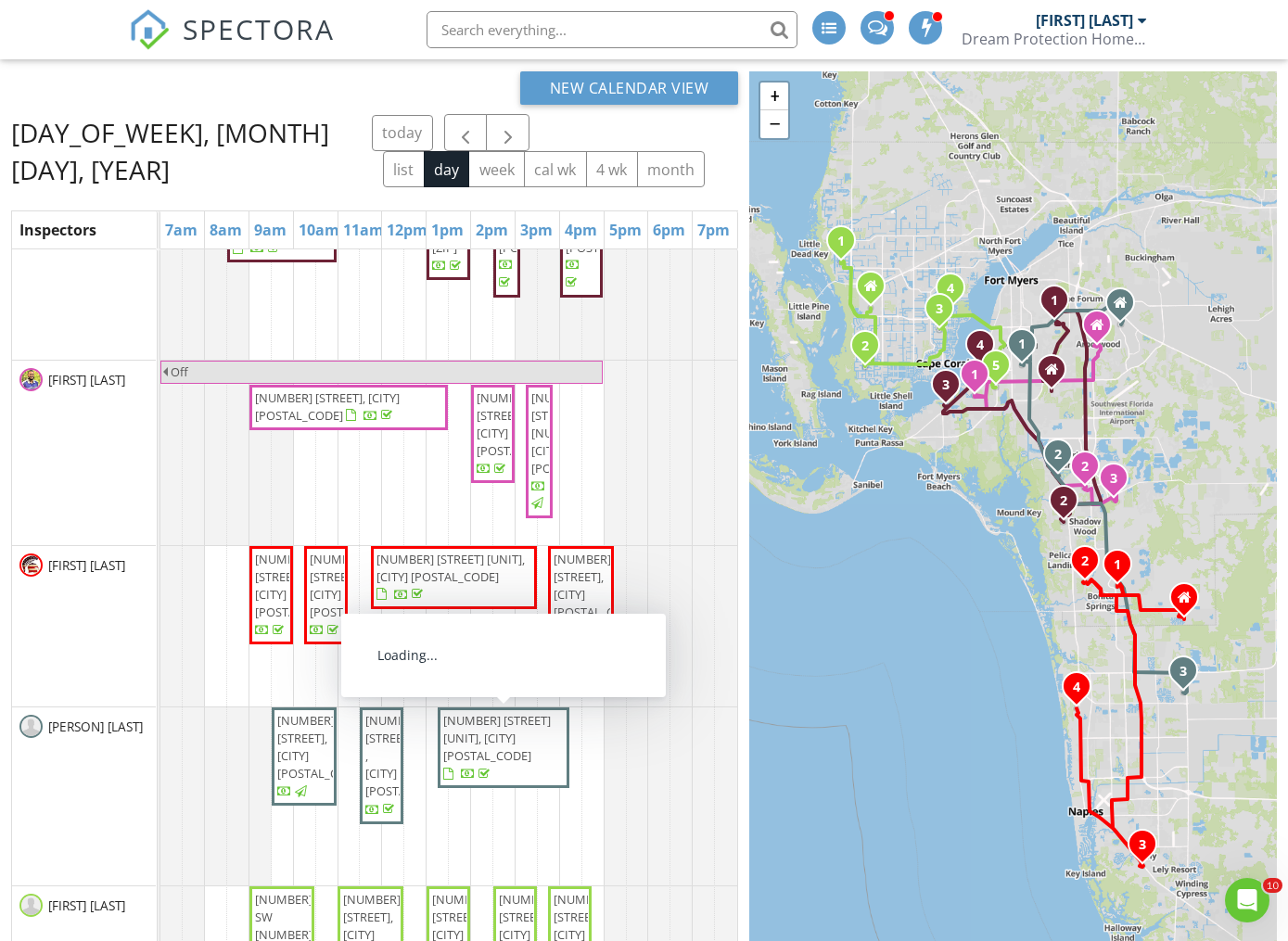 click on "[NUMBER] [STREET] [UNIT], [CITY] [POSTAL_CODE]" at bounding box center (497, 738) 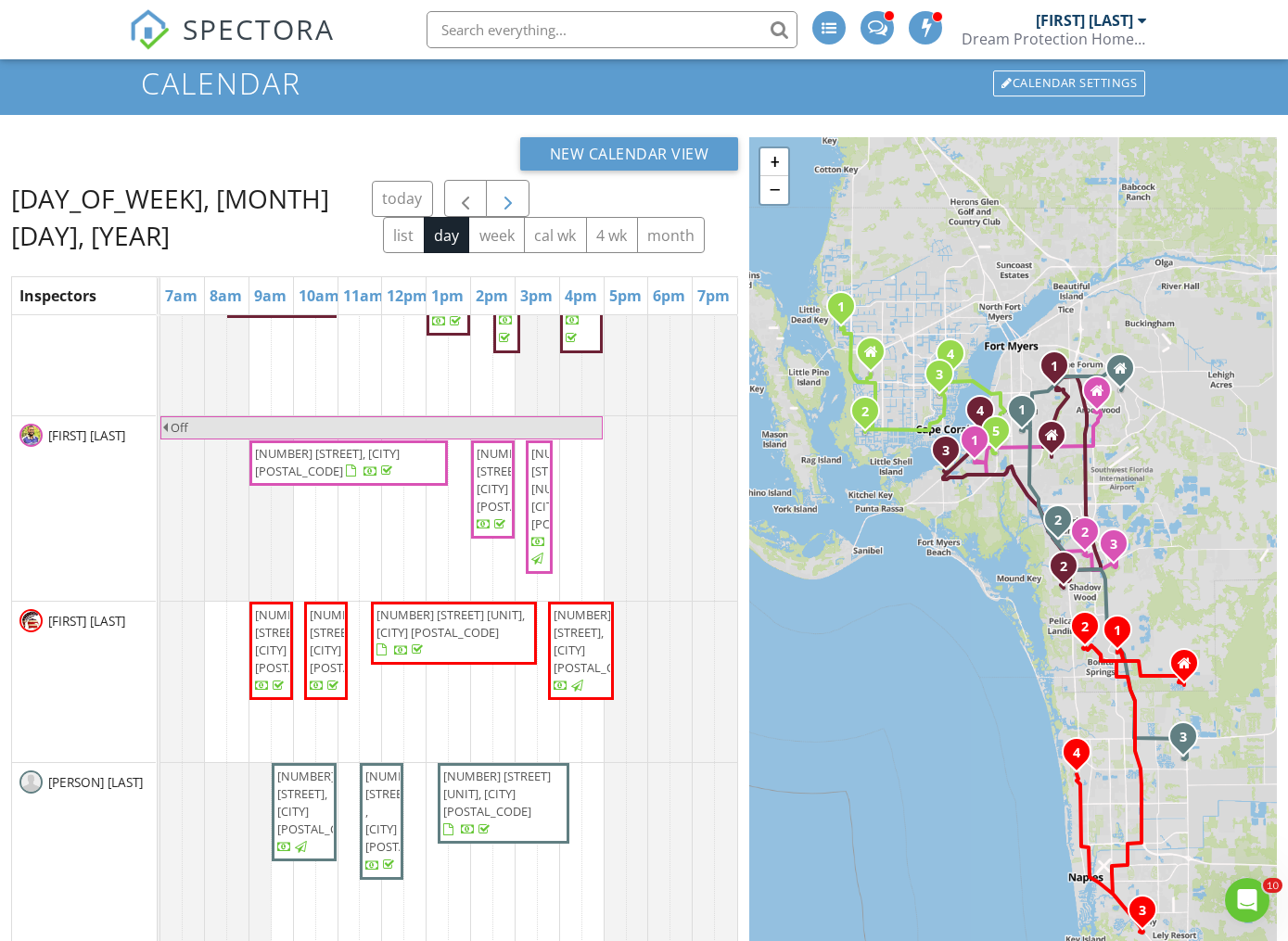 click at bounding box center [508, 199] 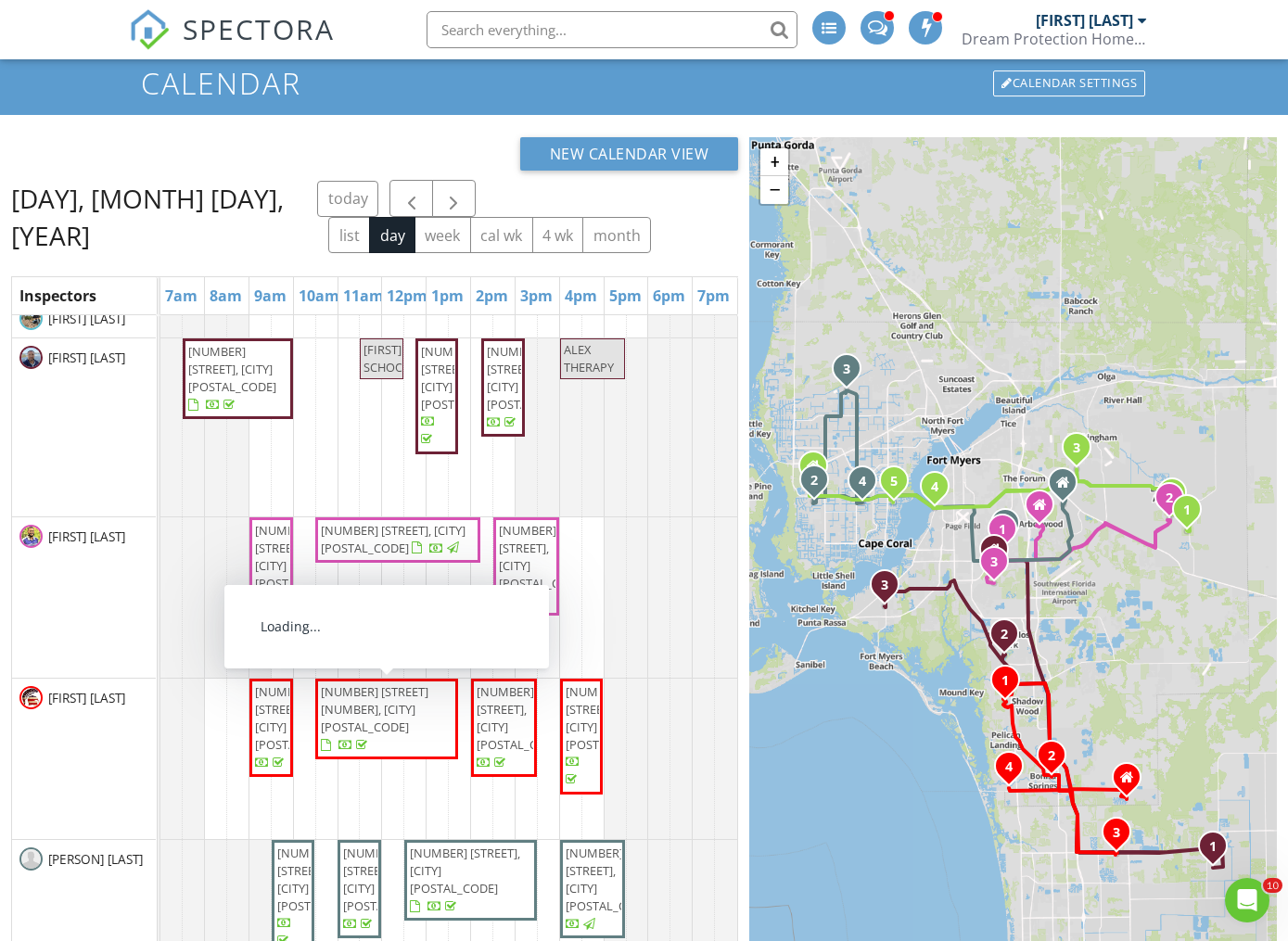 scroll, scrollTop: 101, scrollLeft: 0, axis: vertical 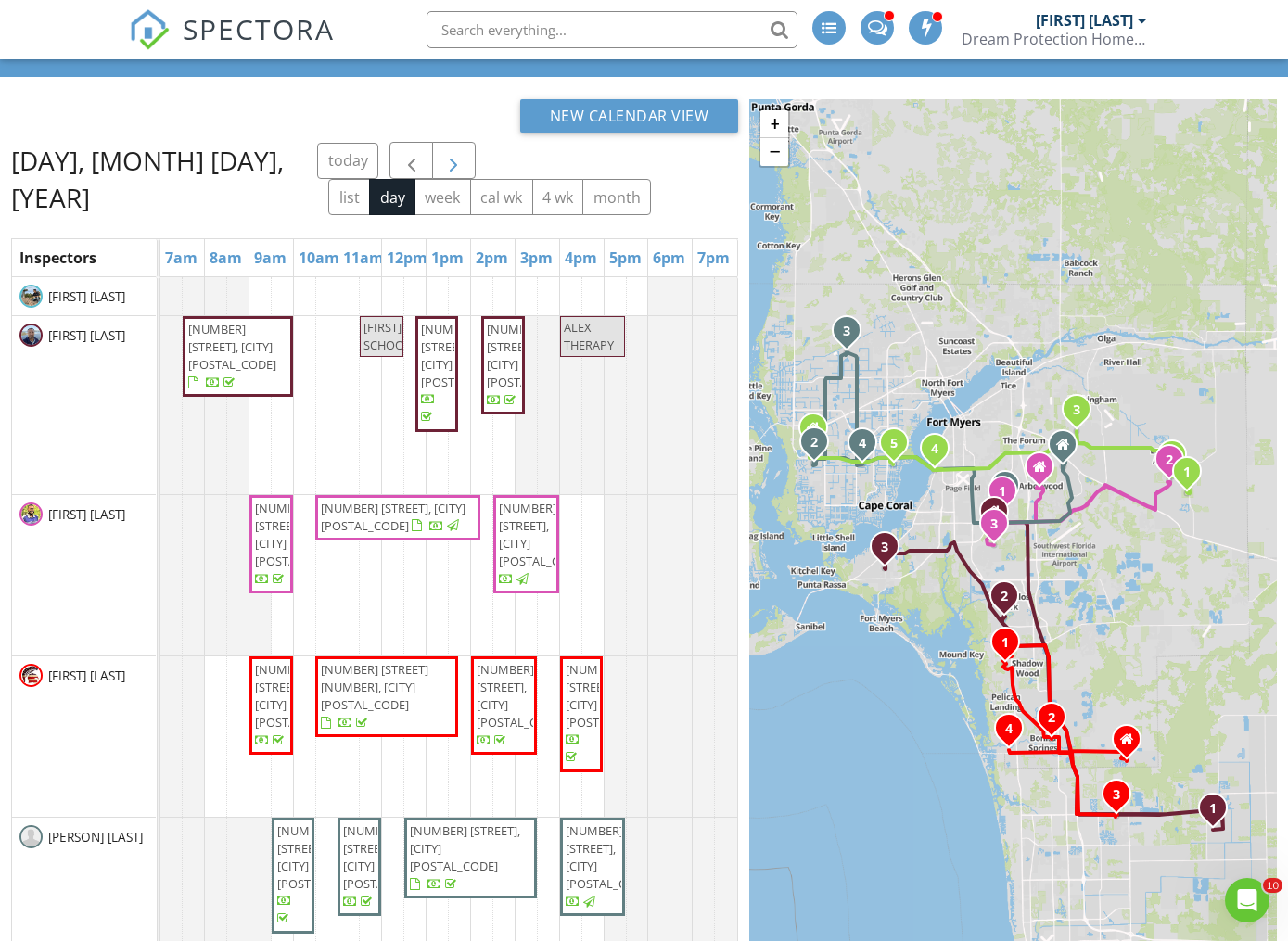 click at bounding box center (453, 161) 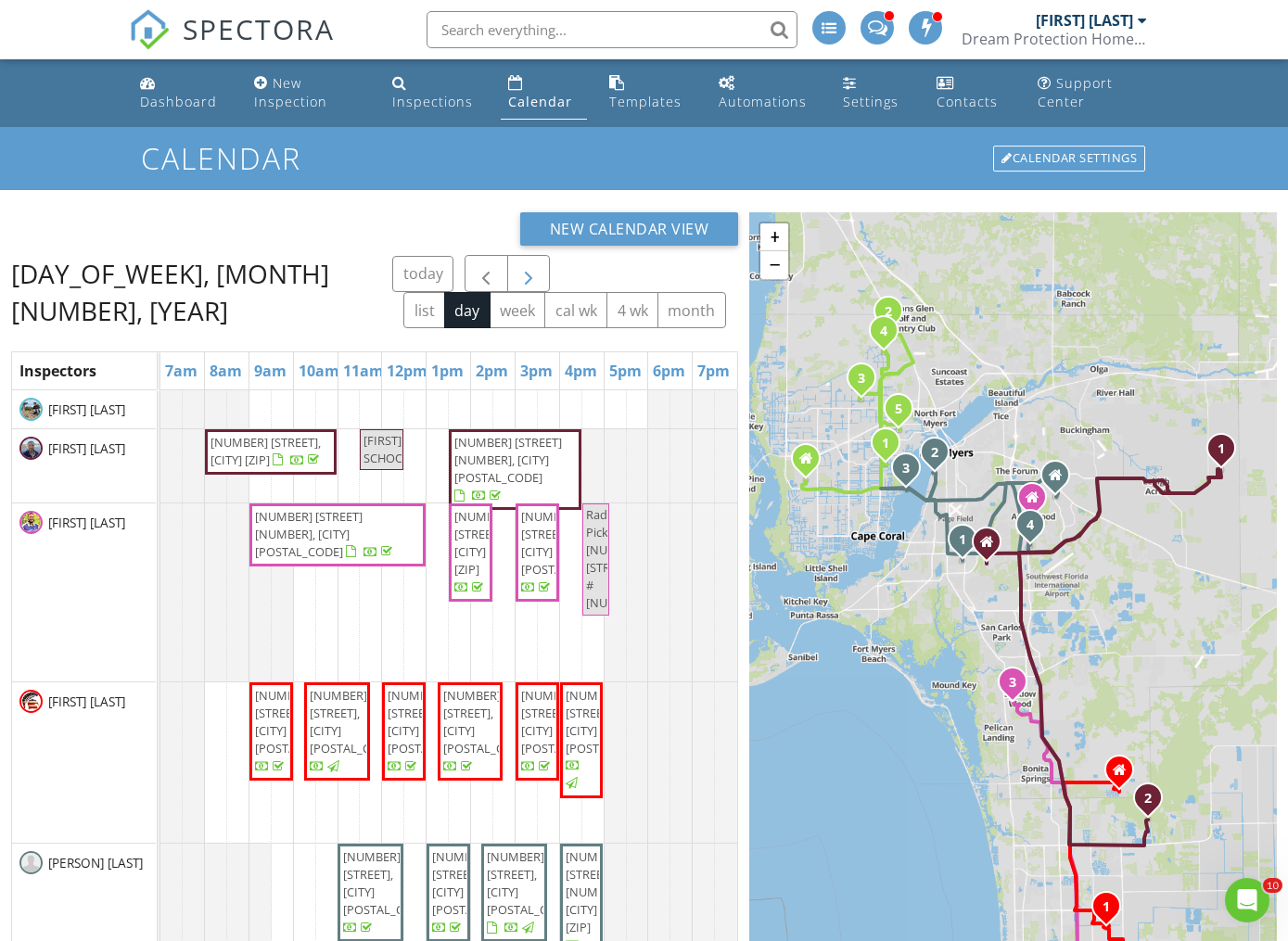 click at bounding box center [529, 274] 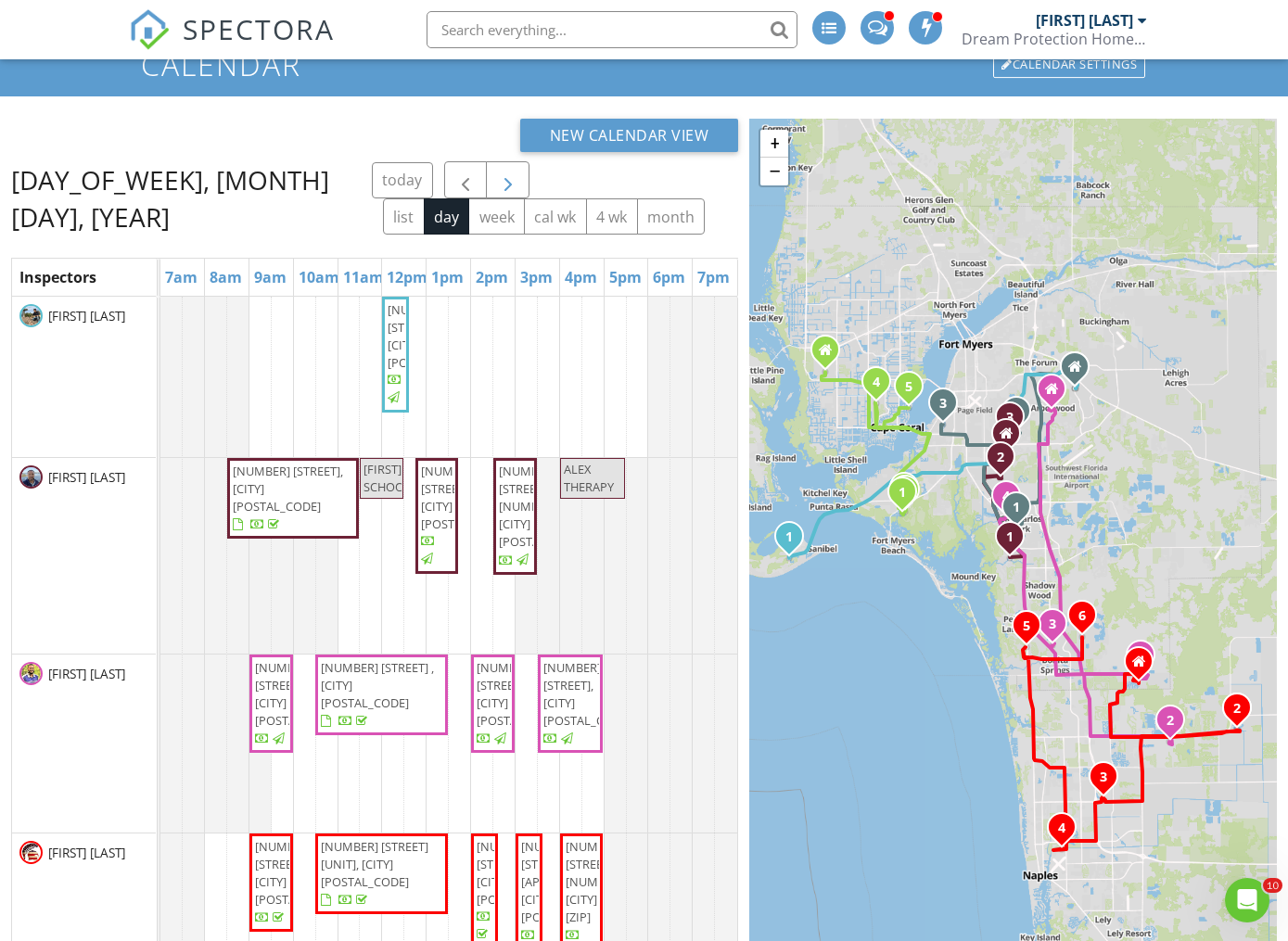 click at bounding box center [508, 181] 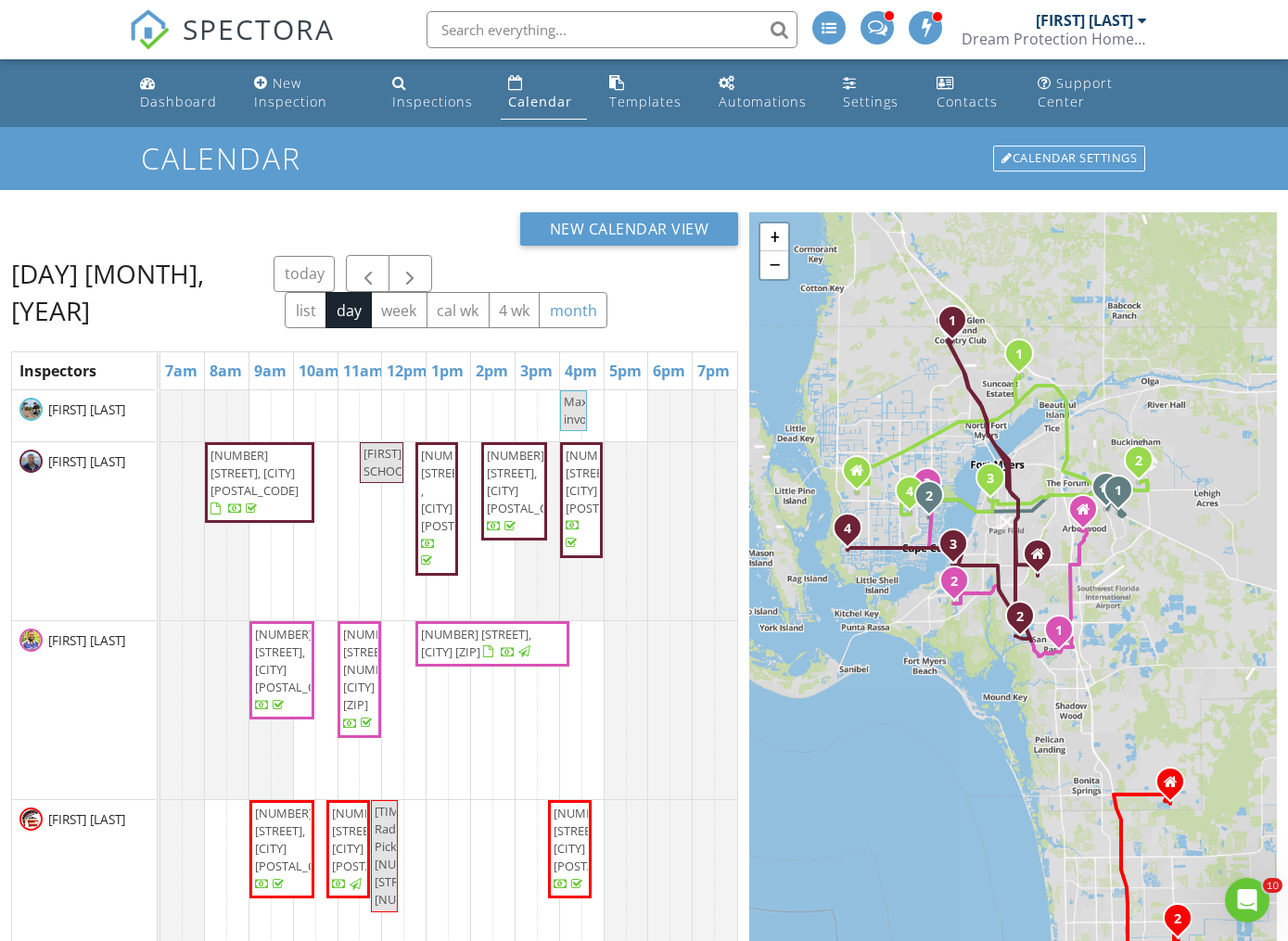 click on "month" at bounding box center (573, 310) 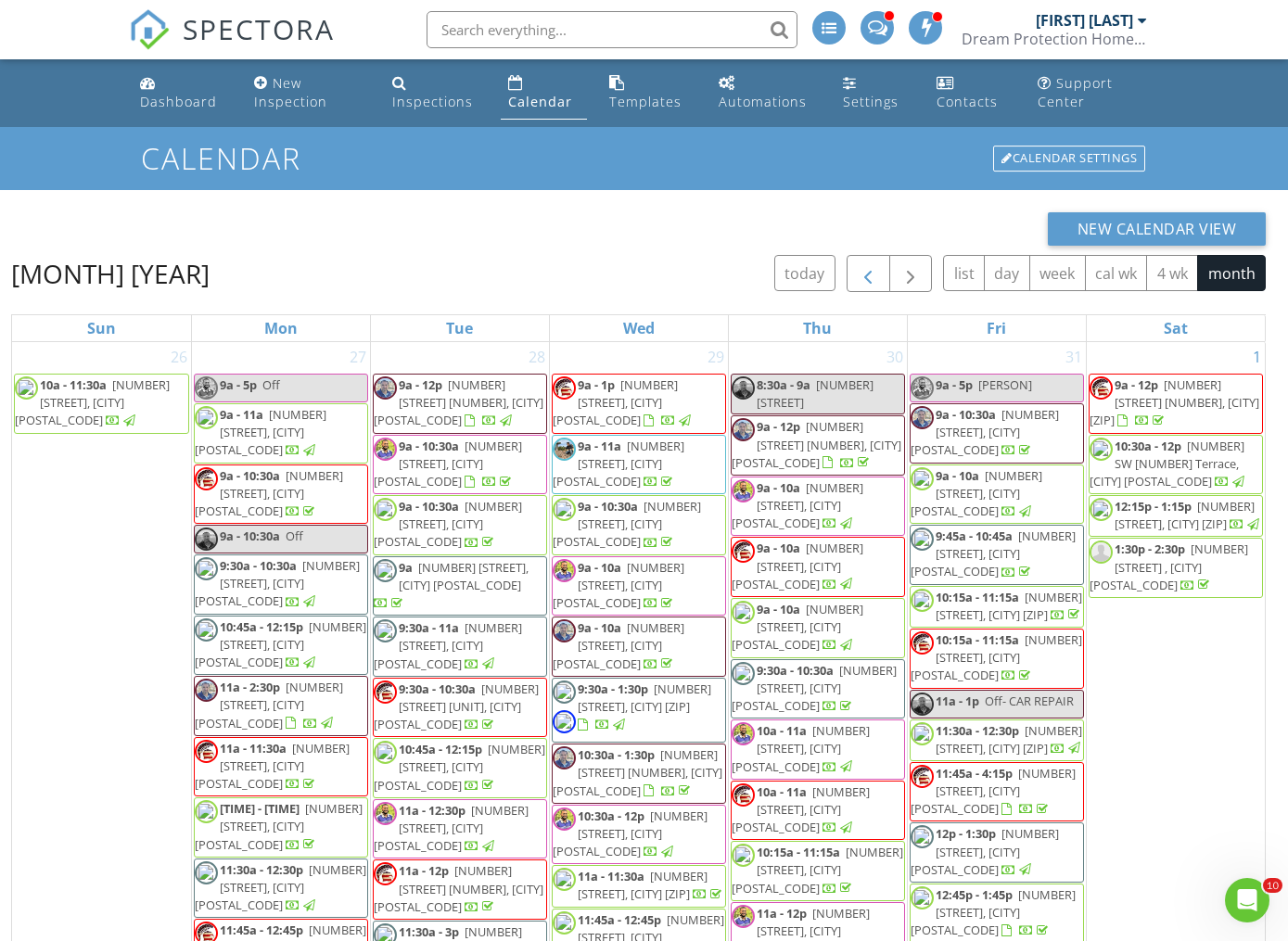 click at bounding box center (868, 274) 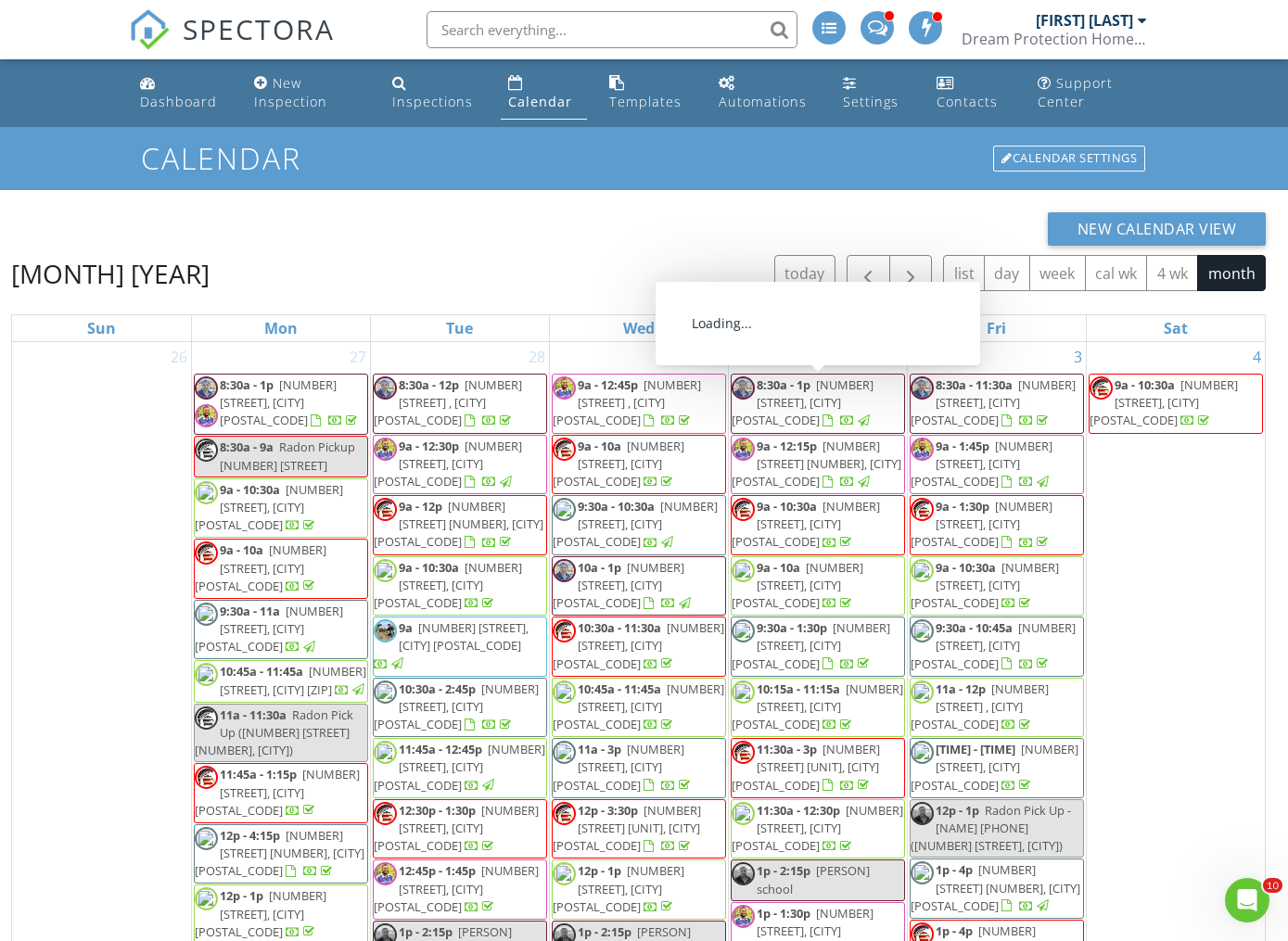 scroll, scrollTop: 0, scrollLeft: 0, axis: both 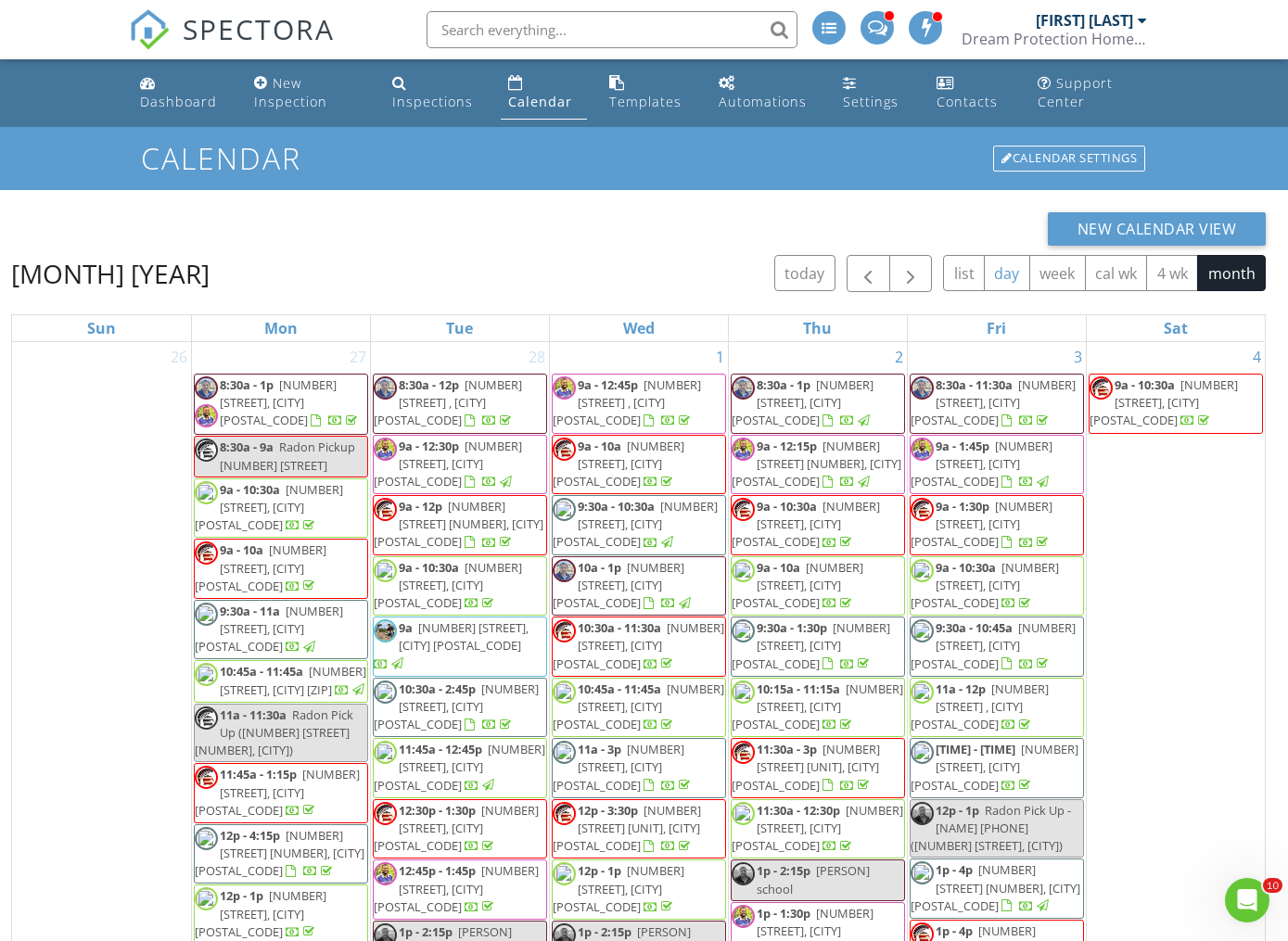 click on "day" at bounding box center [1007, 273] 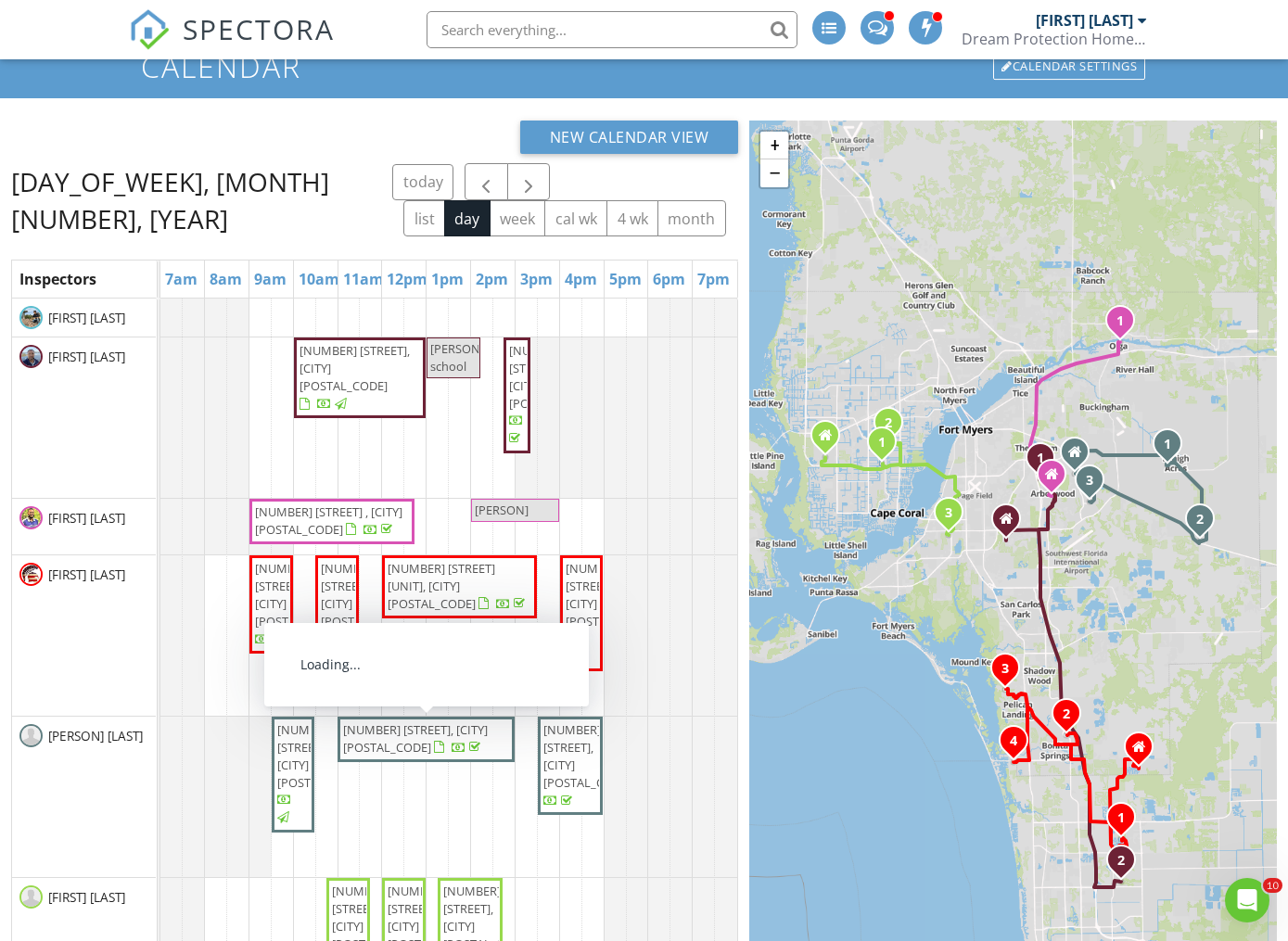 scroll, scrollTop: 68, scrollLeft: 0, axis: vertical 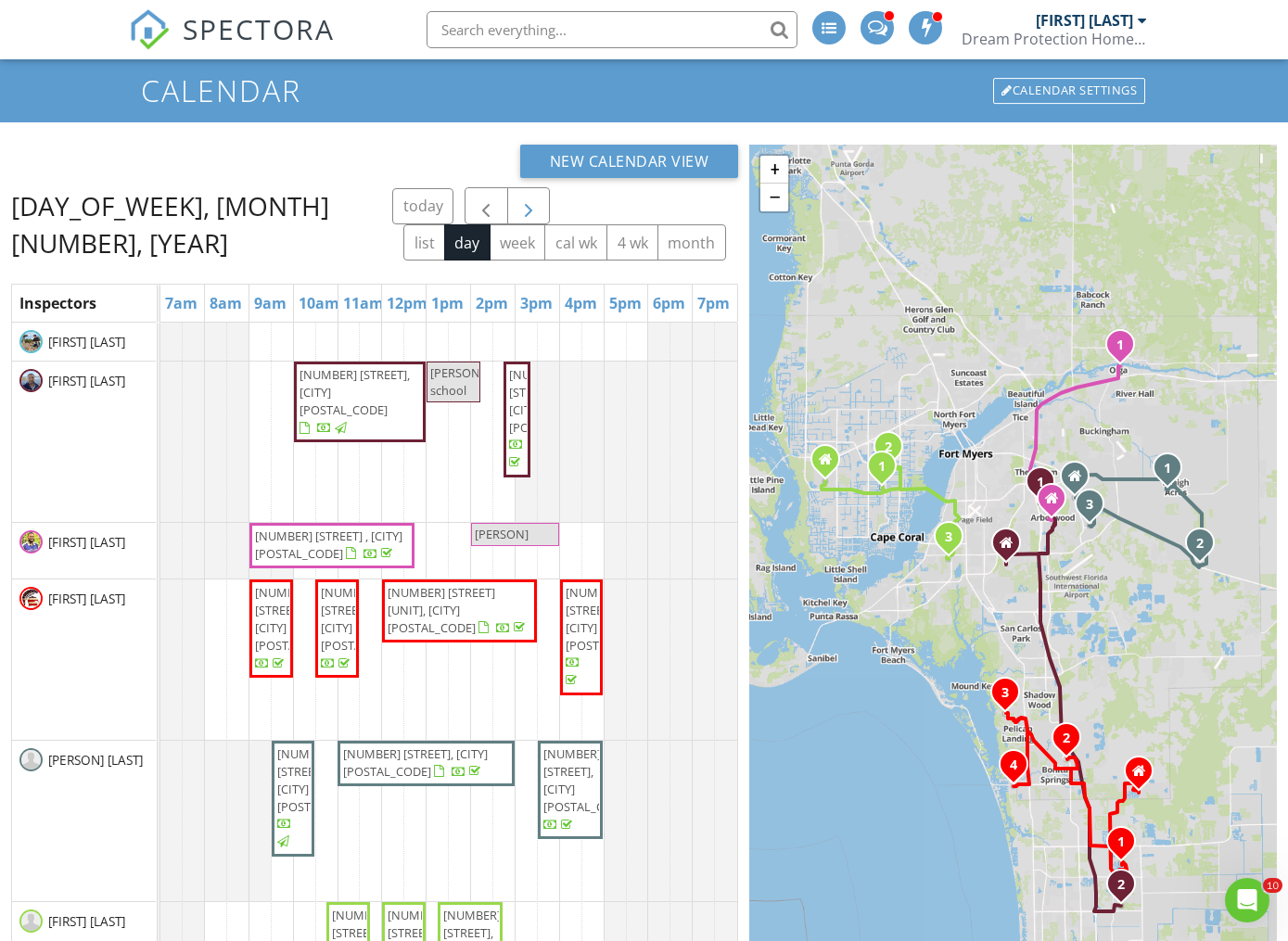 click at bounding box center (529, 207) 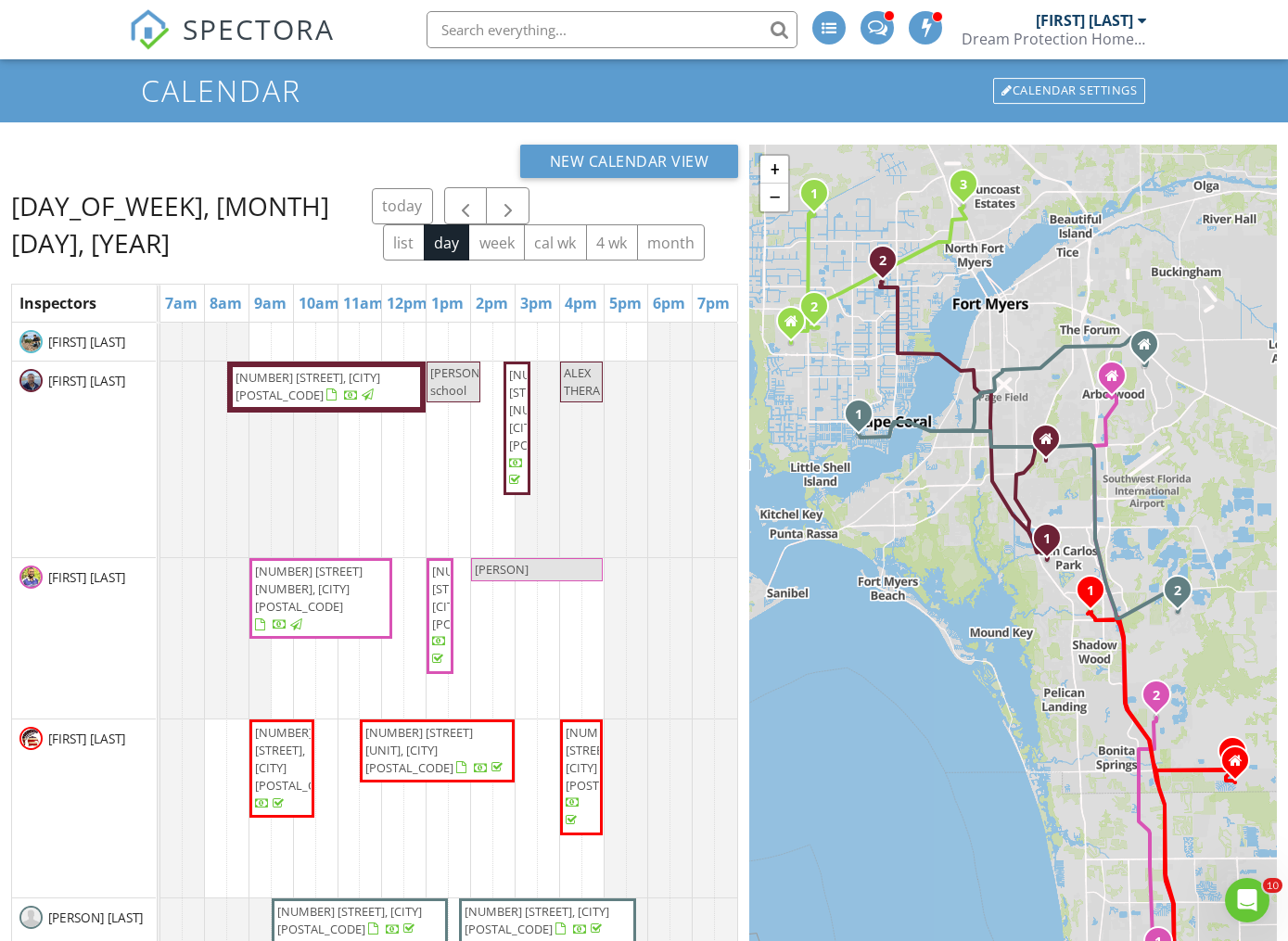 scroll, scrollTop: 86, scrollLeft: 0, axis: vertical 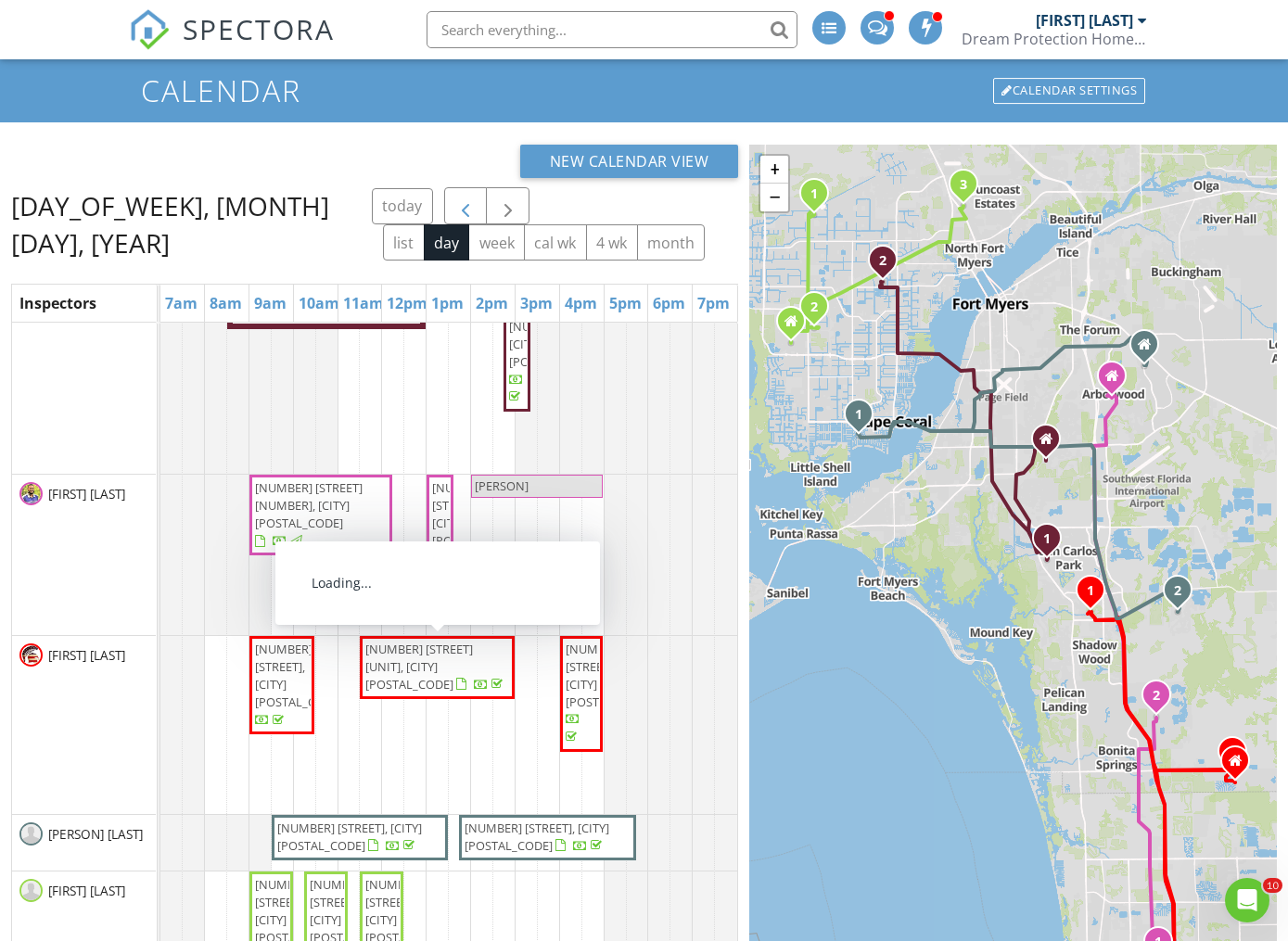 click at bounding box center [465, 207] 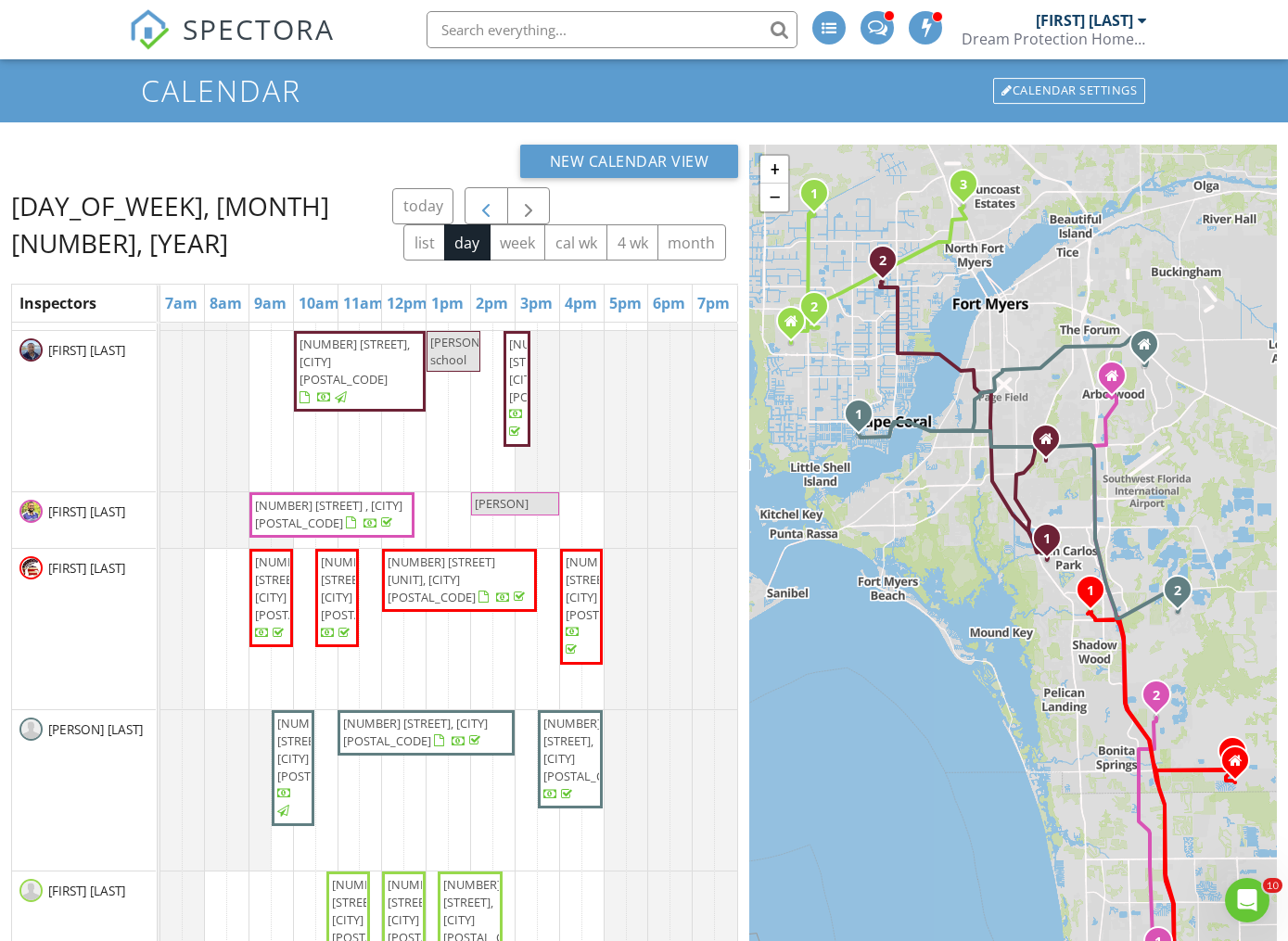 scroll, scrollTop: 32, scrollLeft: 0, axis: vertical 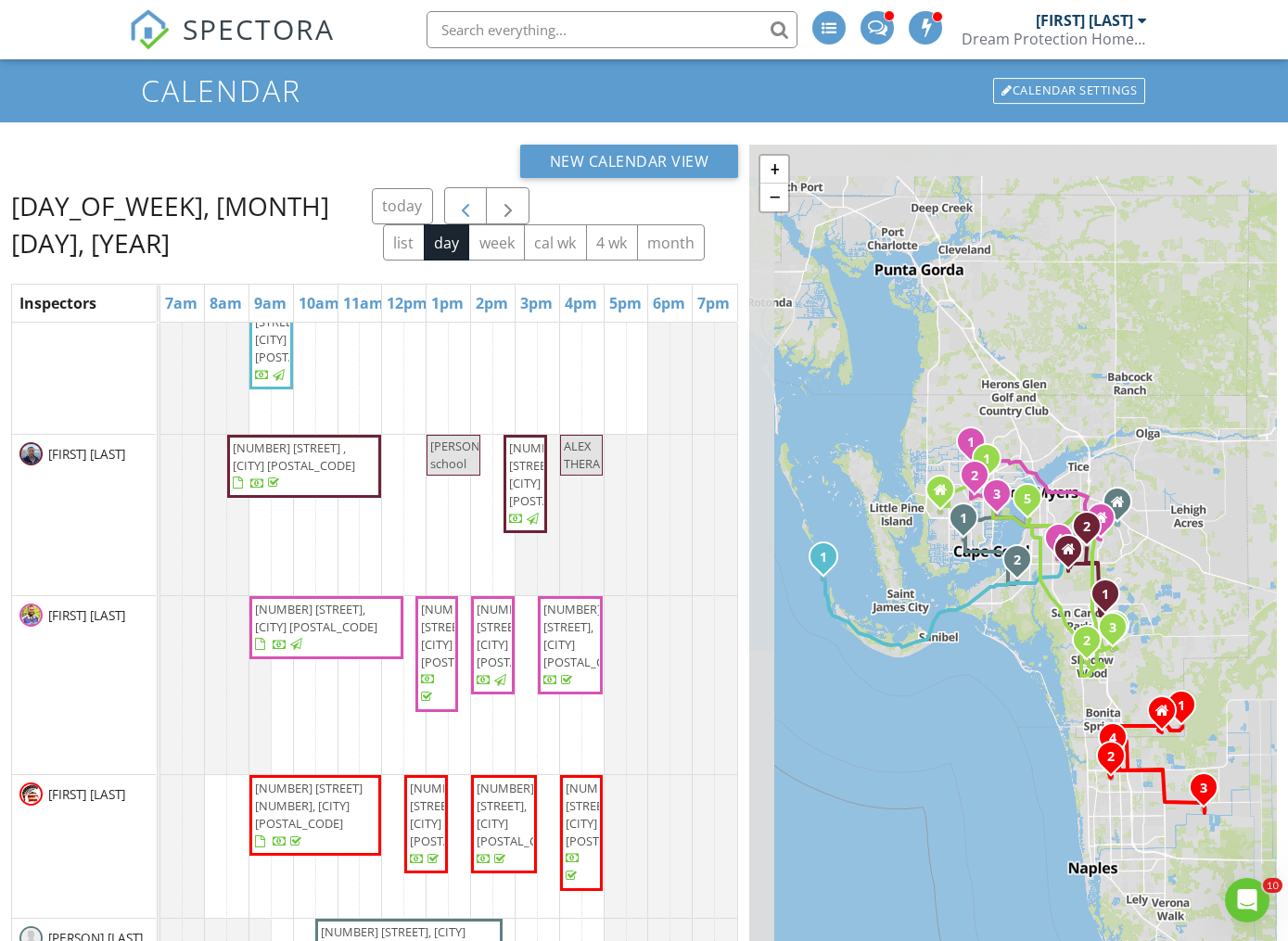 click at bounding box center (465, 206) 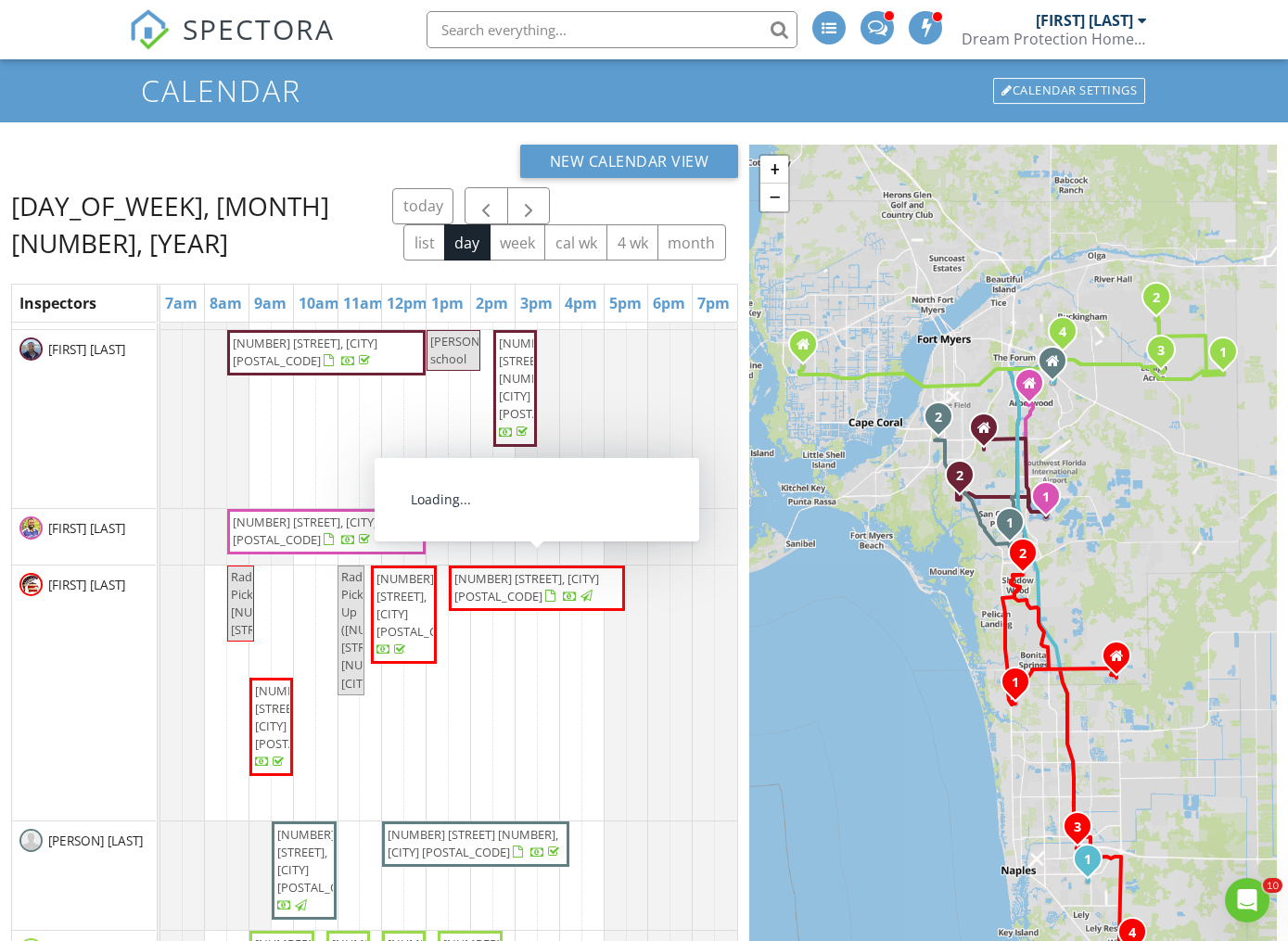 scroll, scrollTop: 74, scrollLeft: 0, axis: vertical 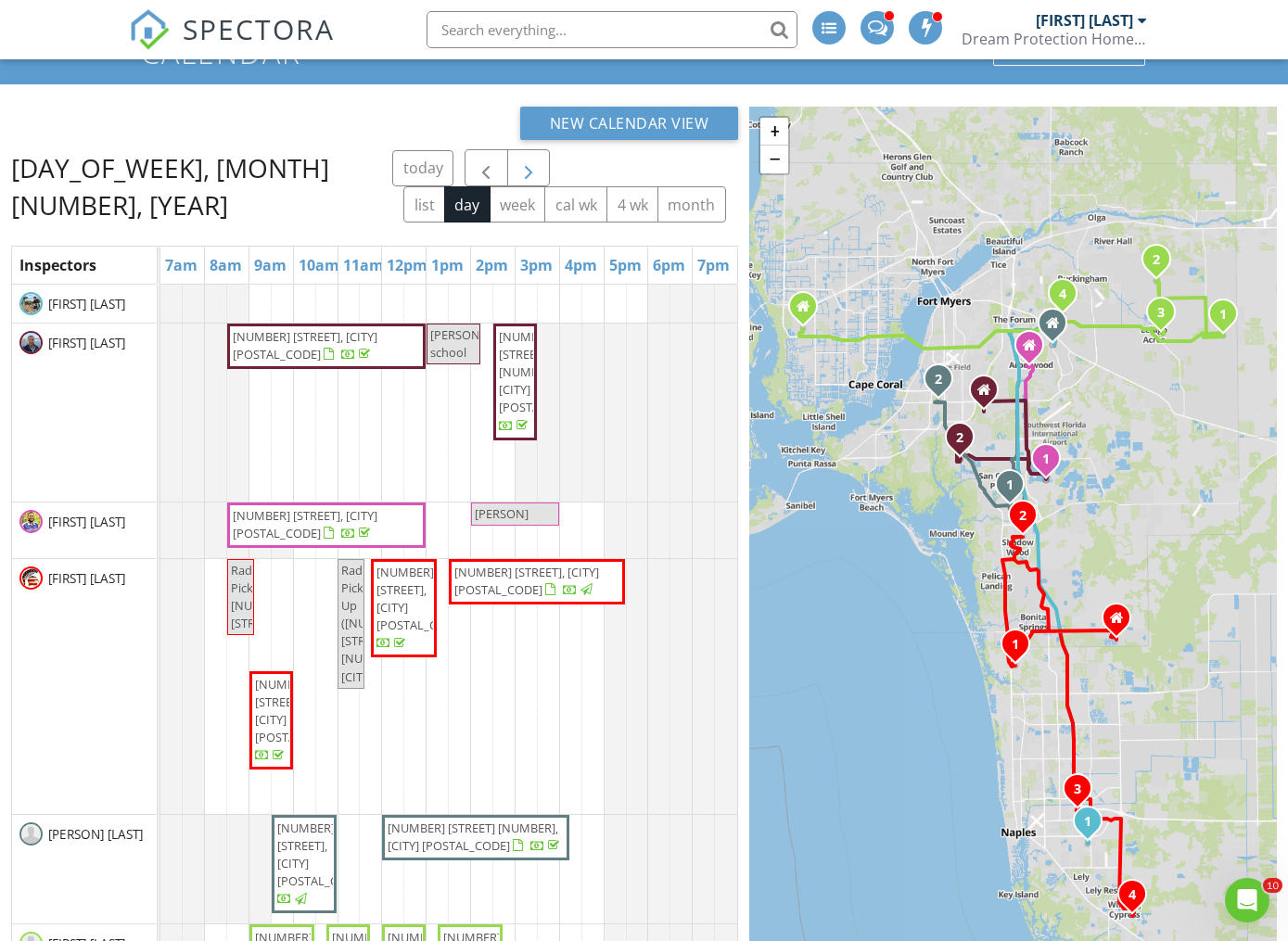click at bounding box center [529, 169] 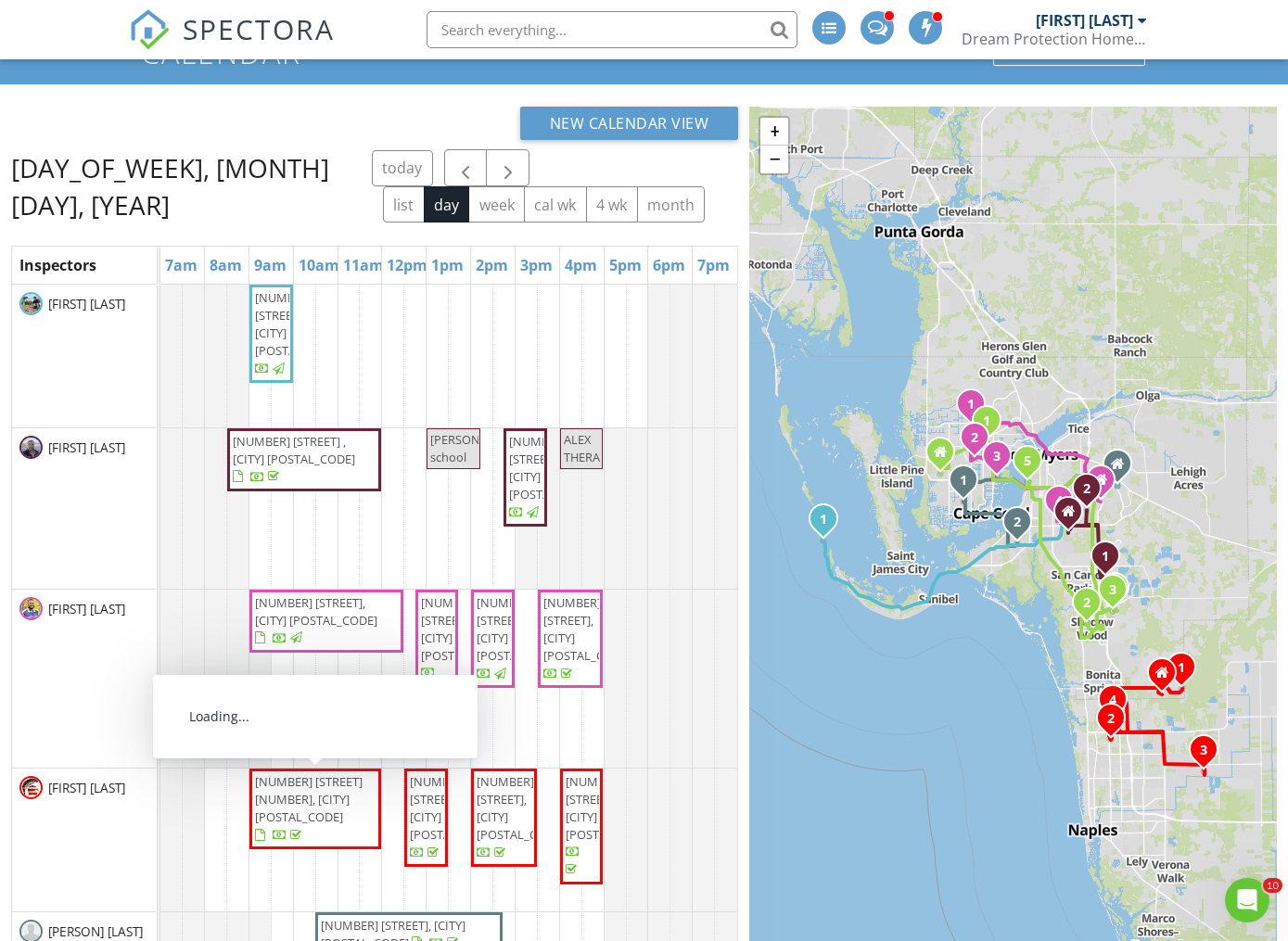 scroll, scrollTop: 50, scrollLeft: 0, axis: vertical 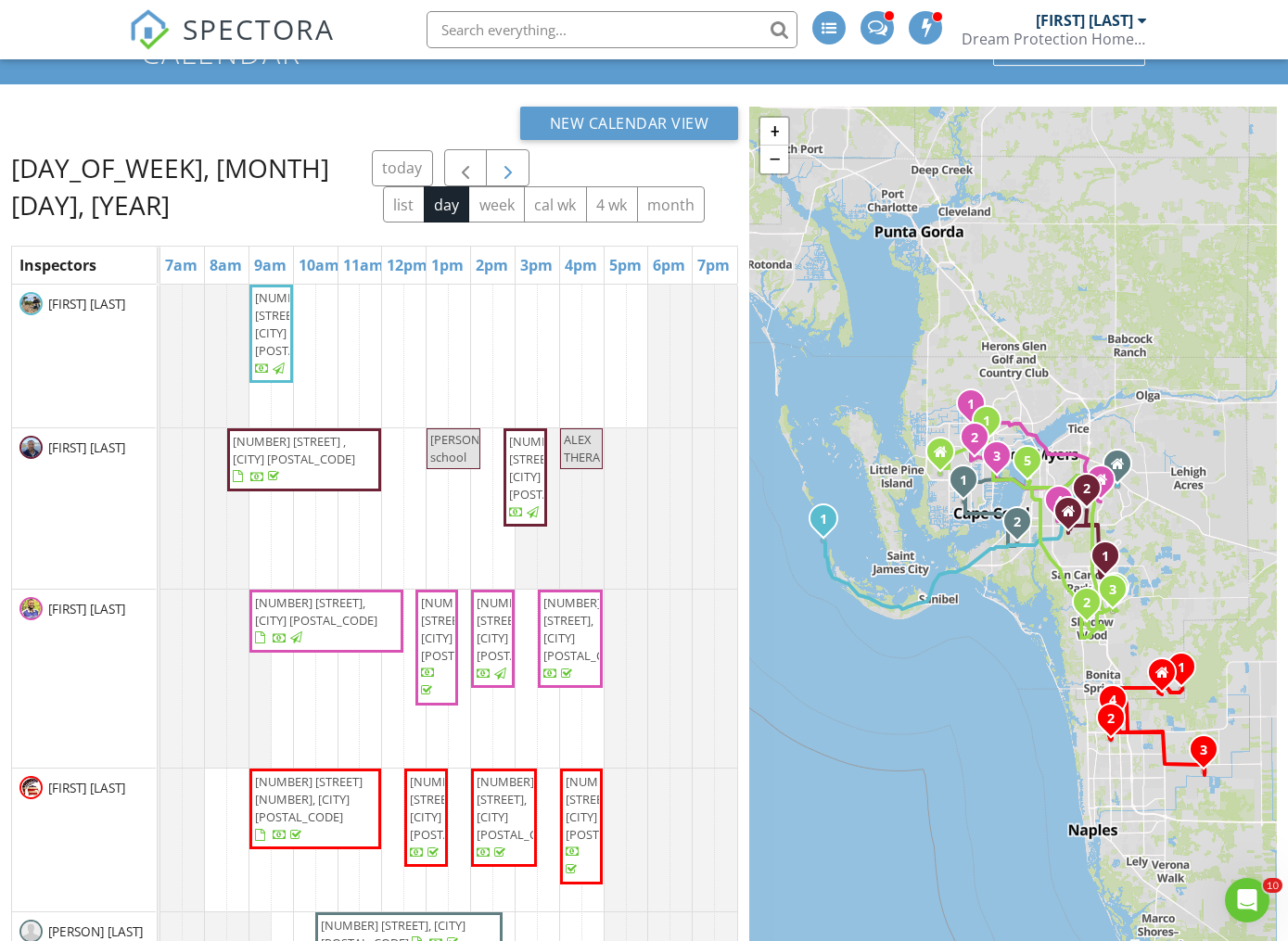click at bounding box center [508, 169] 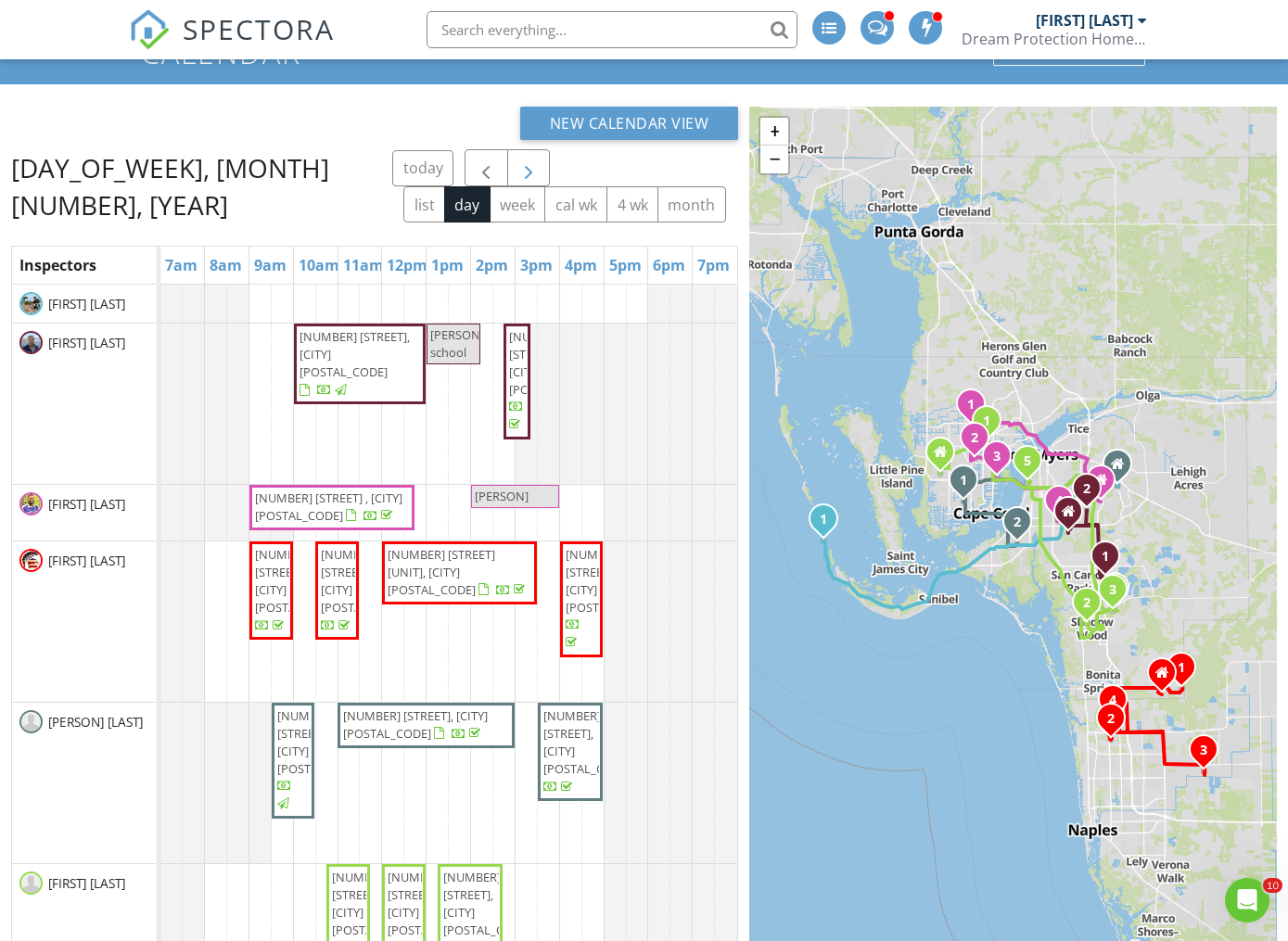 scroll, scrollTop: 0, scrollLeft: 0, axis: both 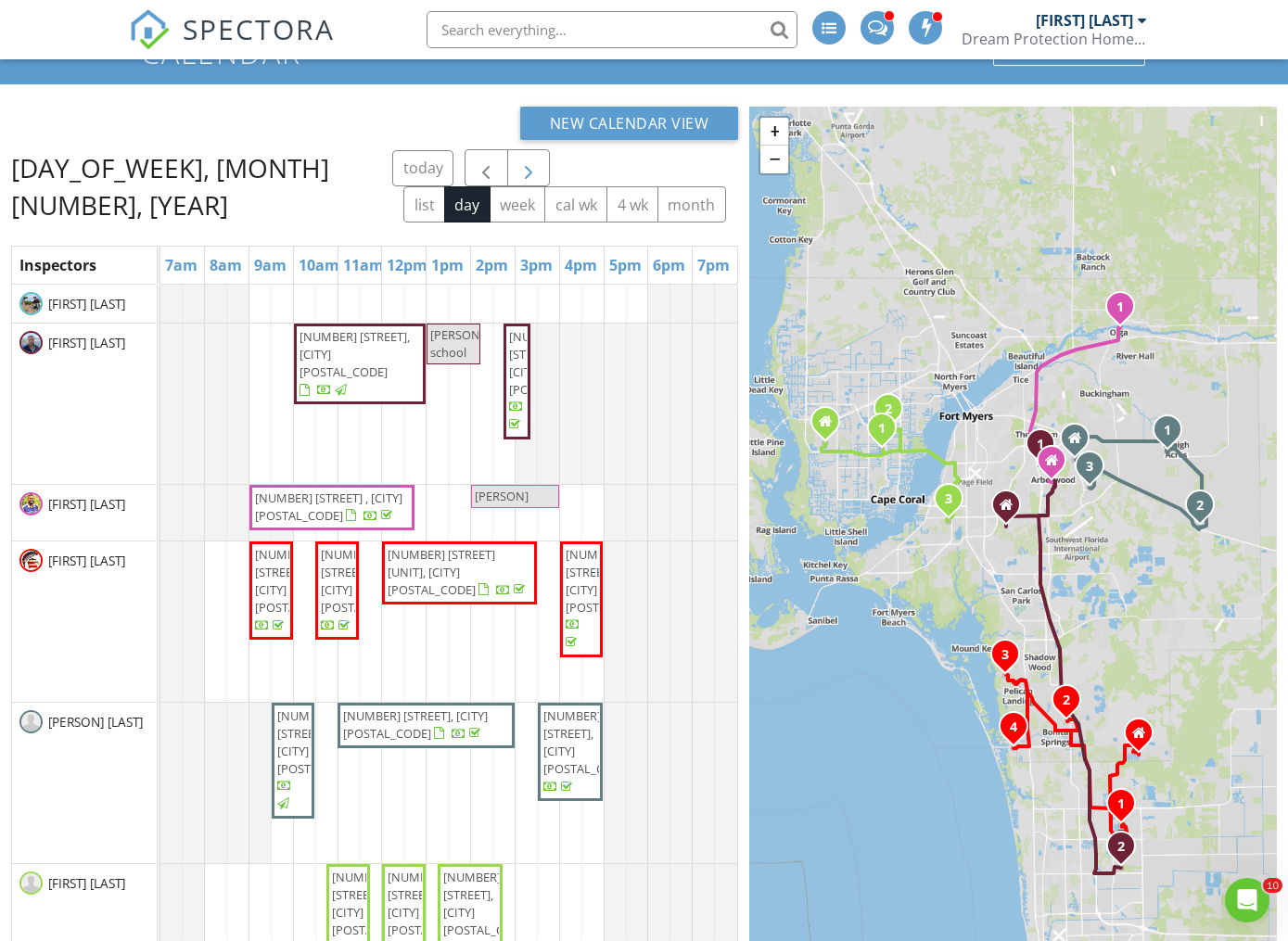 click at bounding box center (529, 169) 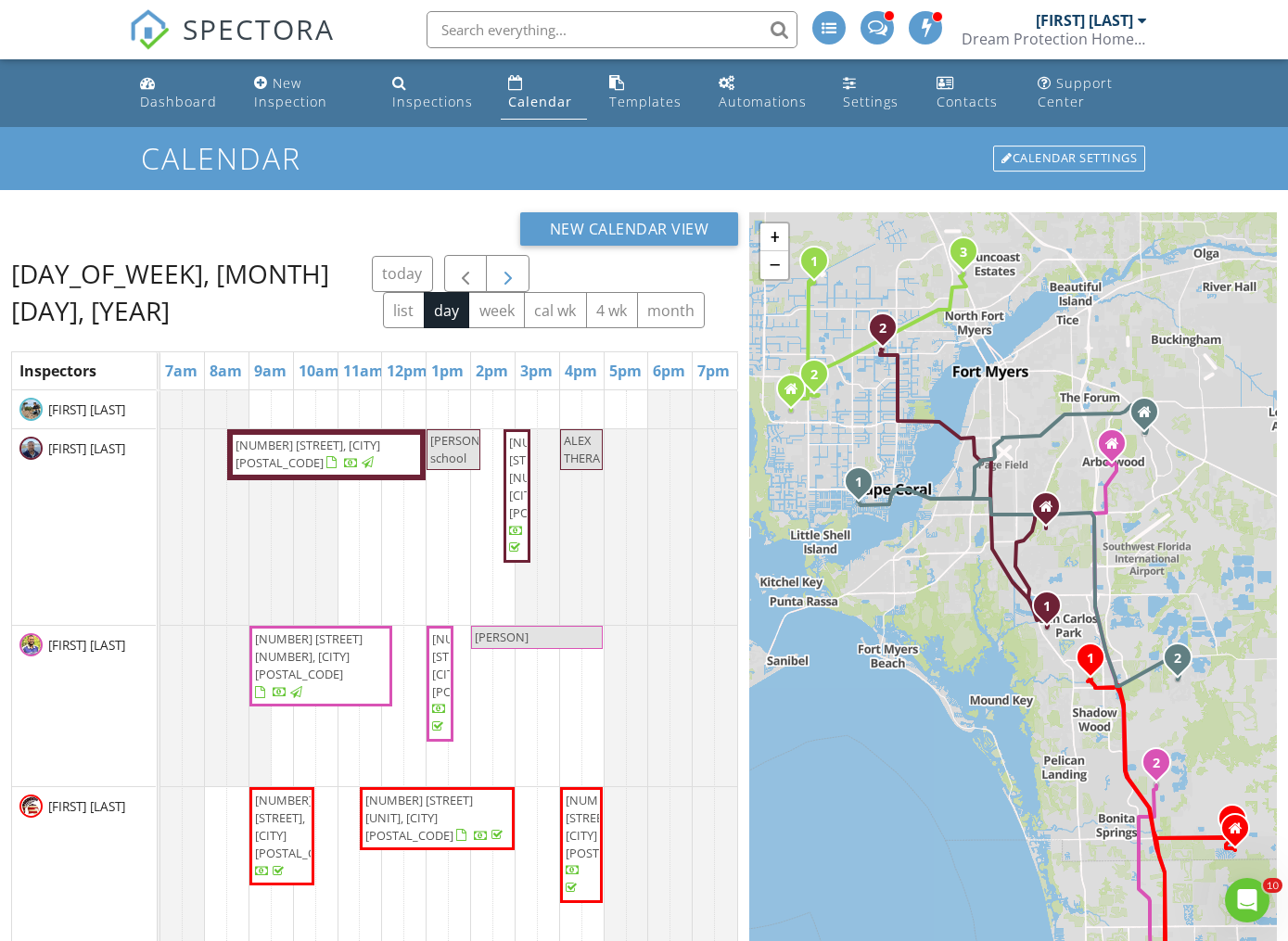 click at bounding box center [508, 274] 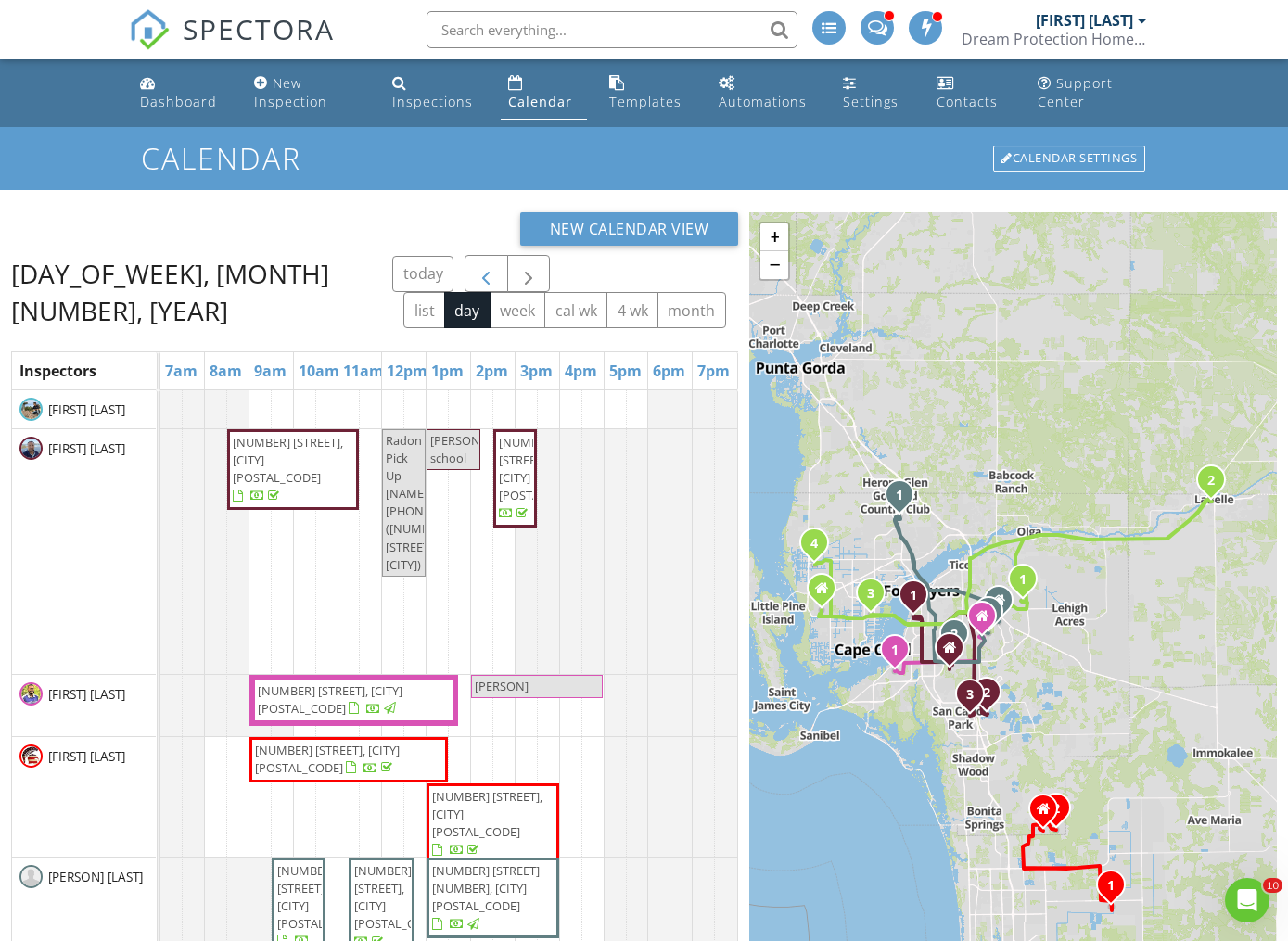 click at bounding box center (486, 274) 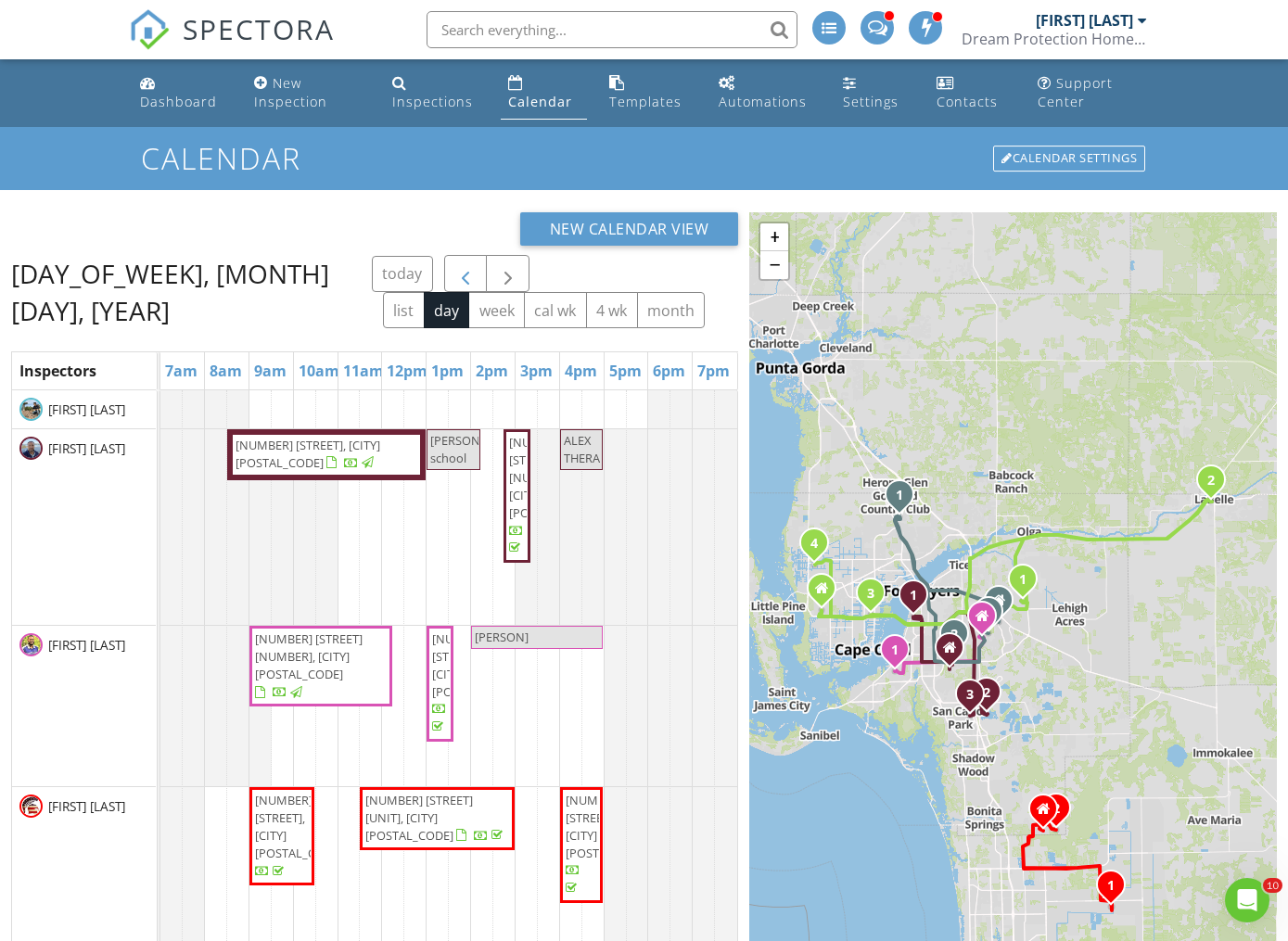 click at bounding box center (465, 273) 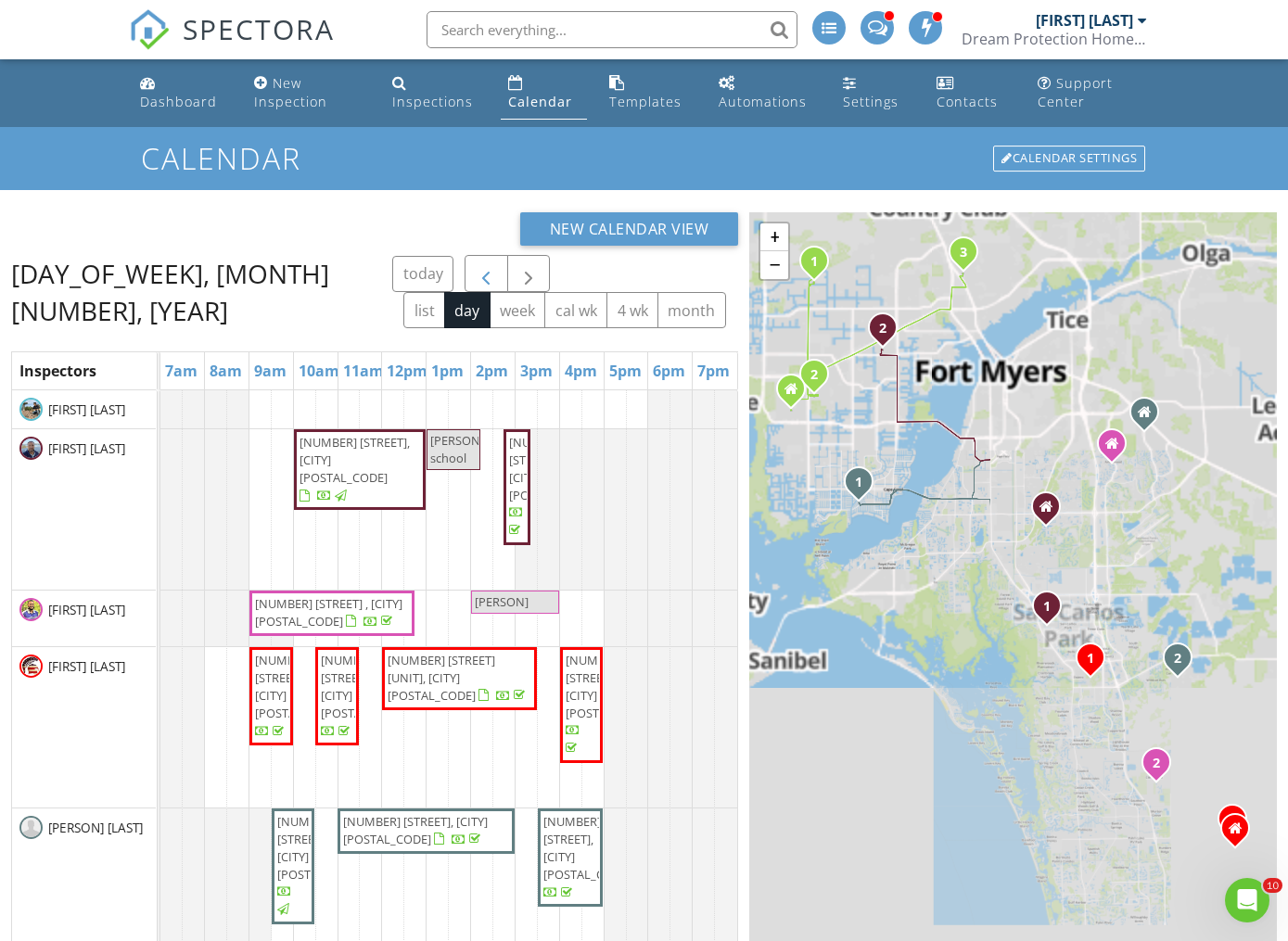 click at bounding box center [486, 274] 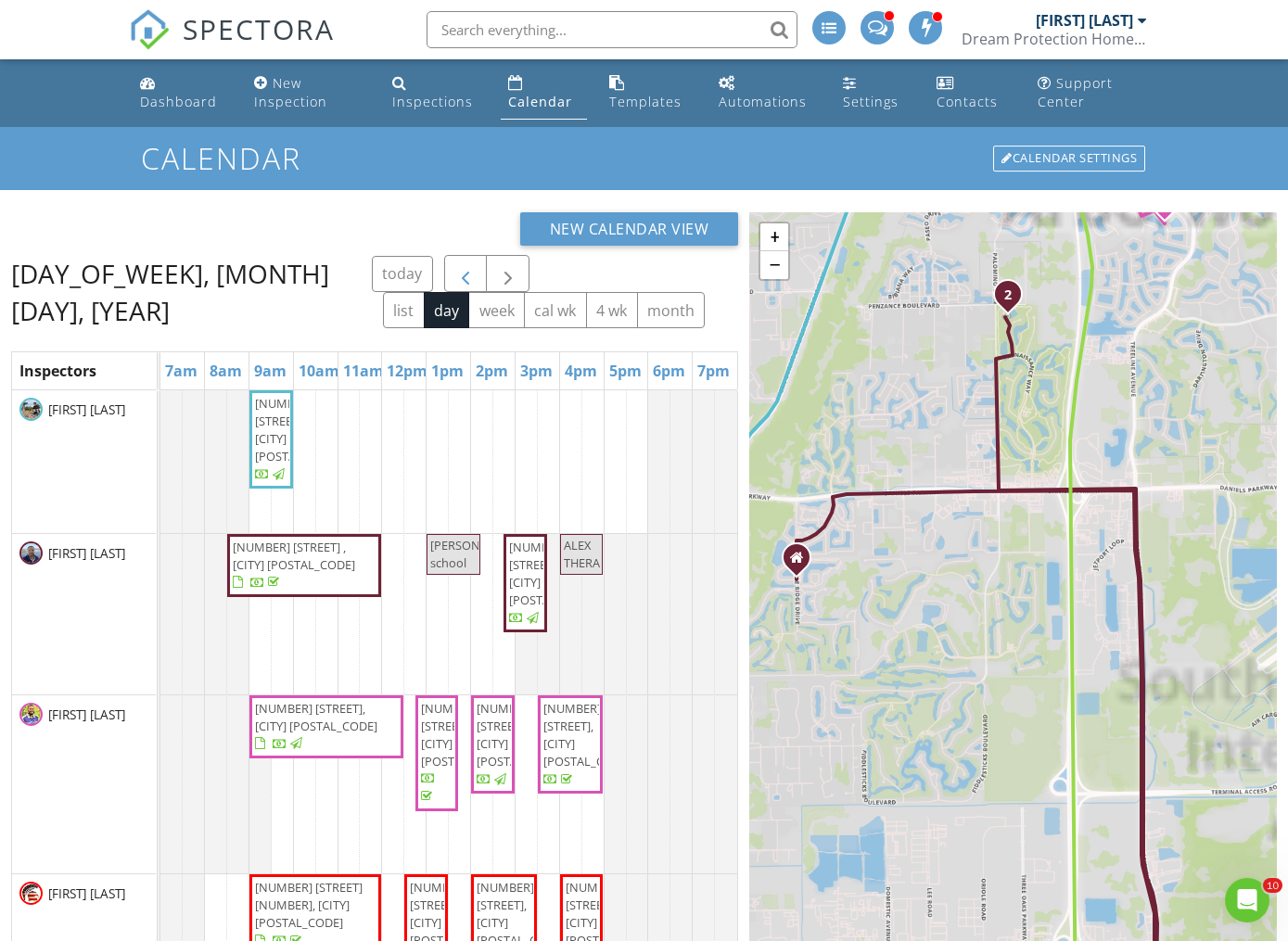 click at bounding box center [465, 274] 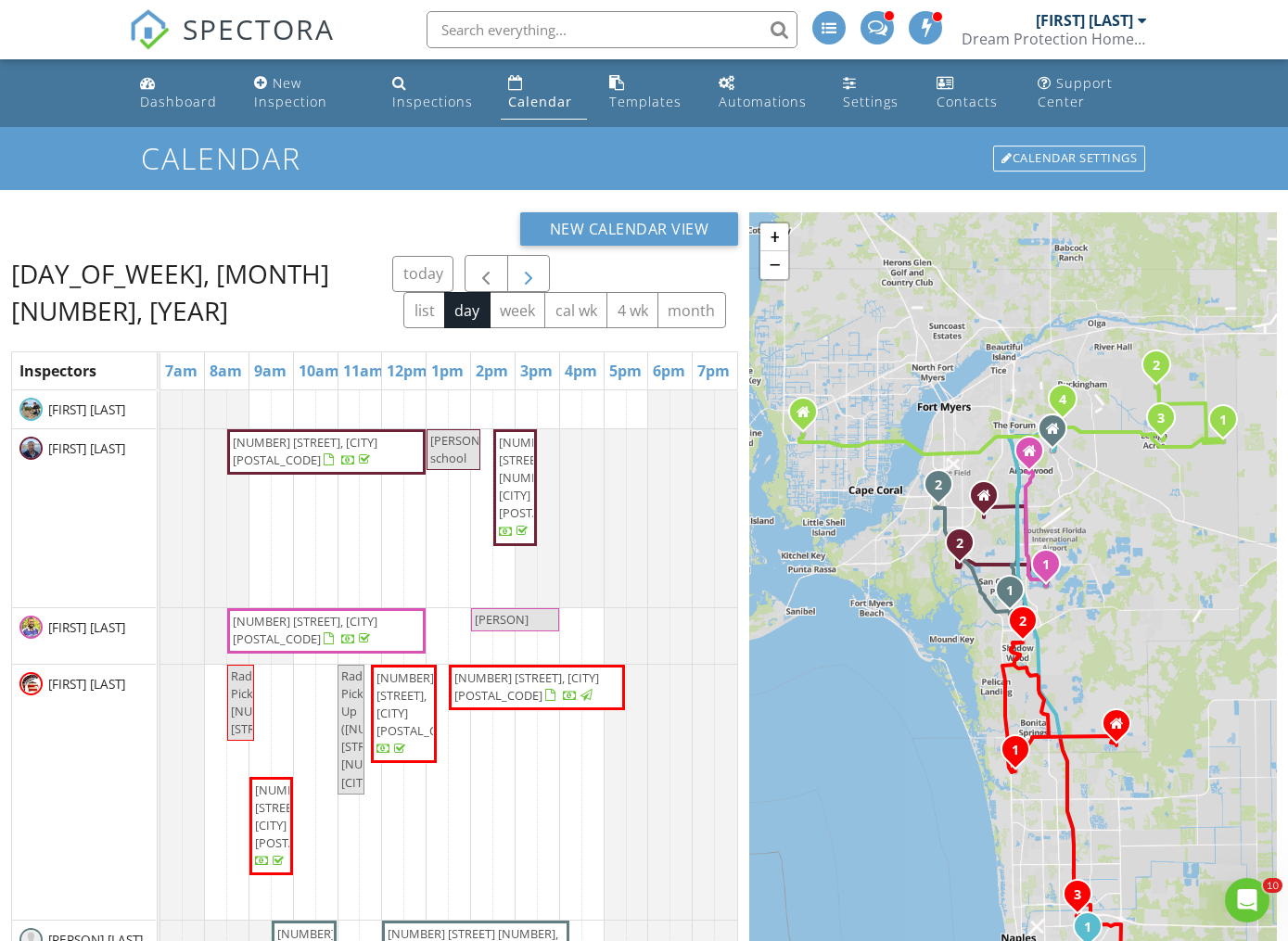 click at bounding box center [529, 274] 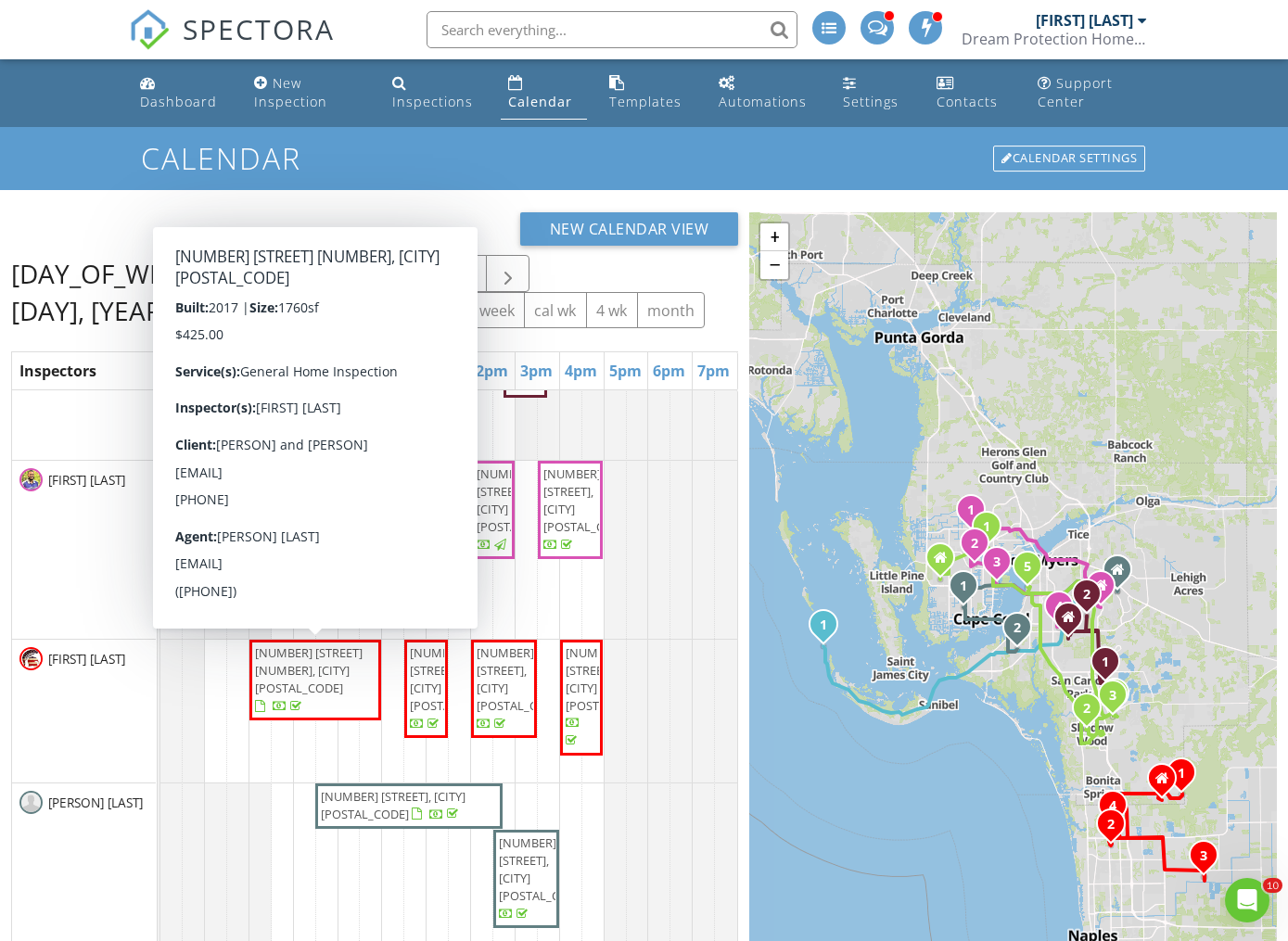 click on "New Calendar View       Tuesday, February 28, 2023 today list day week cal wk 4 wk month Inspectors 7am 8am 9am 10am 11am 12pm 1pm 2pm 3pm 4pm 5pm 6pm 7pm [LAST] [LAST] [LAST] [LAST] [LAST] [LAST] [LAST] [LAST]
[NUMBER] [STREET], [CITY] [ZIP]
[NUMBER] [STREET] , [CITY] [ZIP]
[FIRST] school
[NUMBER] [STREET], [CITY] [ZIP]
[FIRST] THERAPY" at bounding box center [644, 698] 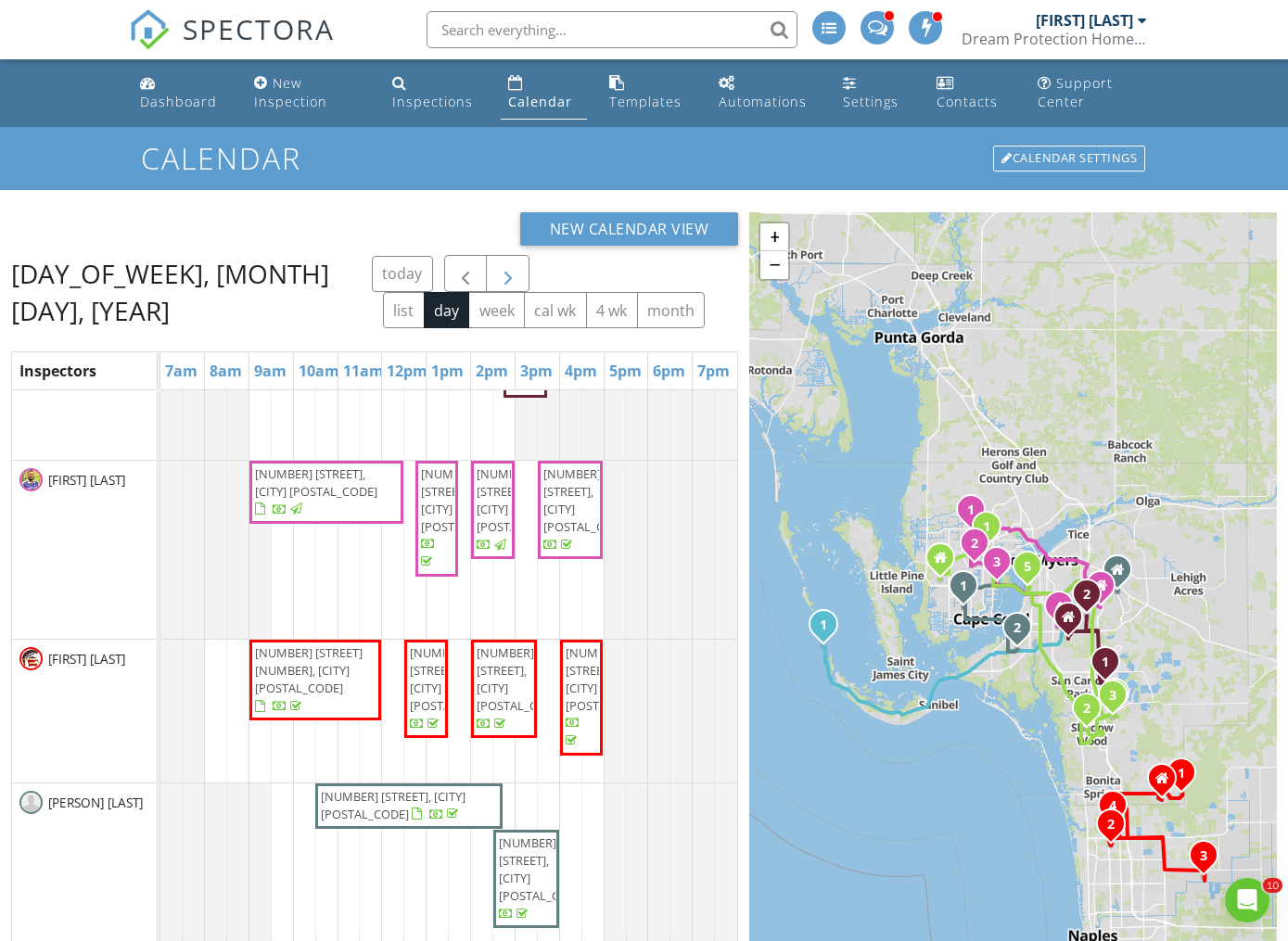 click at bounding box center (508, 274) 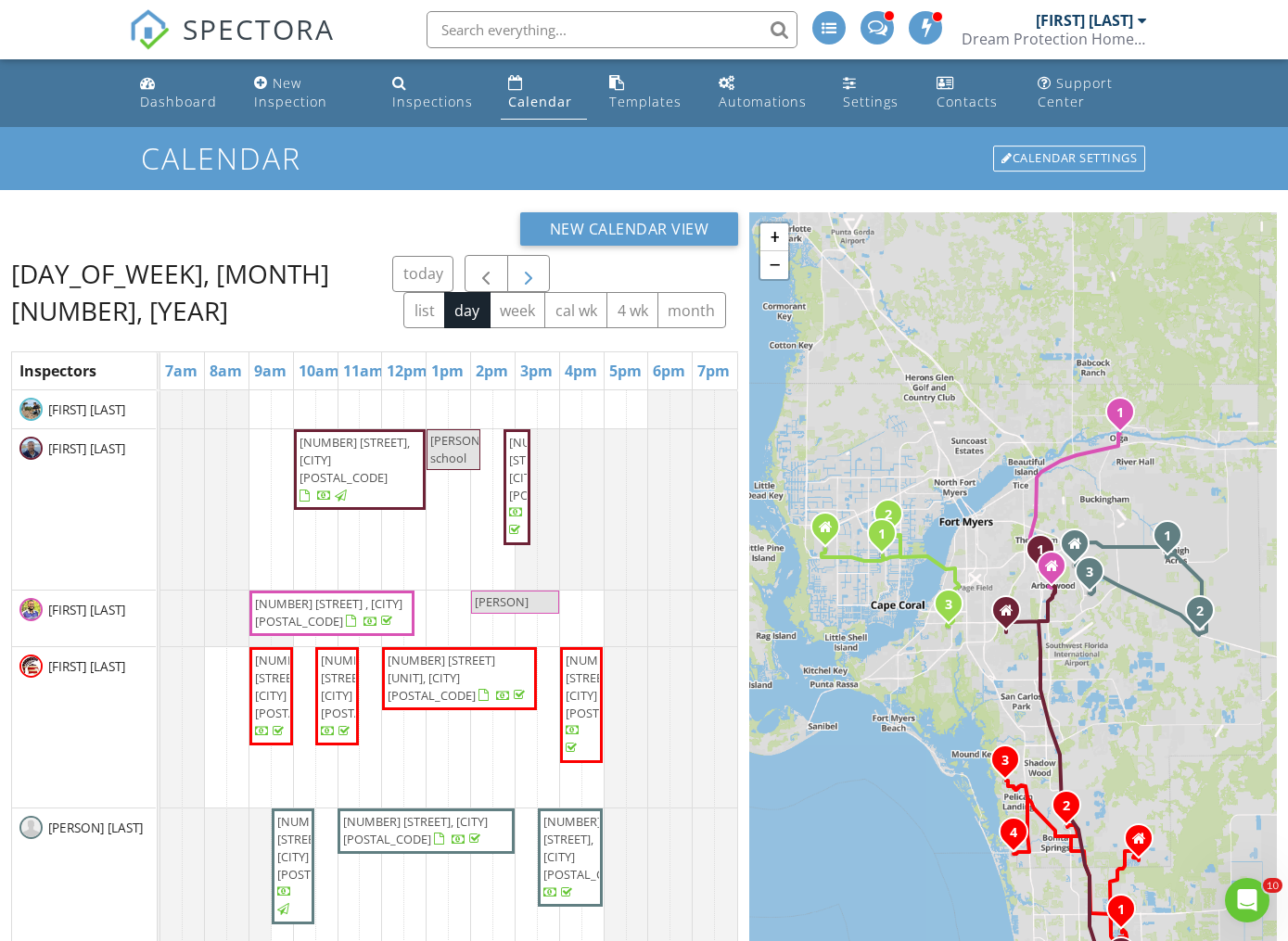 click at bounding box center (529, 274) 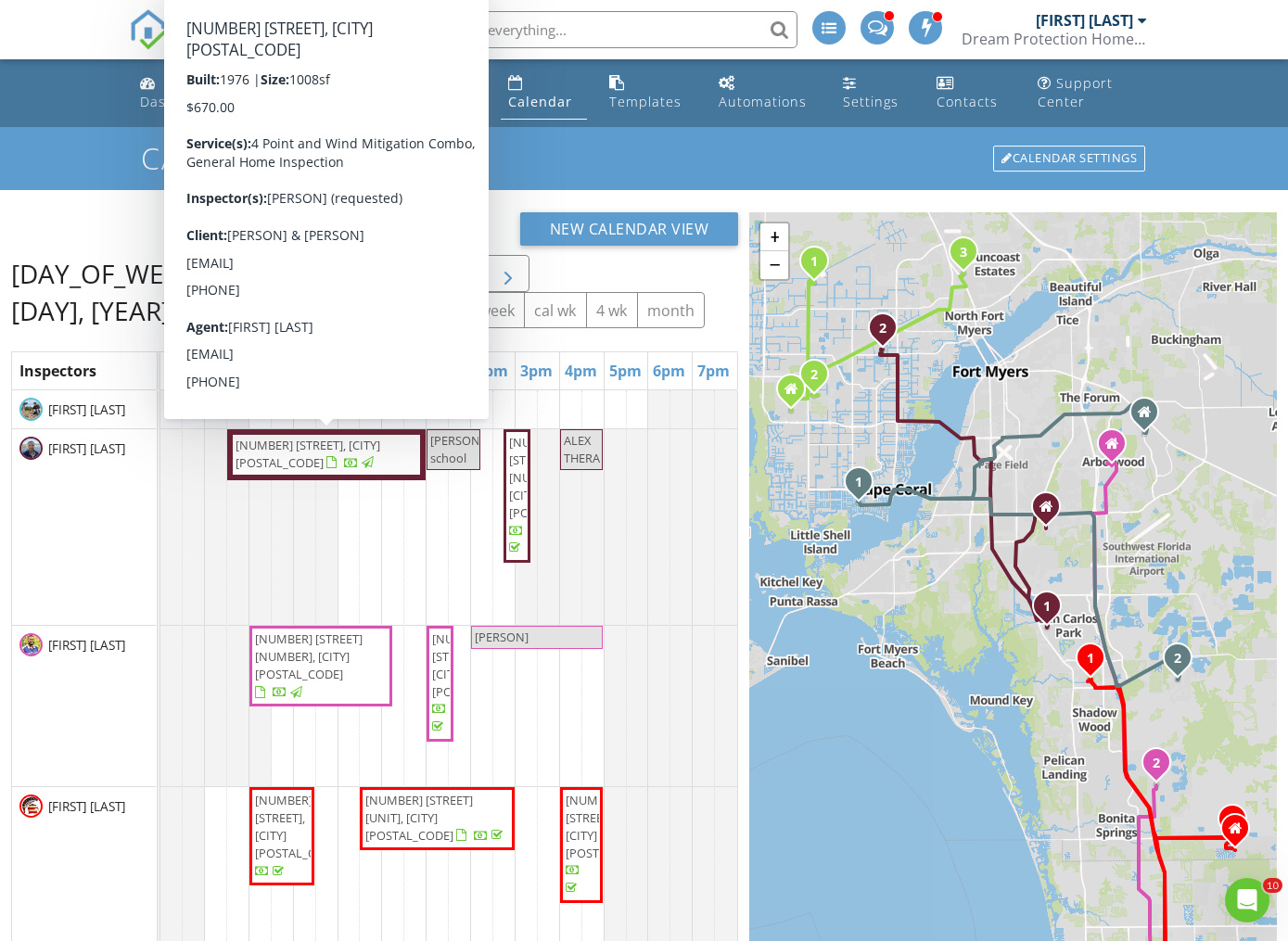 click at bounding box center [508, 274] 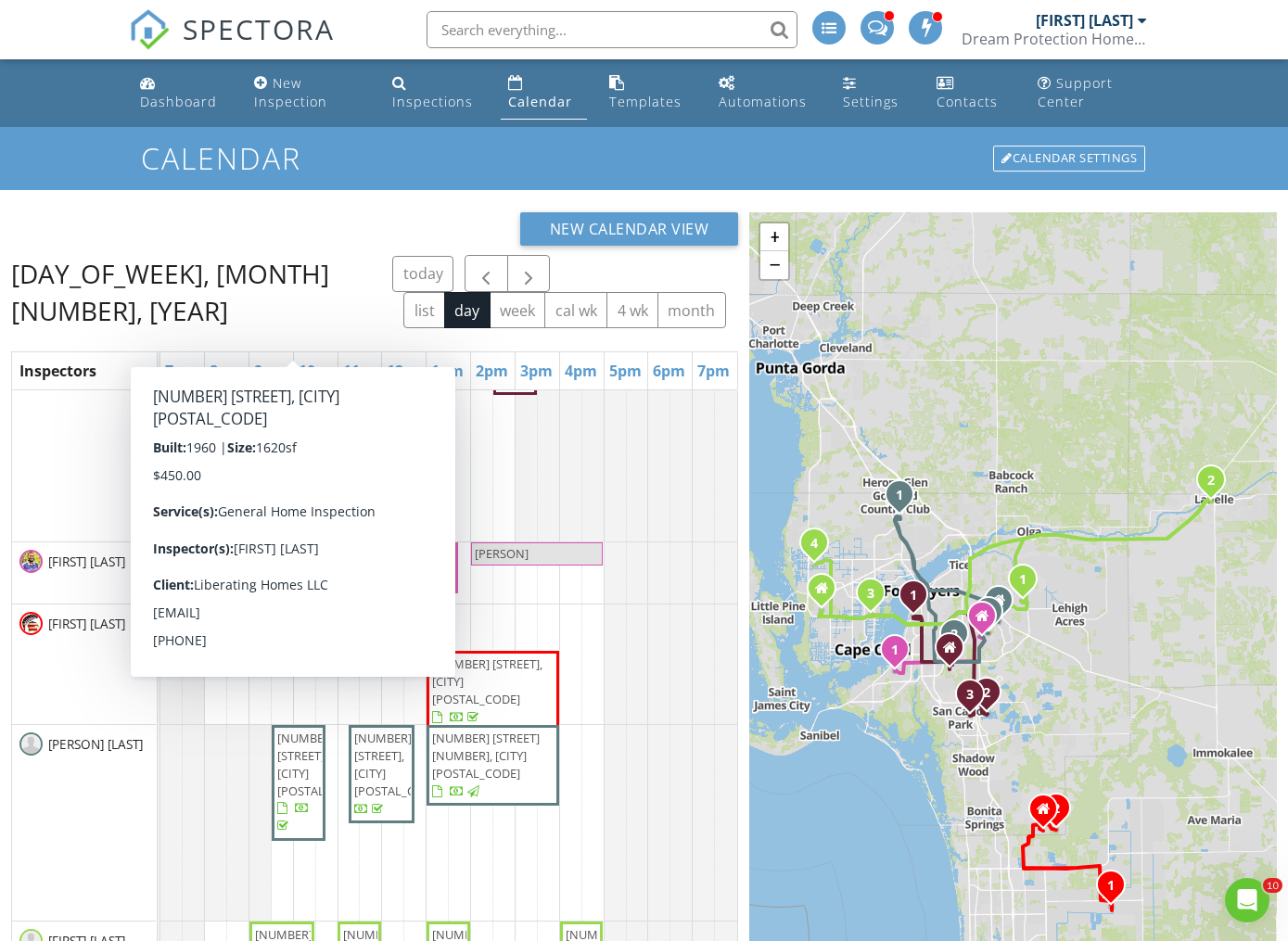 click on "New Calendar View       [DAY], [MONTH] [DAY], [YEAR] today list day week cal wk [NUMBER] wk month Inspectors [TIME] [TIME] [TIME] [TIME] [TIME] [TIME] [TIME] [TIME] [TIME] [TIME] [TIME] [TIME] [TIME] [TIME] [NAME] [NAME] [NAME] [NAME] [NAME] [NAME] [NAME] [NAME]
[NUMBER] [STREET], [CITY] [POSTAL_CODE]
Radon Pick Up - [NAME] [PHONE] ([NUMBER] [STREET] , [CITY])
[NAME] school
[NUMBER] [STREET], [CITY] [POSTAL_CODE]" at bounding box center [644, 698] 